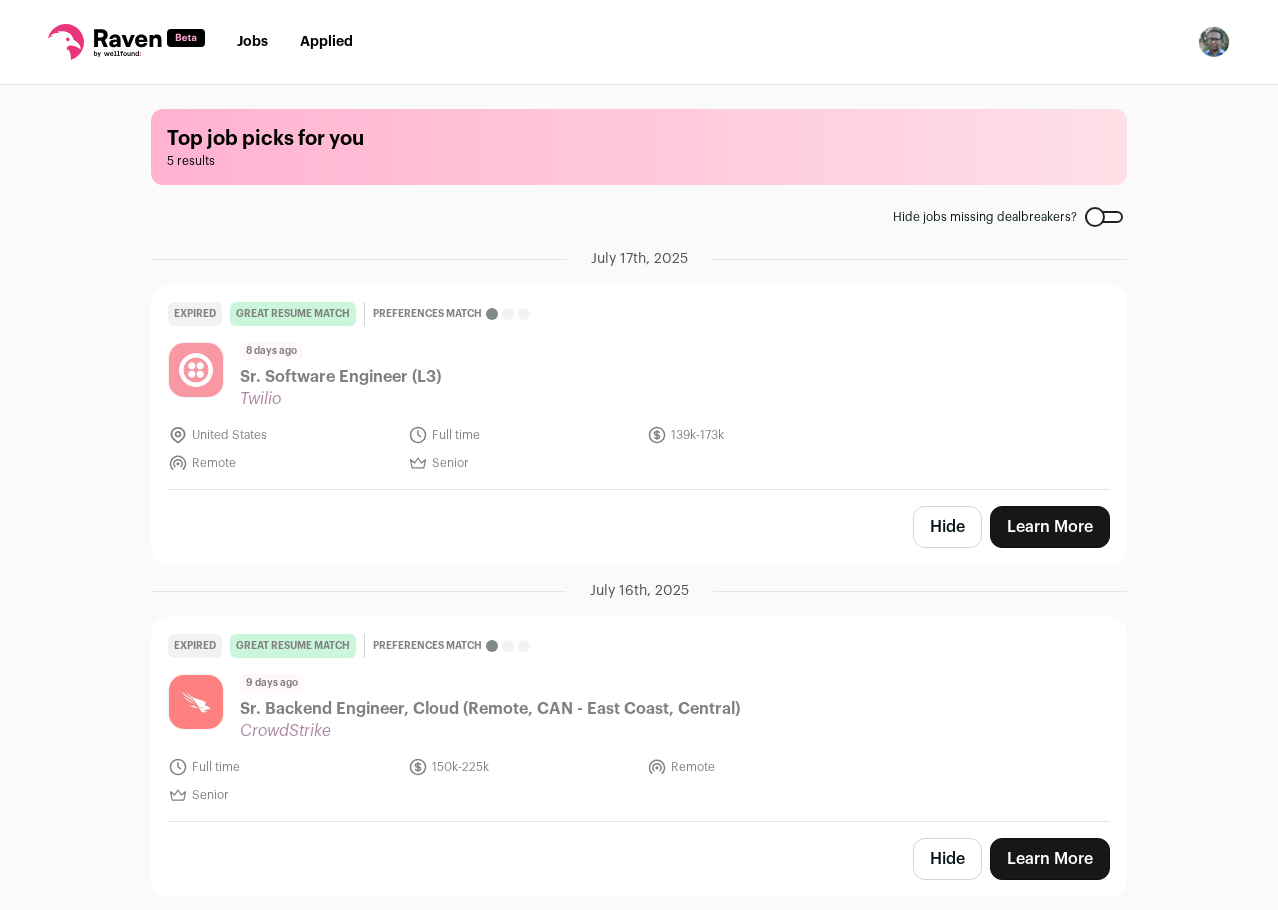 scroll, scrollTop: 0, scrollLeft: 0, axis: both 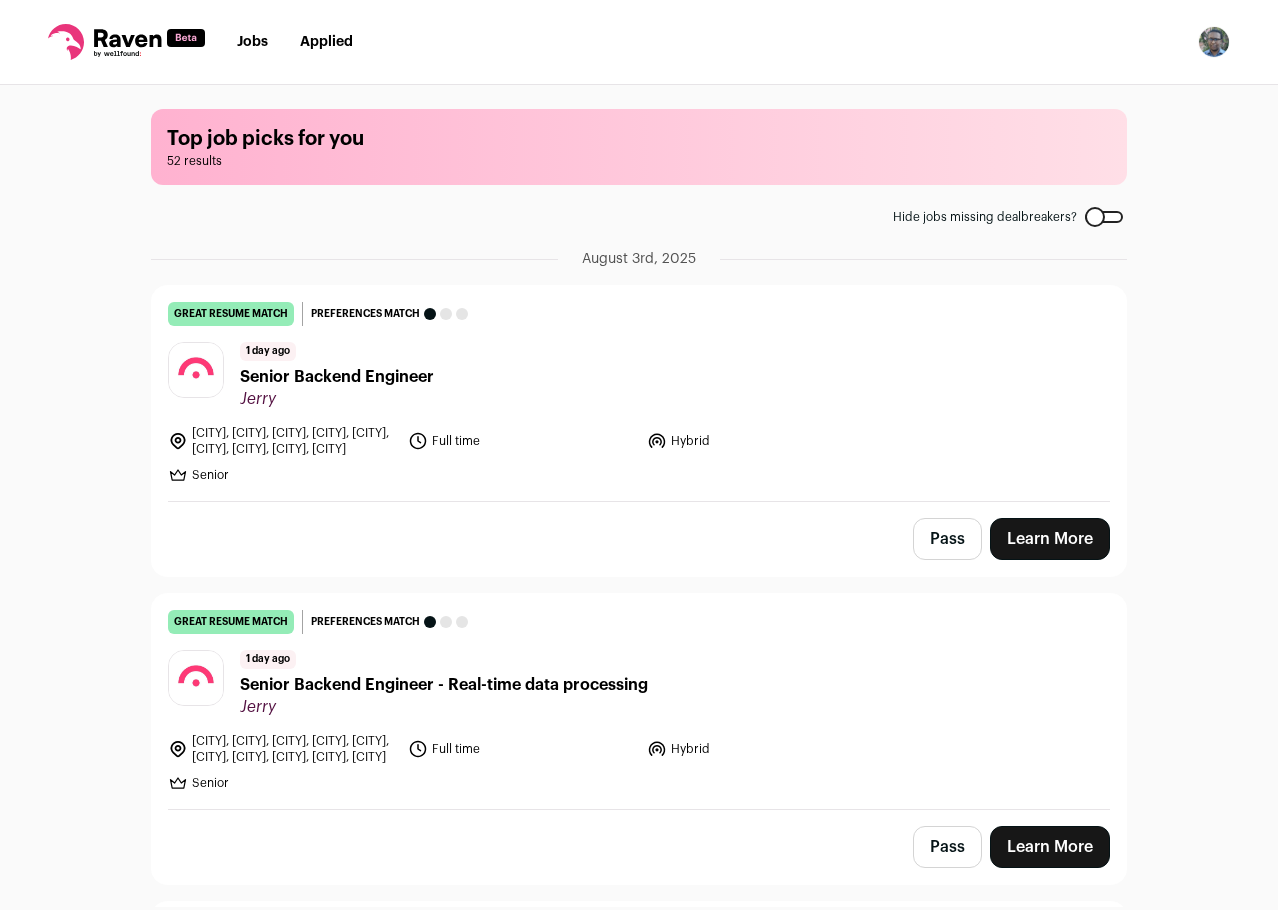 drag, startPoint x: 833, startPoint y: 441, endPoint x: 821, endPoint y: 83, distance: 358.20105 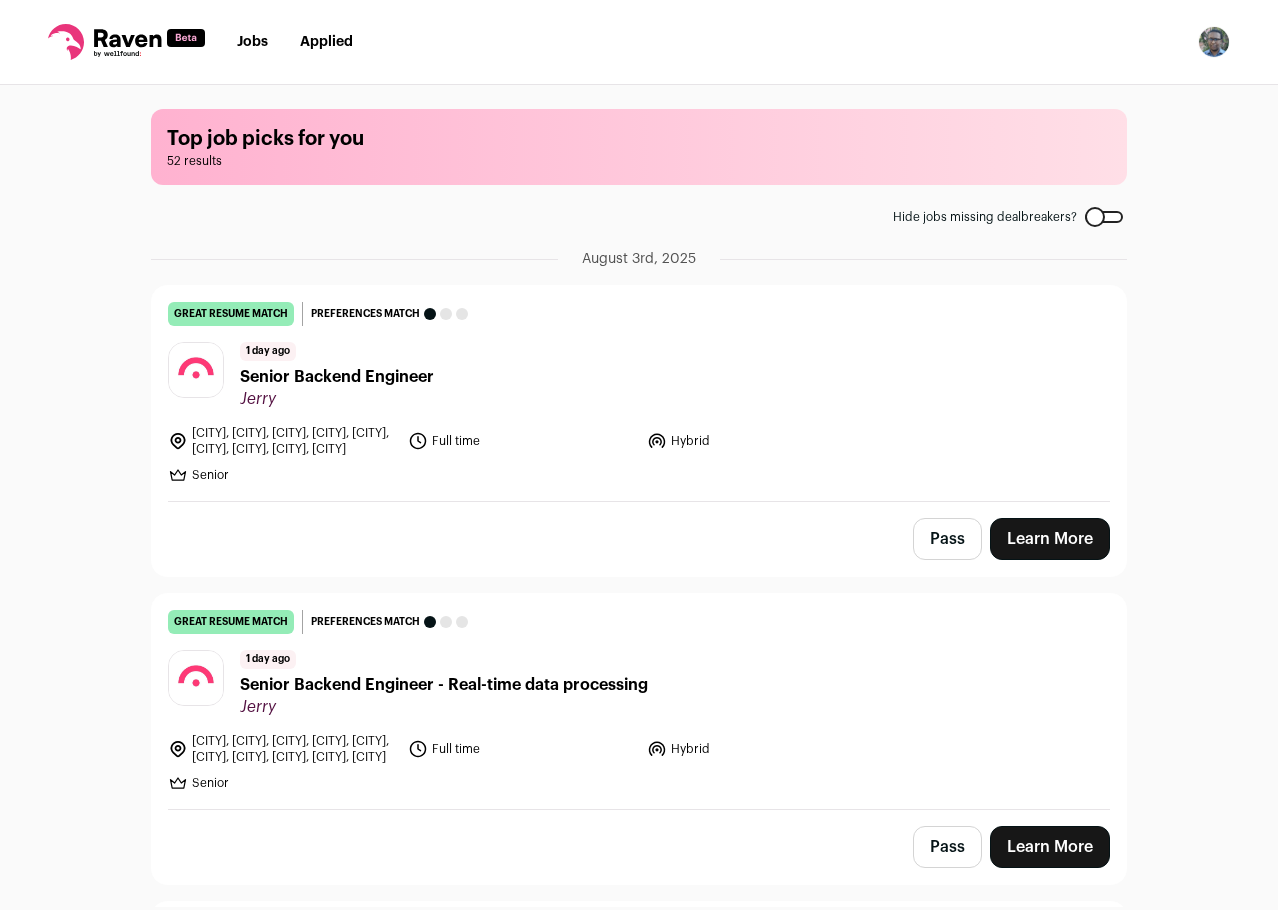 click on "Pass" at bounding box center (947, 539) 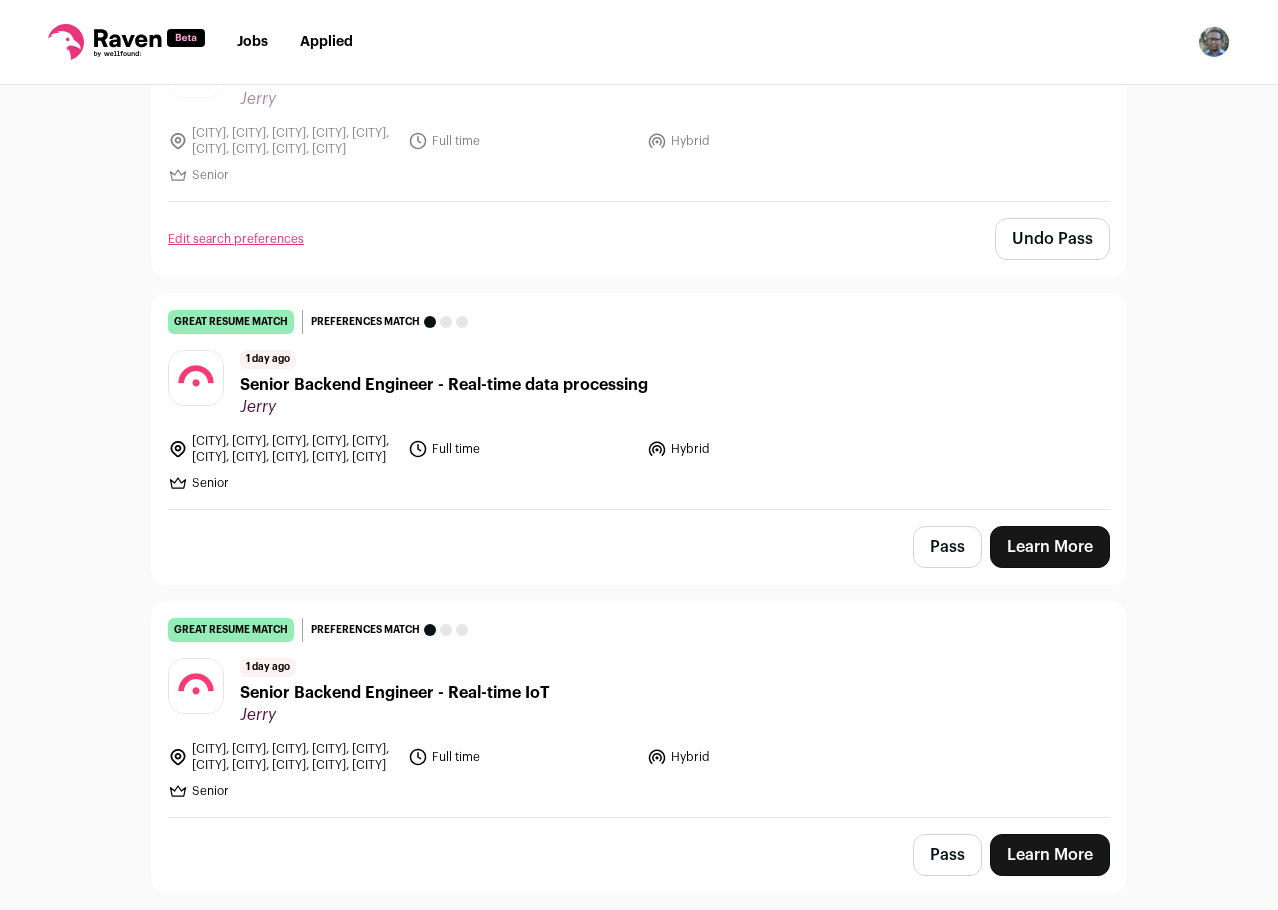 click on "Pass" at bounding box center [947, 547] 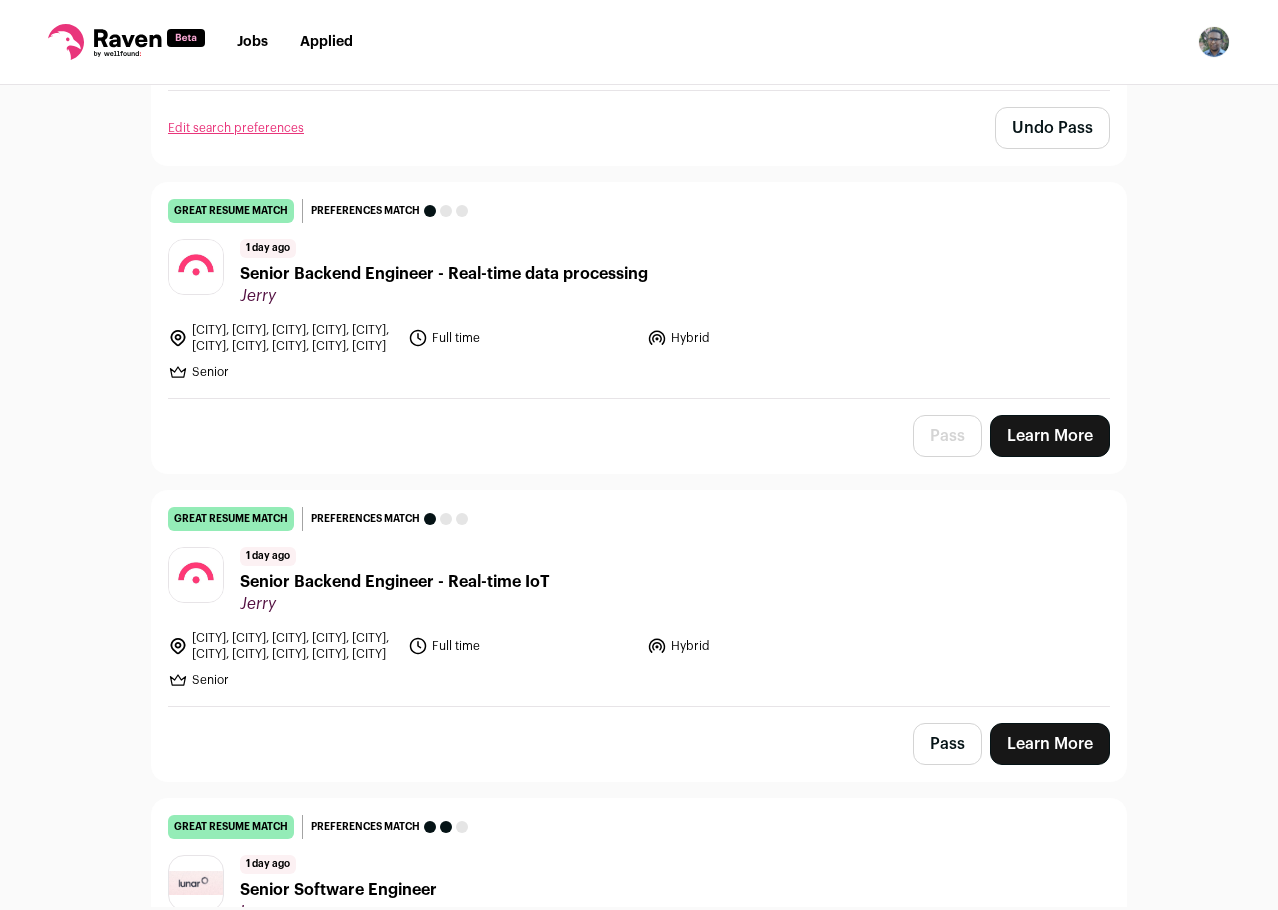 scroll, scrollTop: 600, scrollLeft: 0, axis: vertical 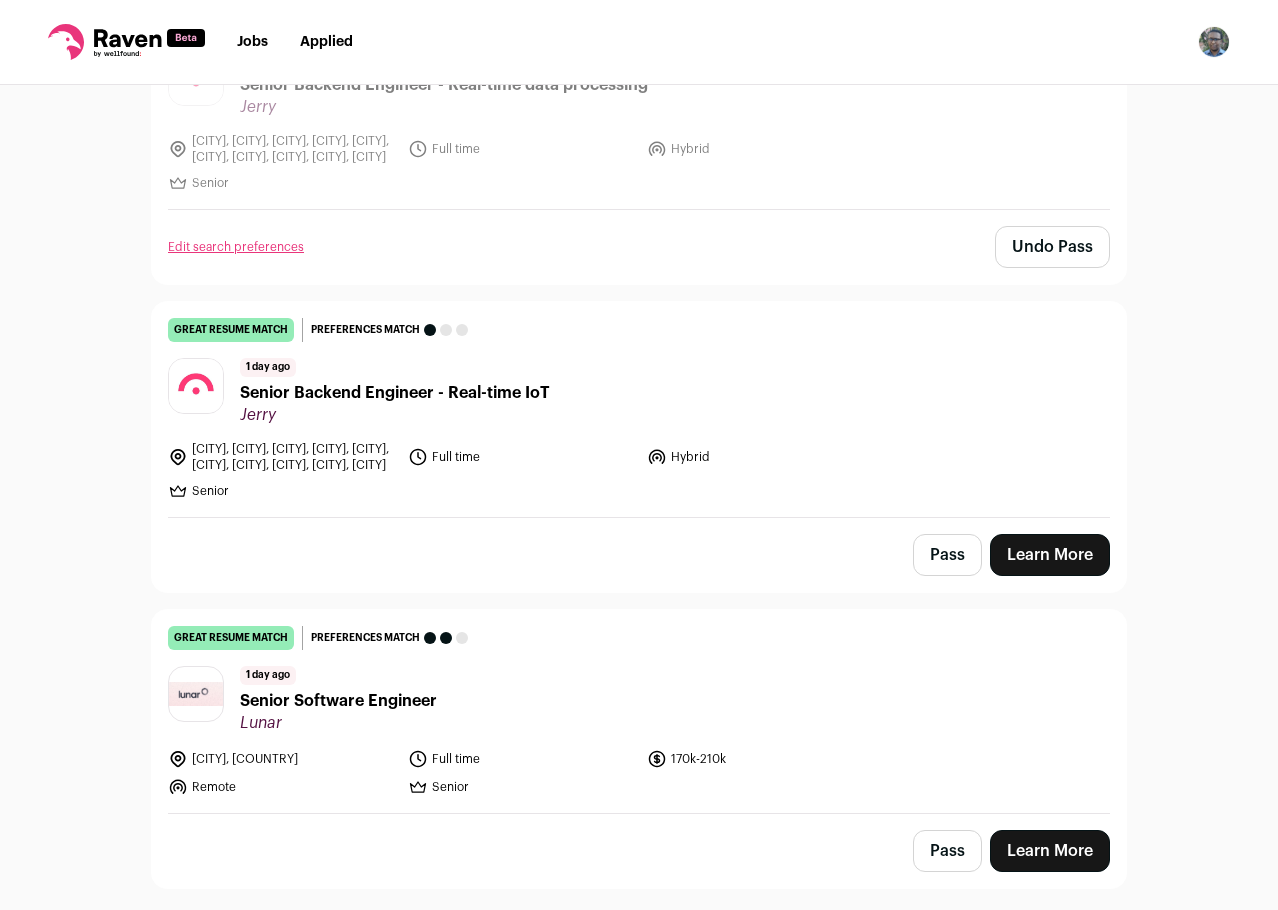 click on "Pass" at bounding box center (947, 555) 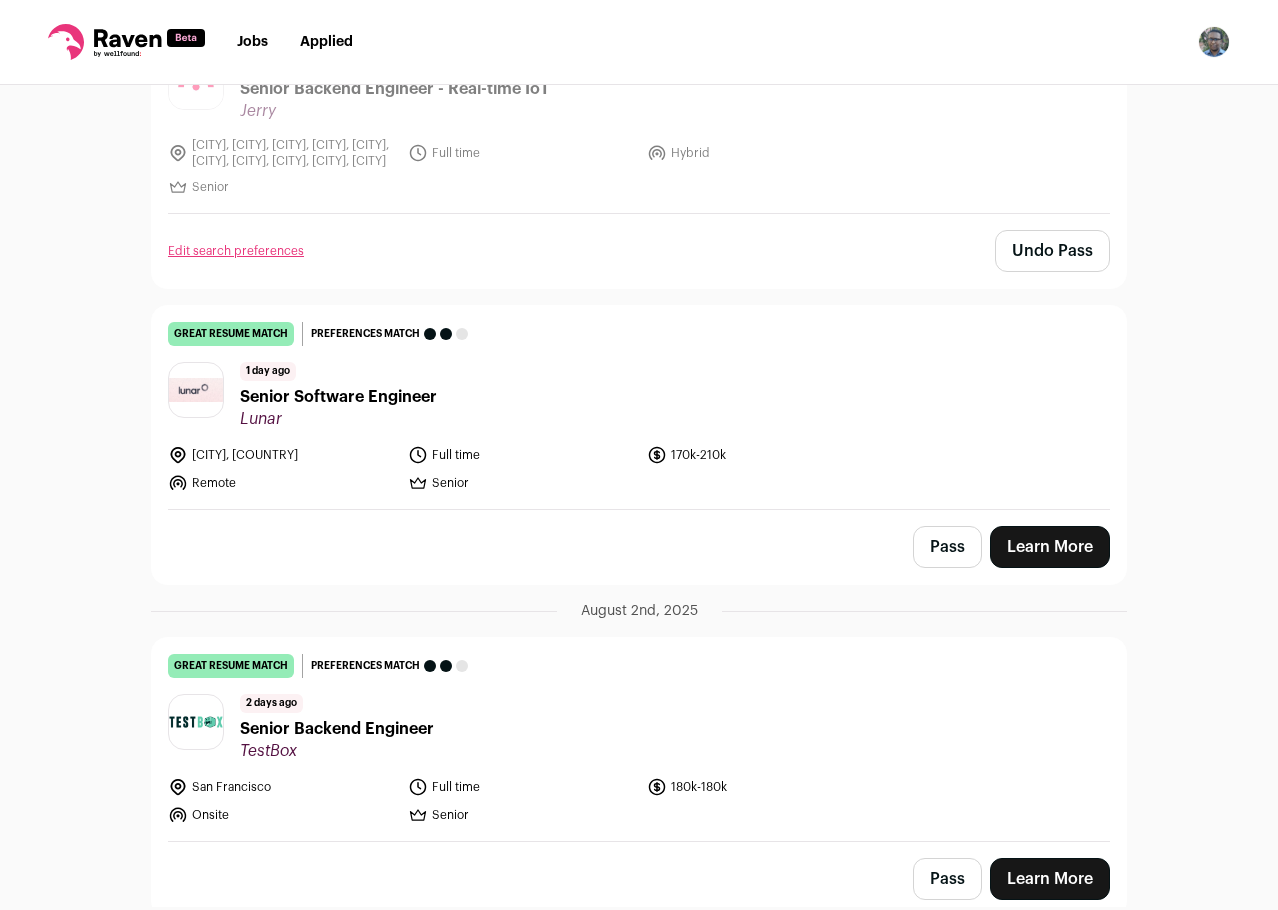 scroll, scrollTop: 1100, scrollLeft: 0, axis: vertical 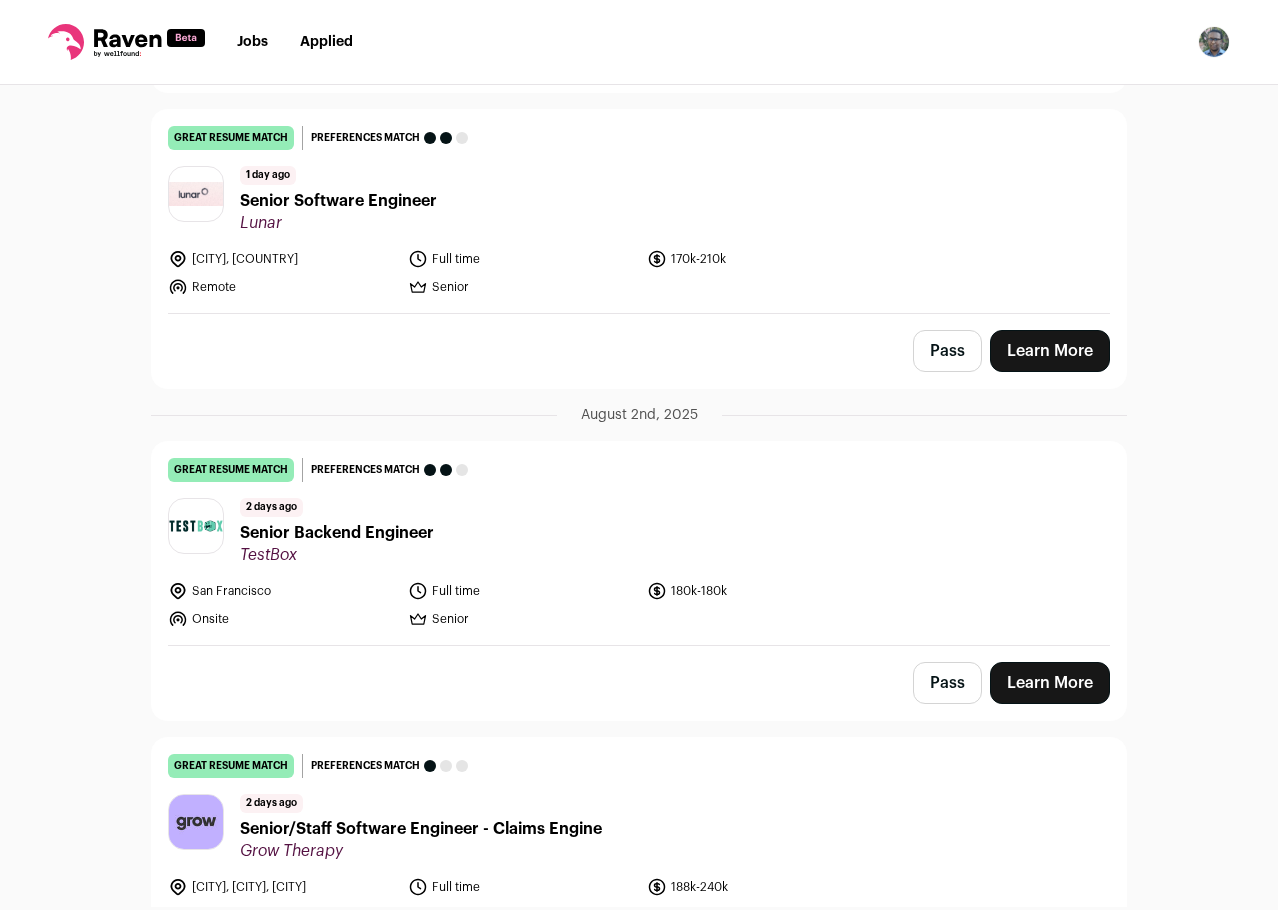 click on "1 day ago
Senior Software Engineer
Lunar" at bounding box center (639, 199) 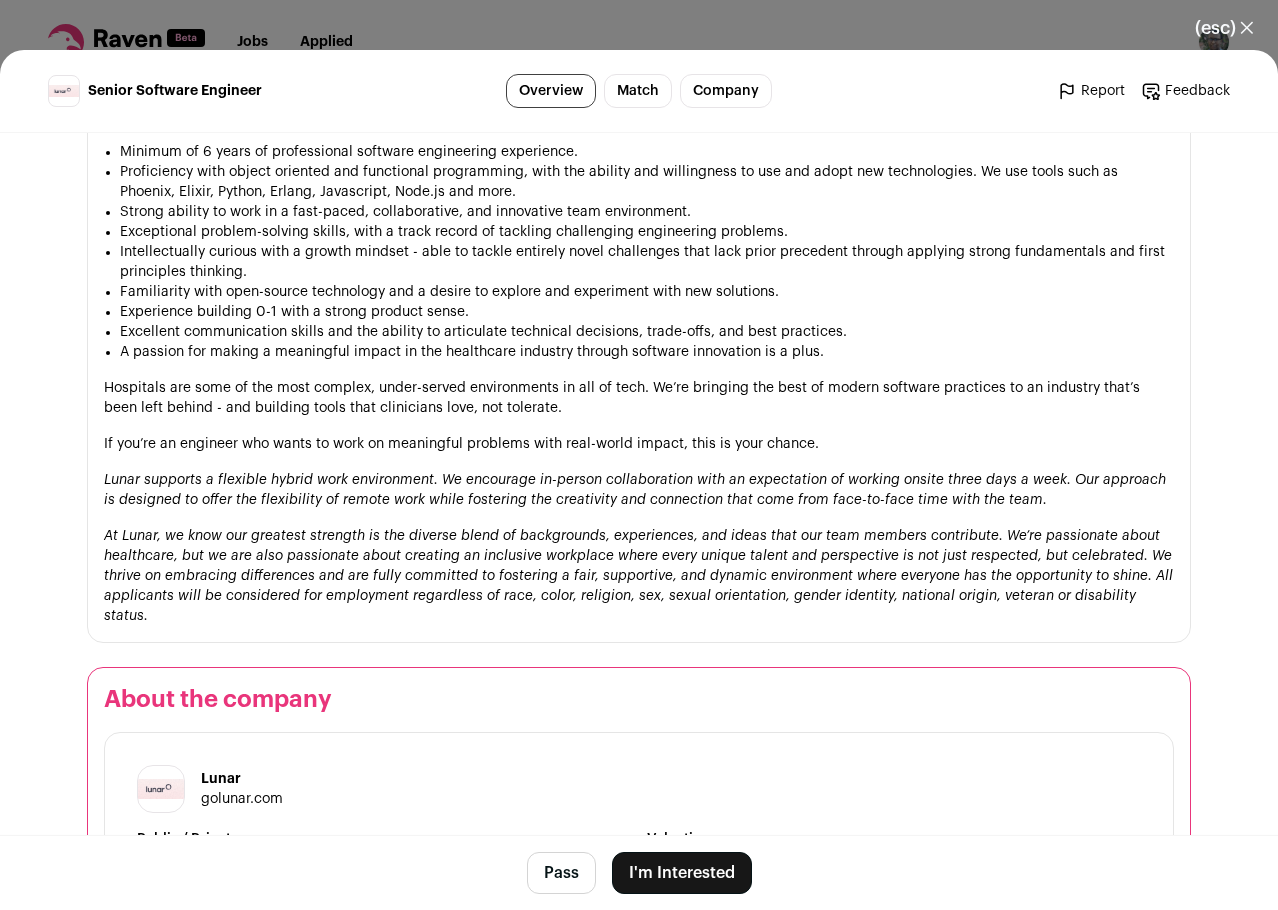 scroll, scrollTop: 2011, scrollLeft: 0, axis: vertical 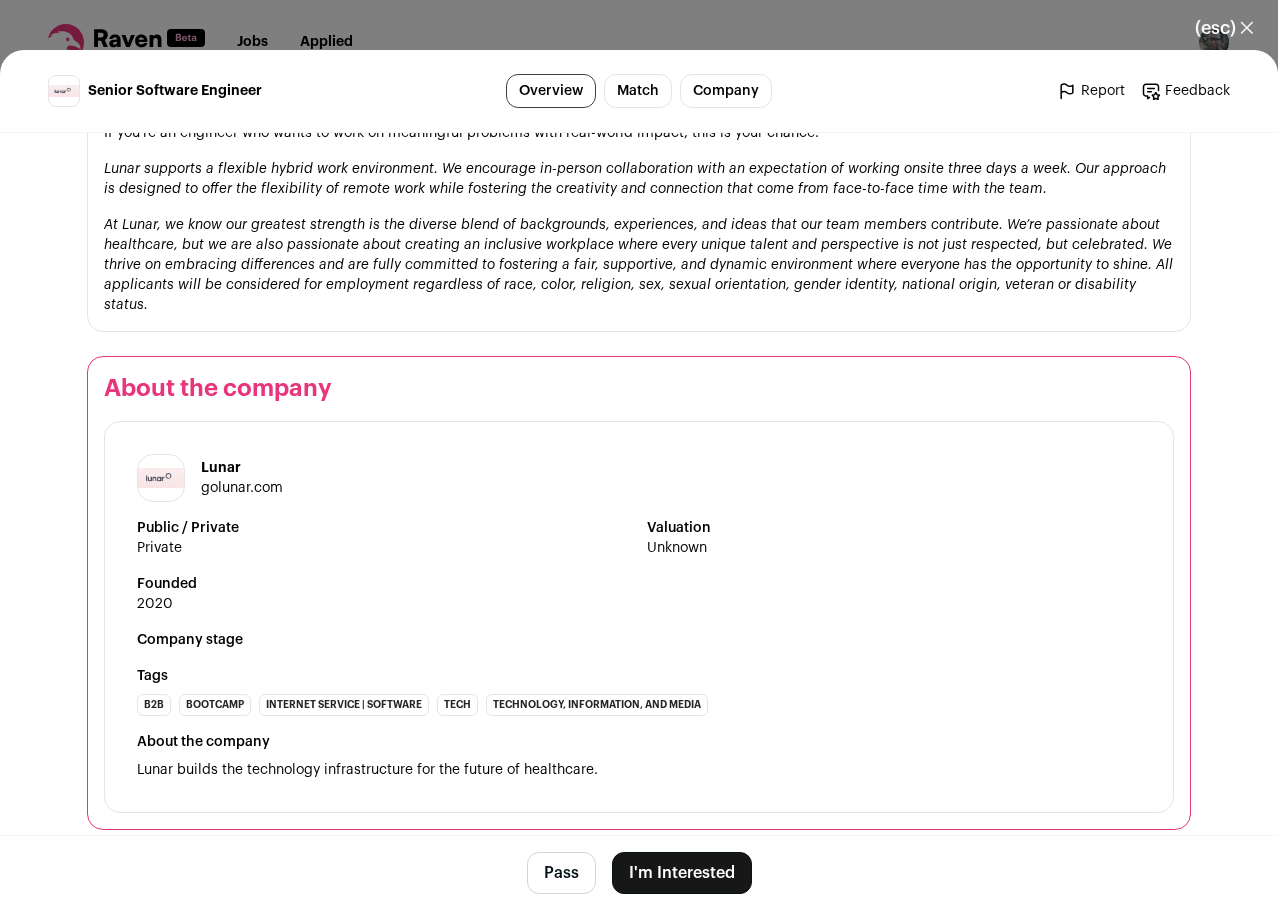click on "Pass" at bounding box center [561, 873] 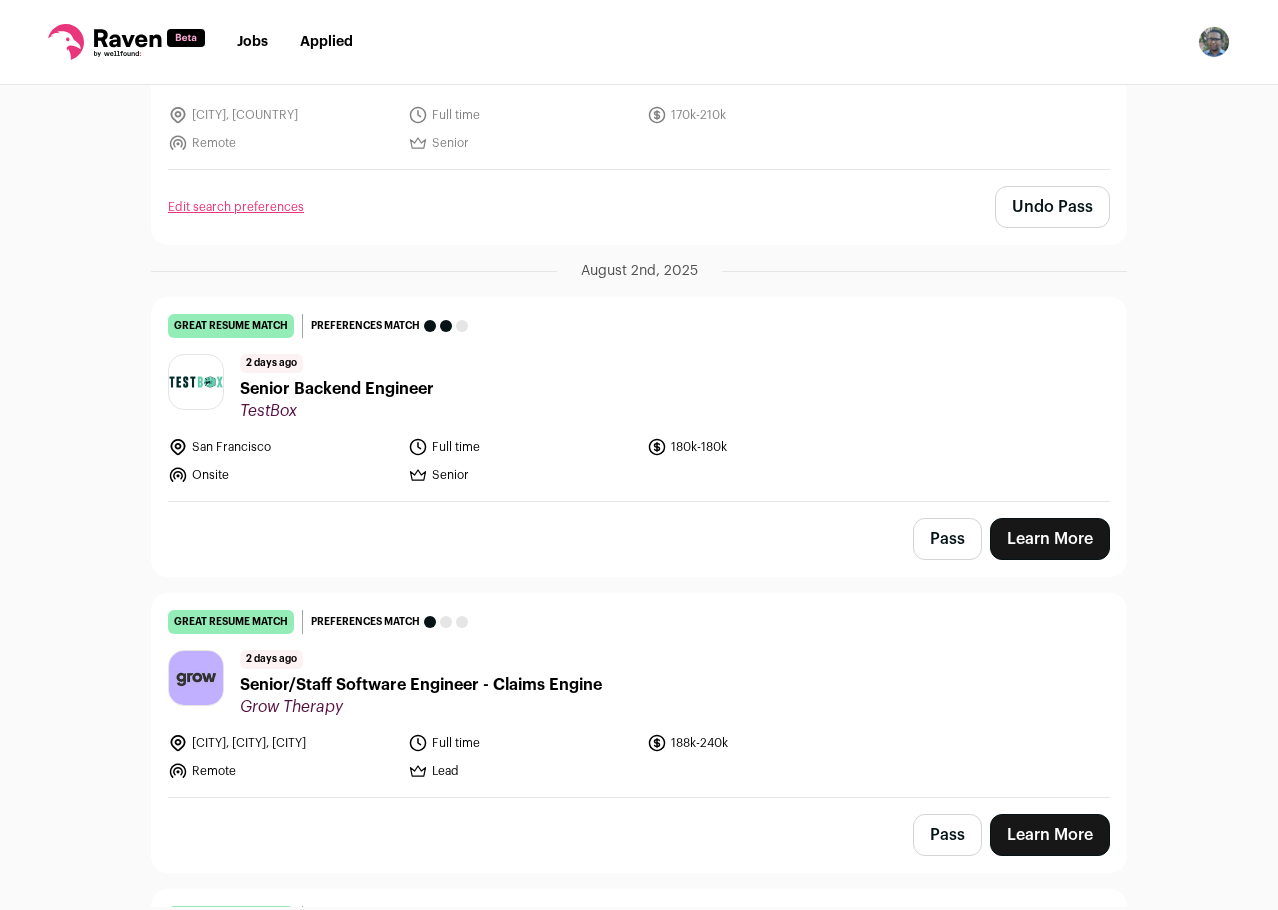 scroll, scrollTop: 1400, scrollLeft: 0, axis: vertical 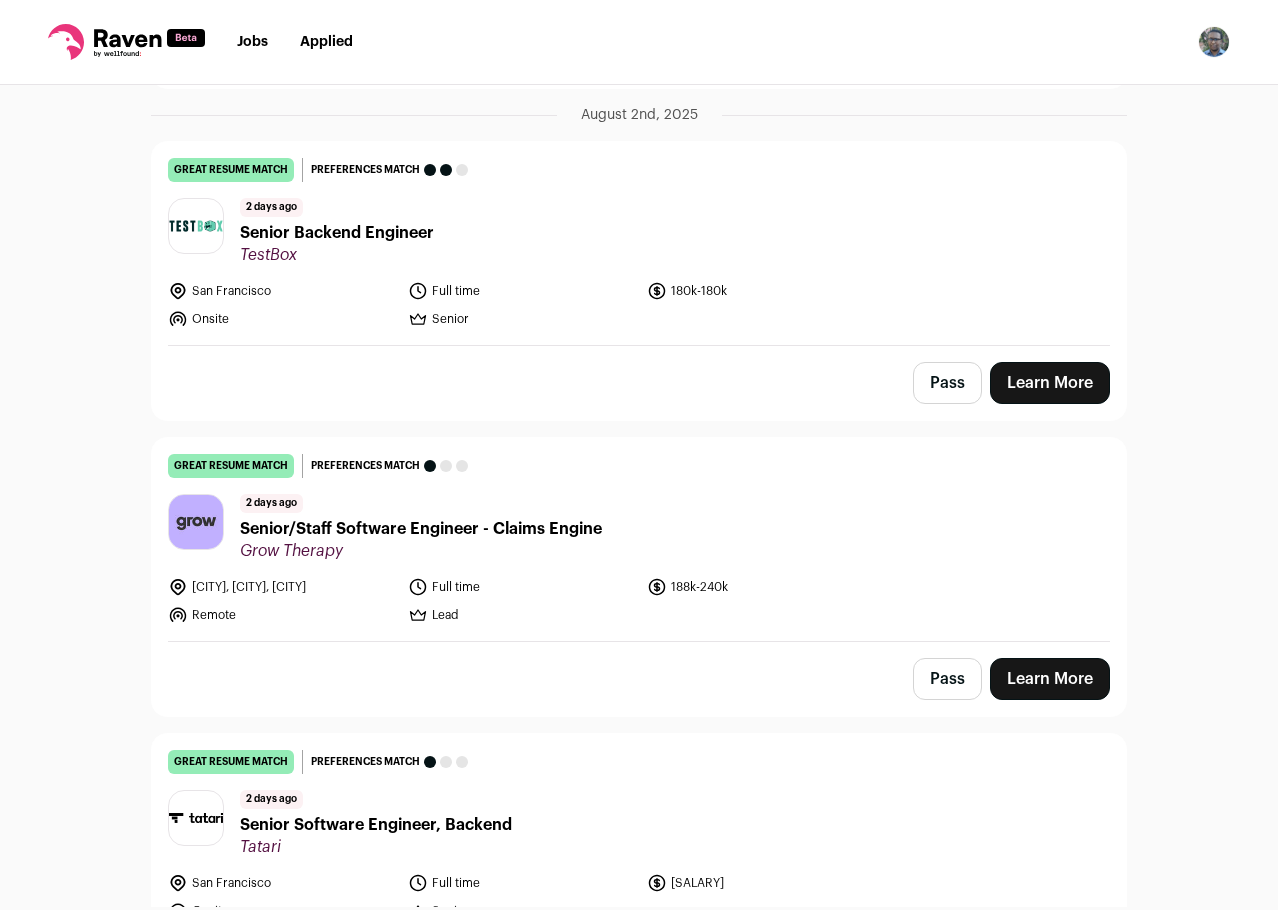 click on "Pass" at bounding box center (947, 383) 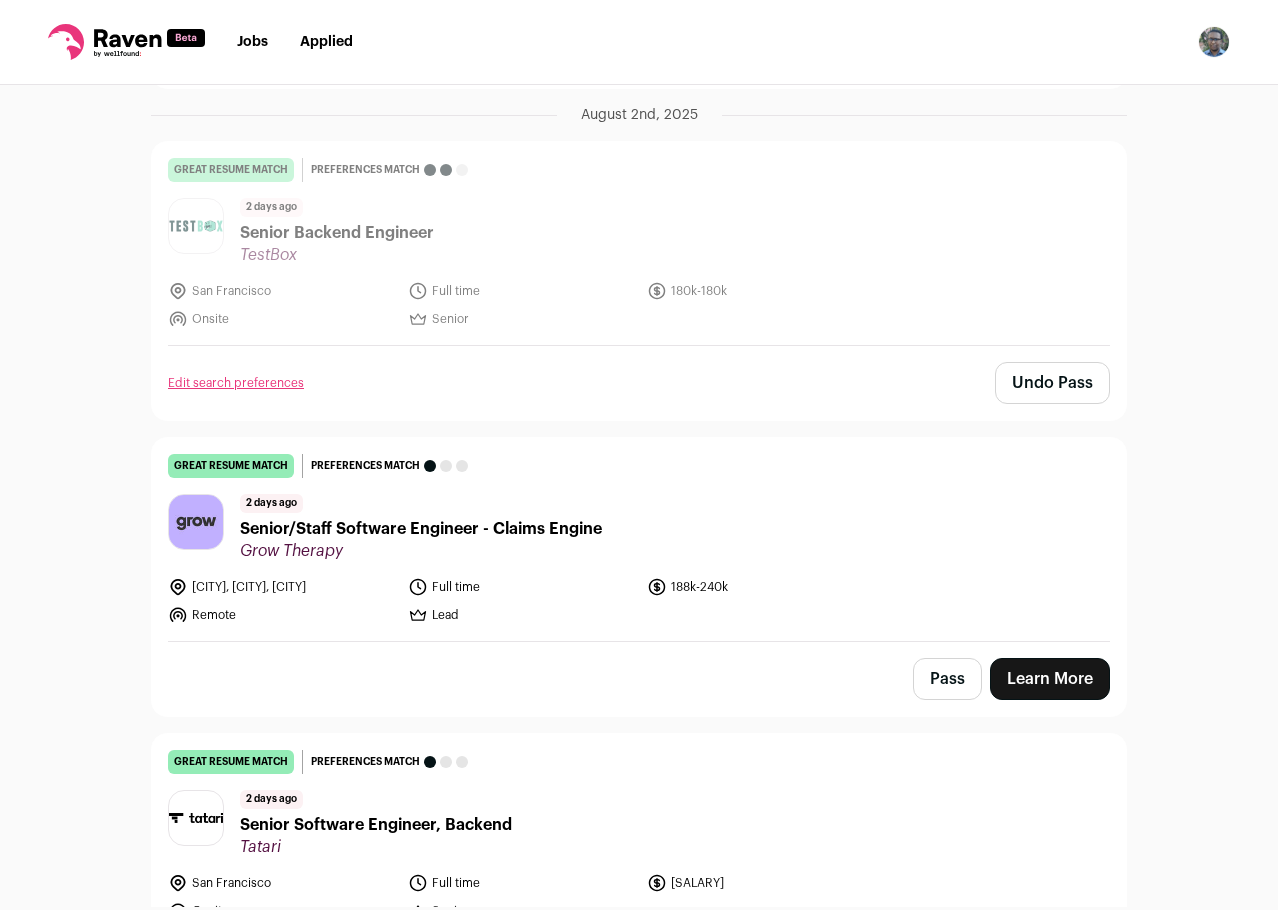 click on "Pass" at bounding box center (947, 679) 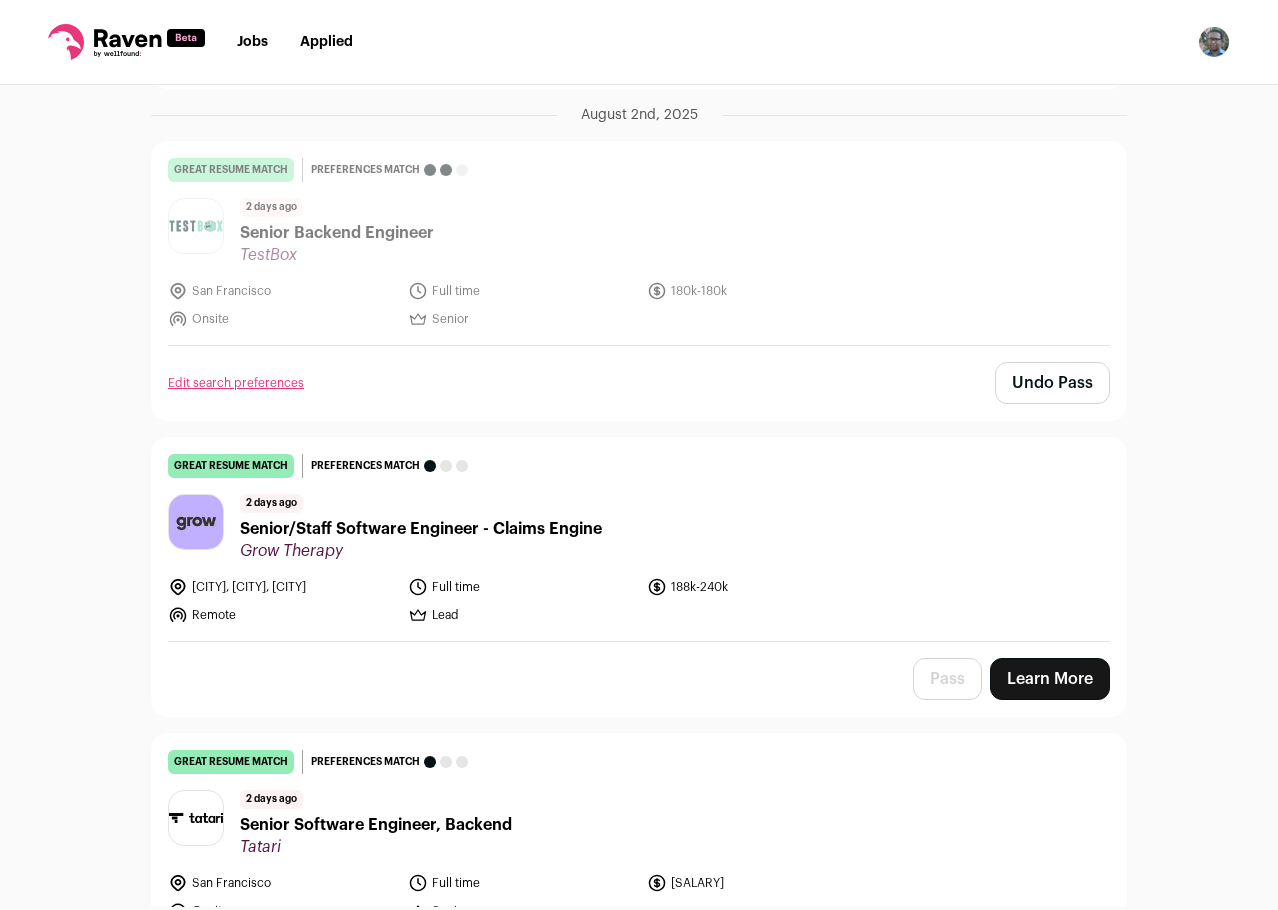 scroll, scrollTop: 1800, scrollLeft: 0, axis: vertical 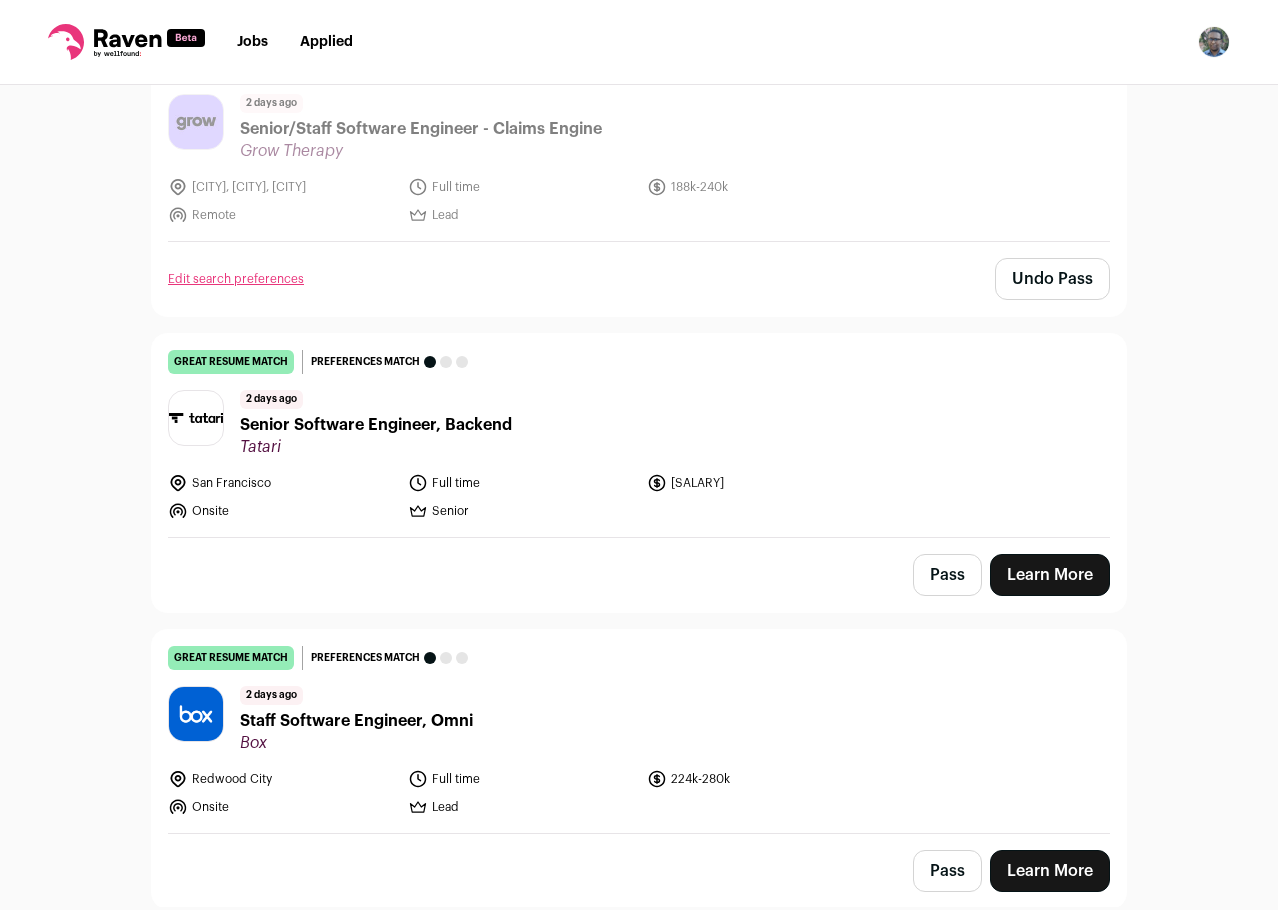 click on "[CITY]
Full time
170k-195k
Onsite
Senior" at bounding box center [639, 497] 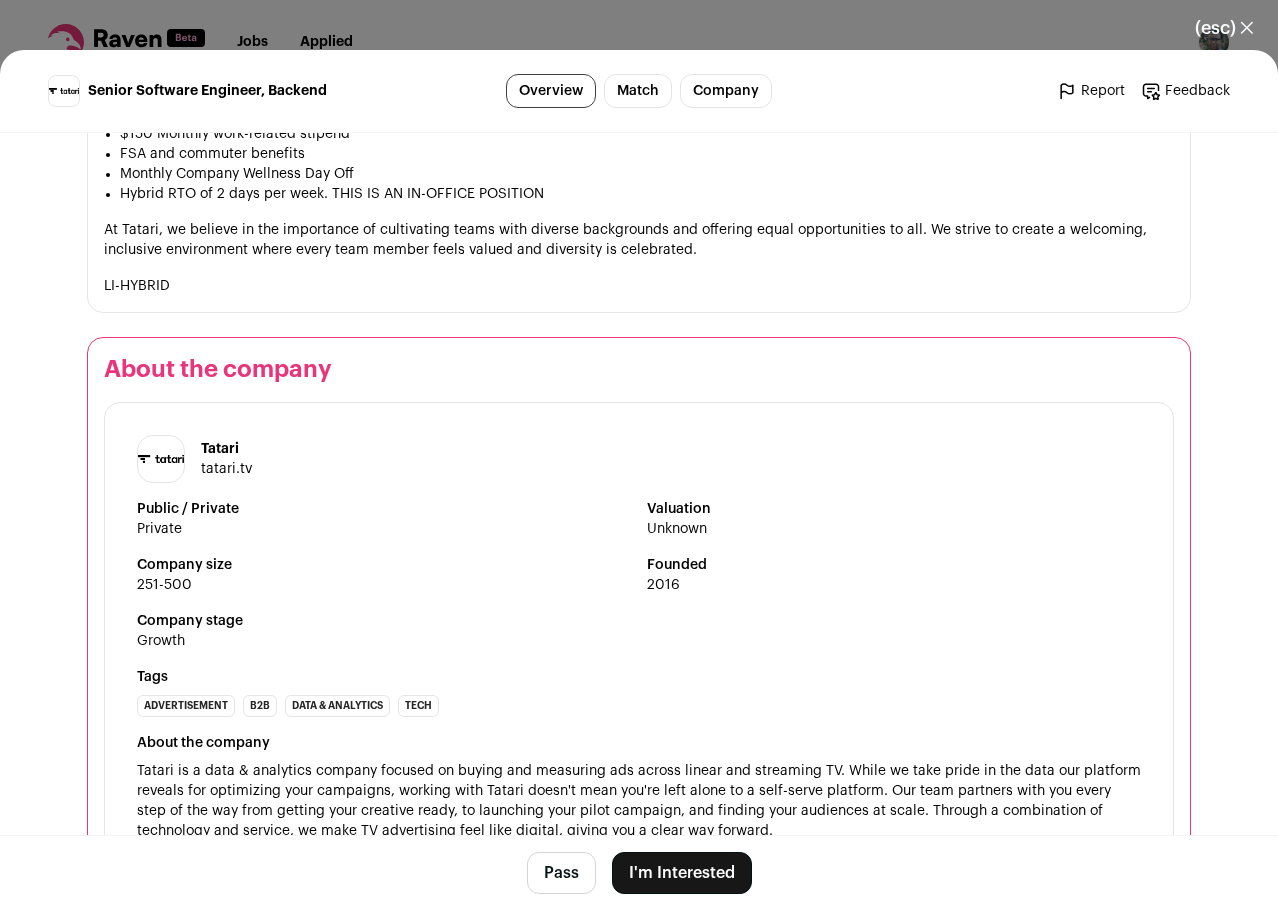 scroll, scrollTop: 2081, scrollLeft: 0, axis: vertical 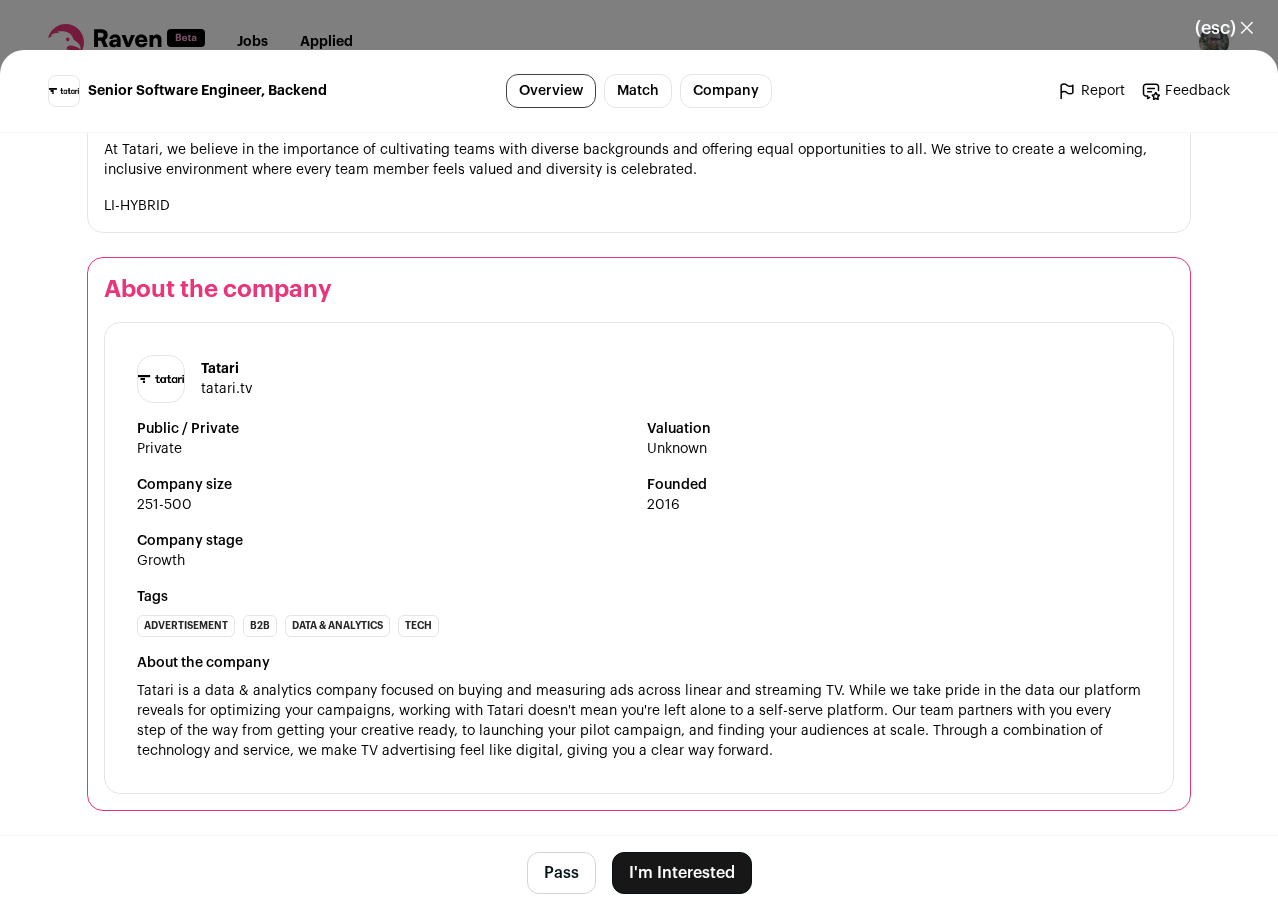click on "Pass
I'm Interested" at bounding box center (639, 873) 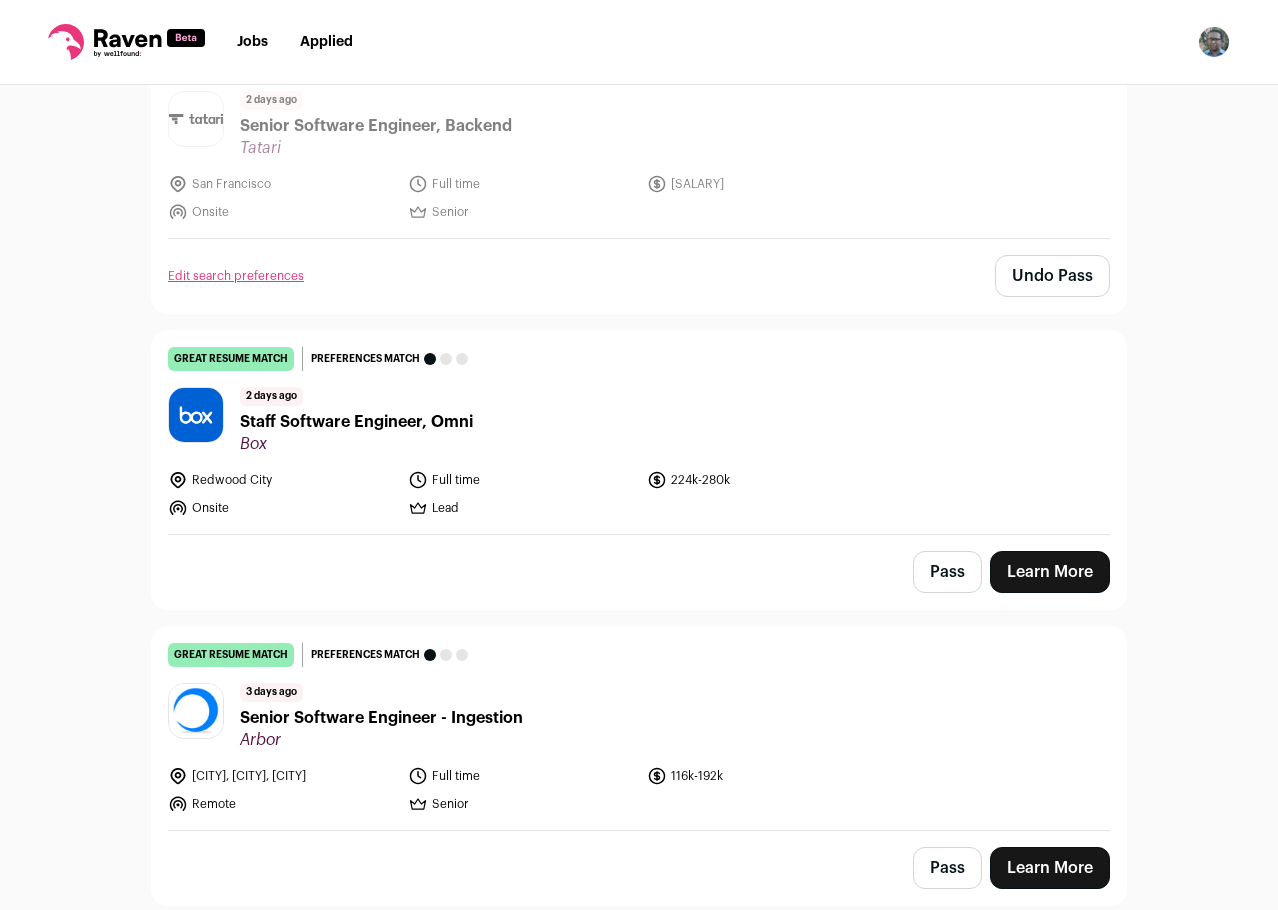 scroll, scrollTop: 2100, scrollLeft: 0, axis: vertical 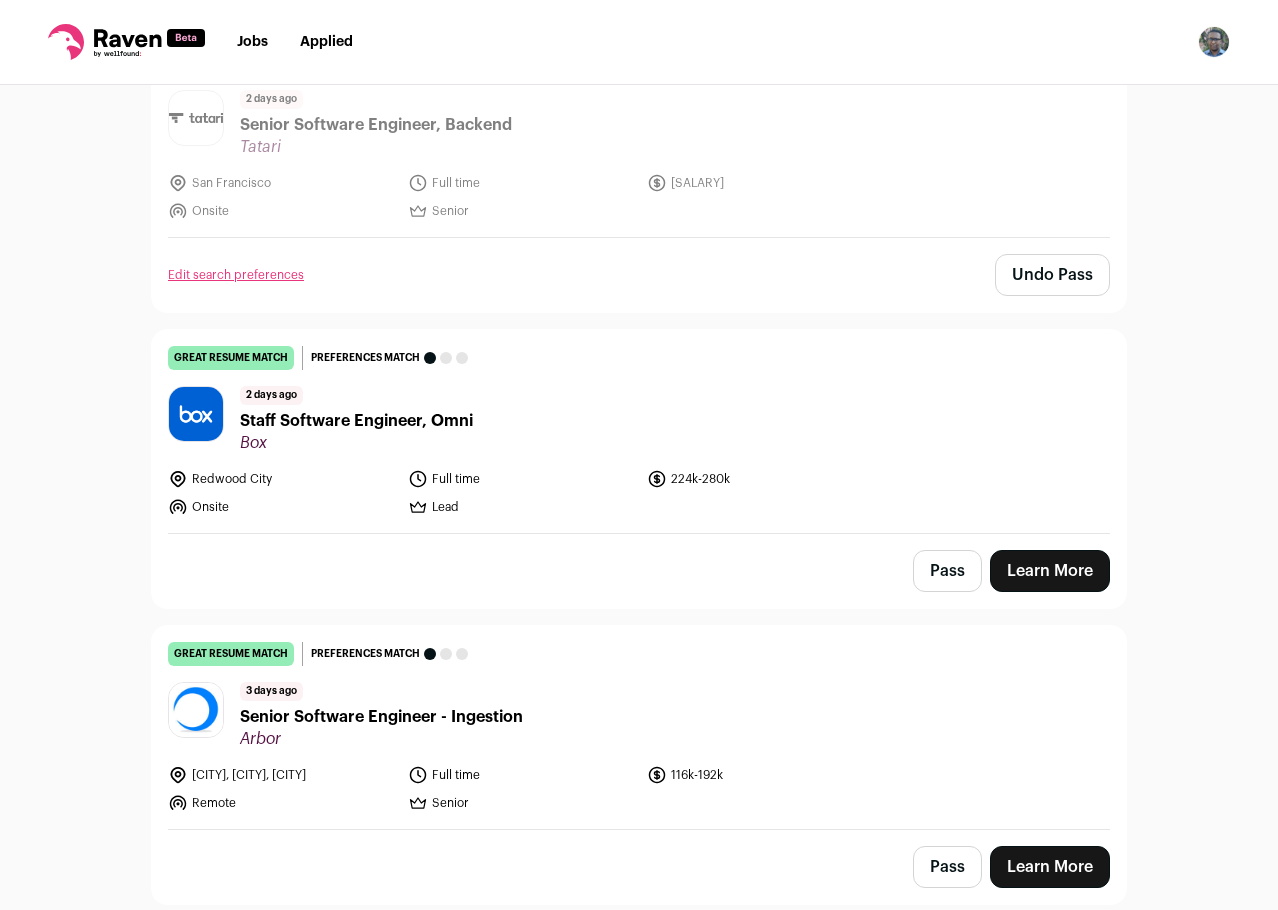click on "Pass" at bounding box center (947, 571) 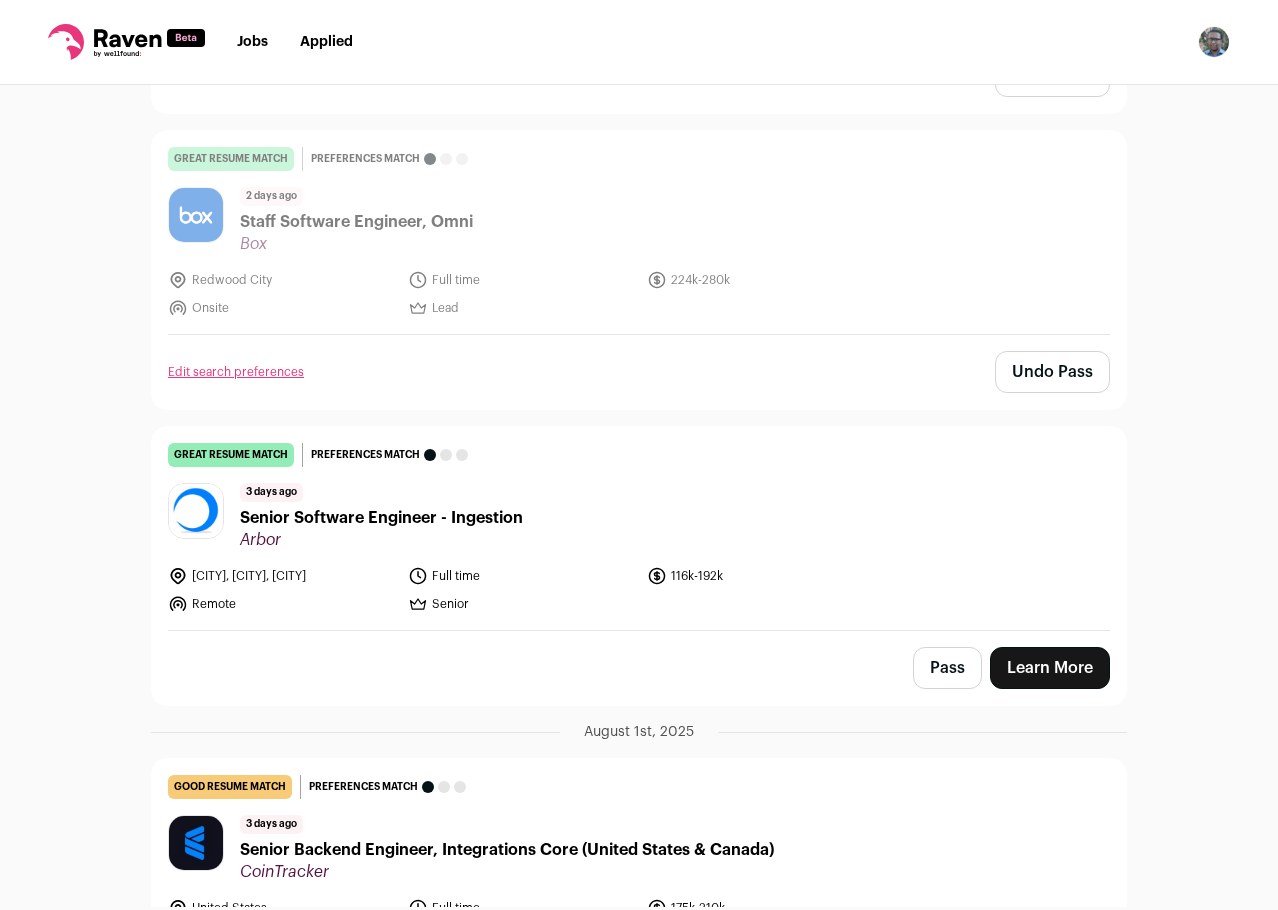 scroll, scrollTop: 2300, scrollLeft: 0, axis: vertical 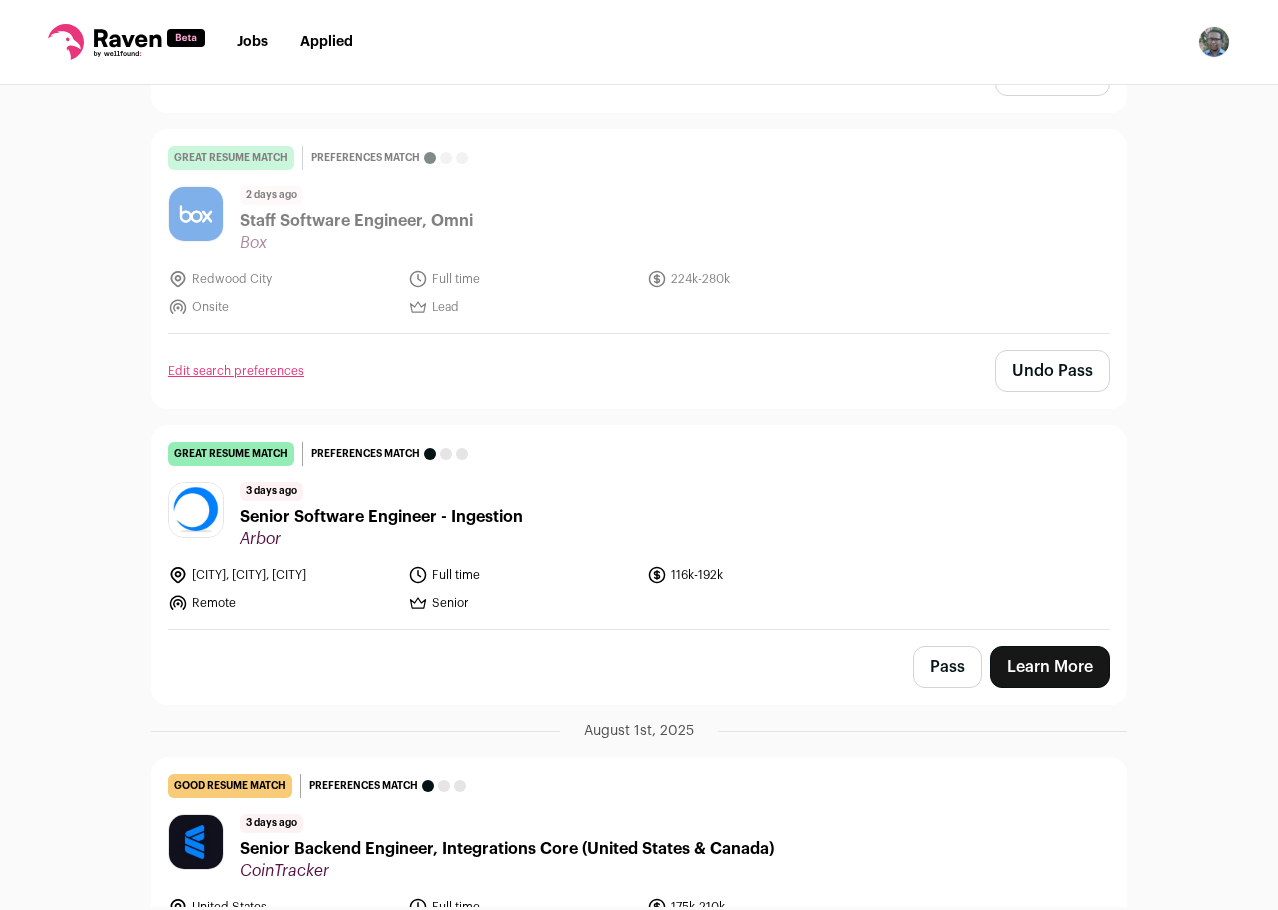 click on "Pass" at bounding box center (947, 667) 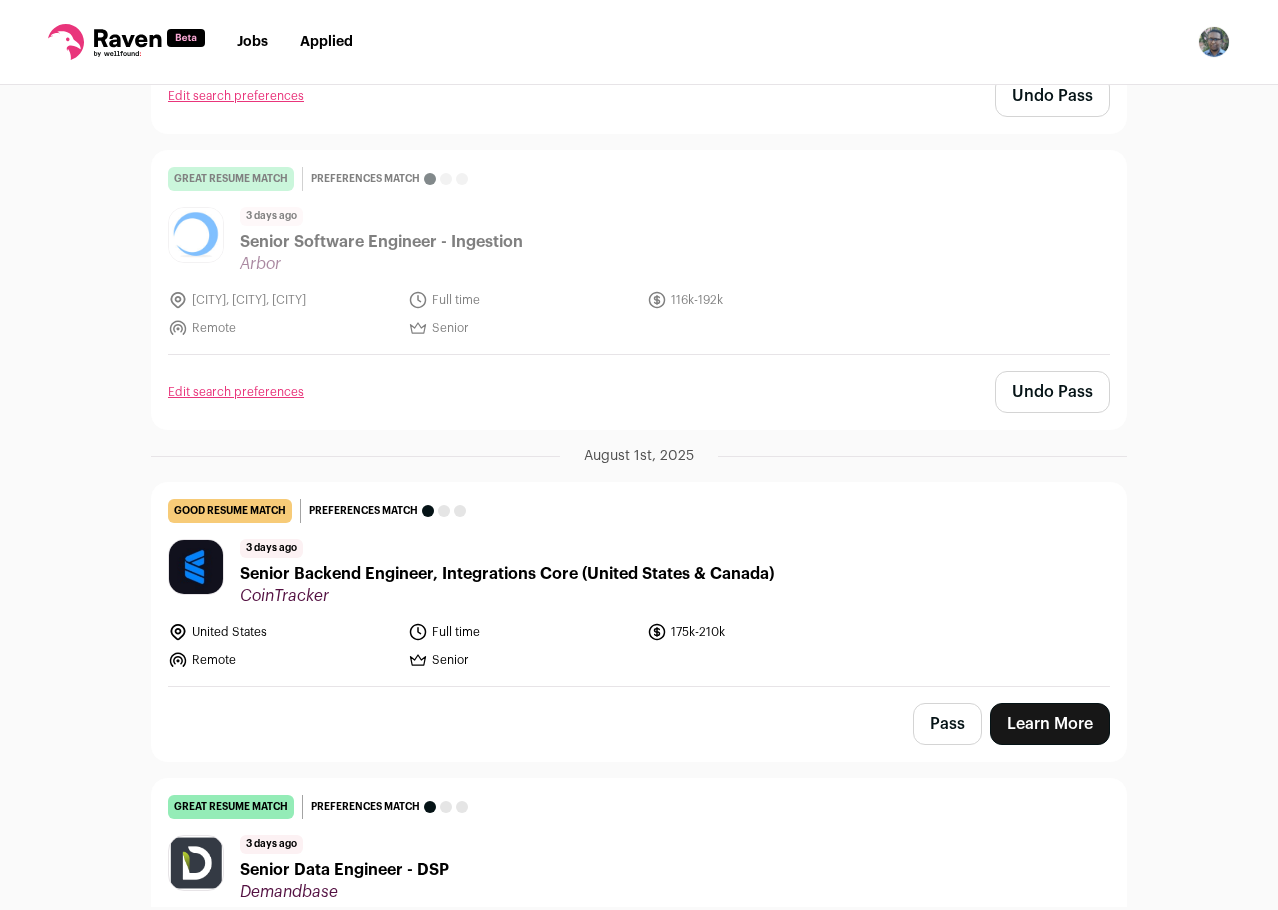 scroll, scrollTop: 2800, scrollLeft: 0, axis: vertical 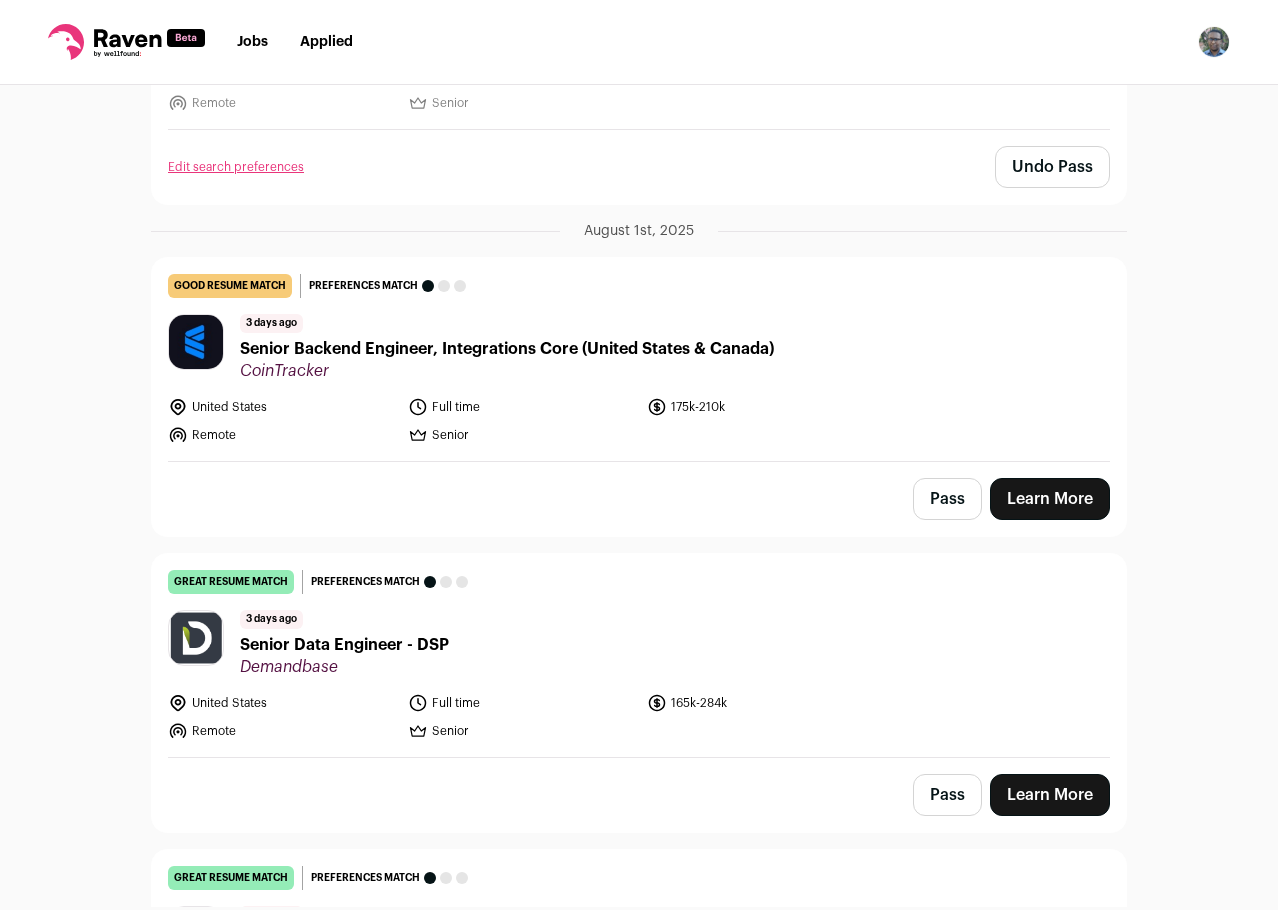 click on "Pass" at bounding box center [947, 499] 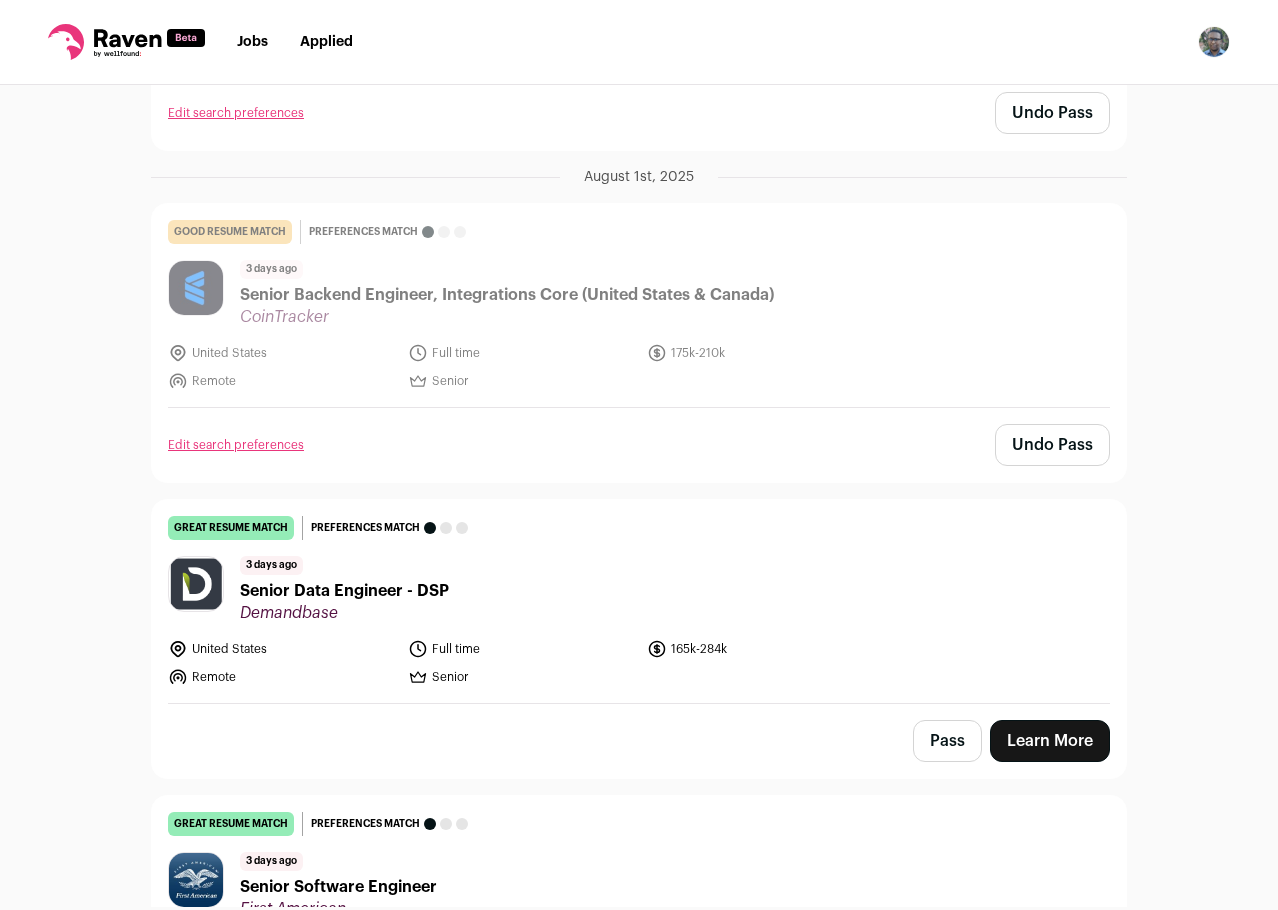 scroll, scrollTop: 3000, scrollLeft: 0, axis: vertical 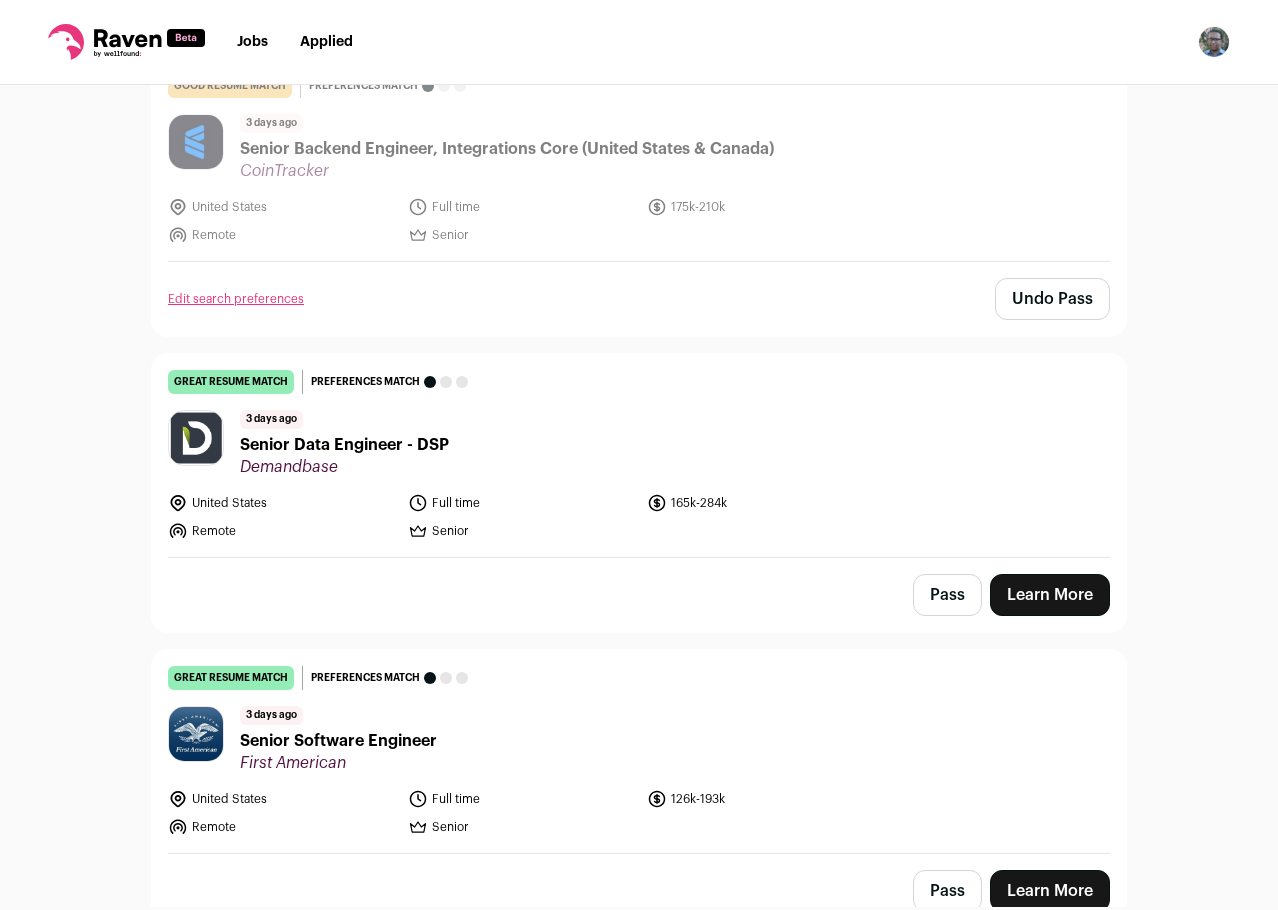 click on "Pass" at bounding box center [947, 595] 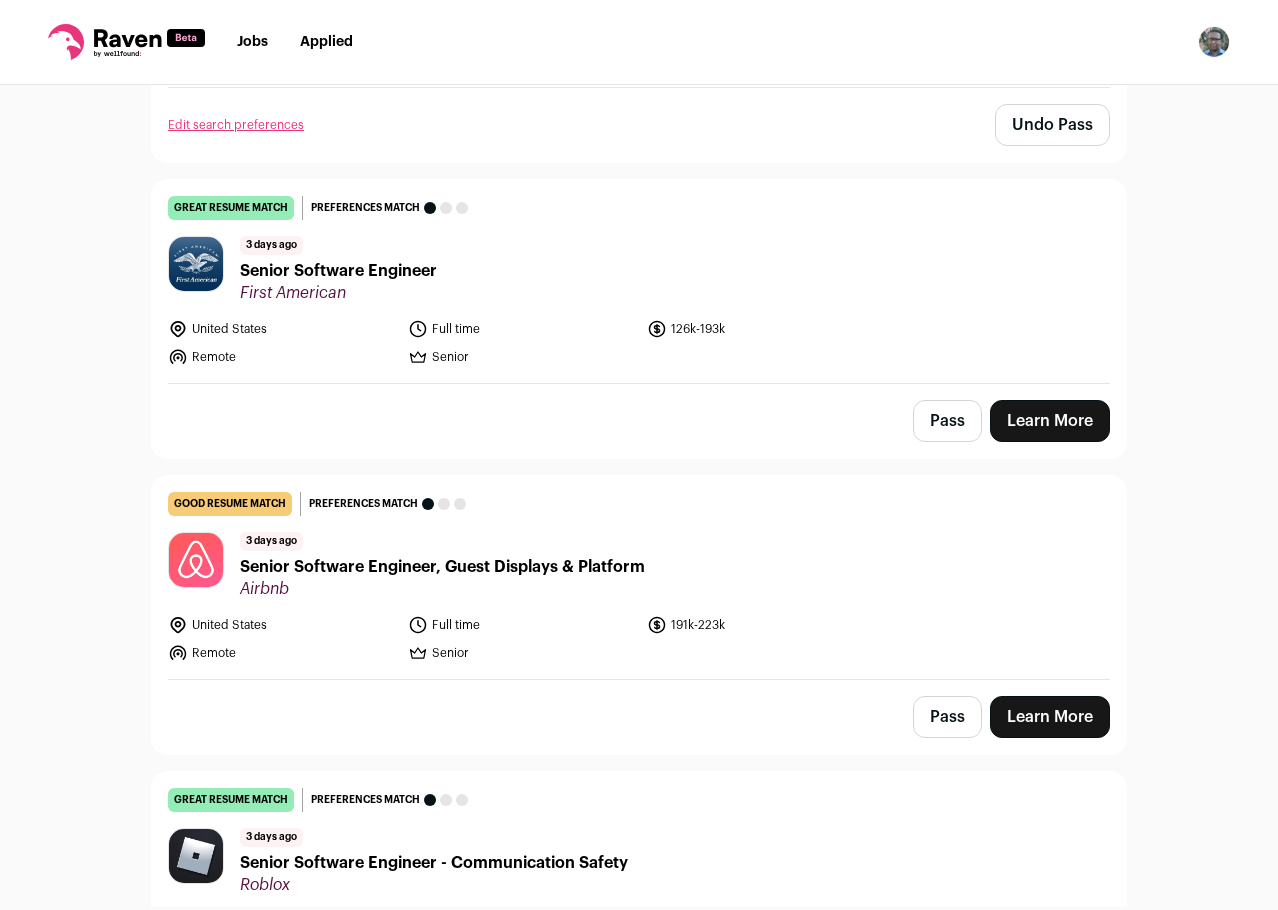 scroll, scrollTop: 3500, scrollLeft: 0, axis: vertical 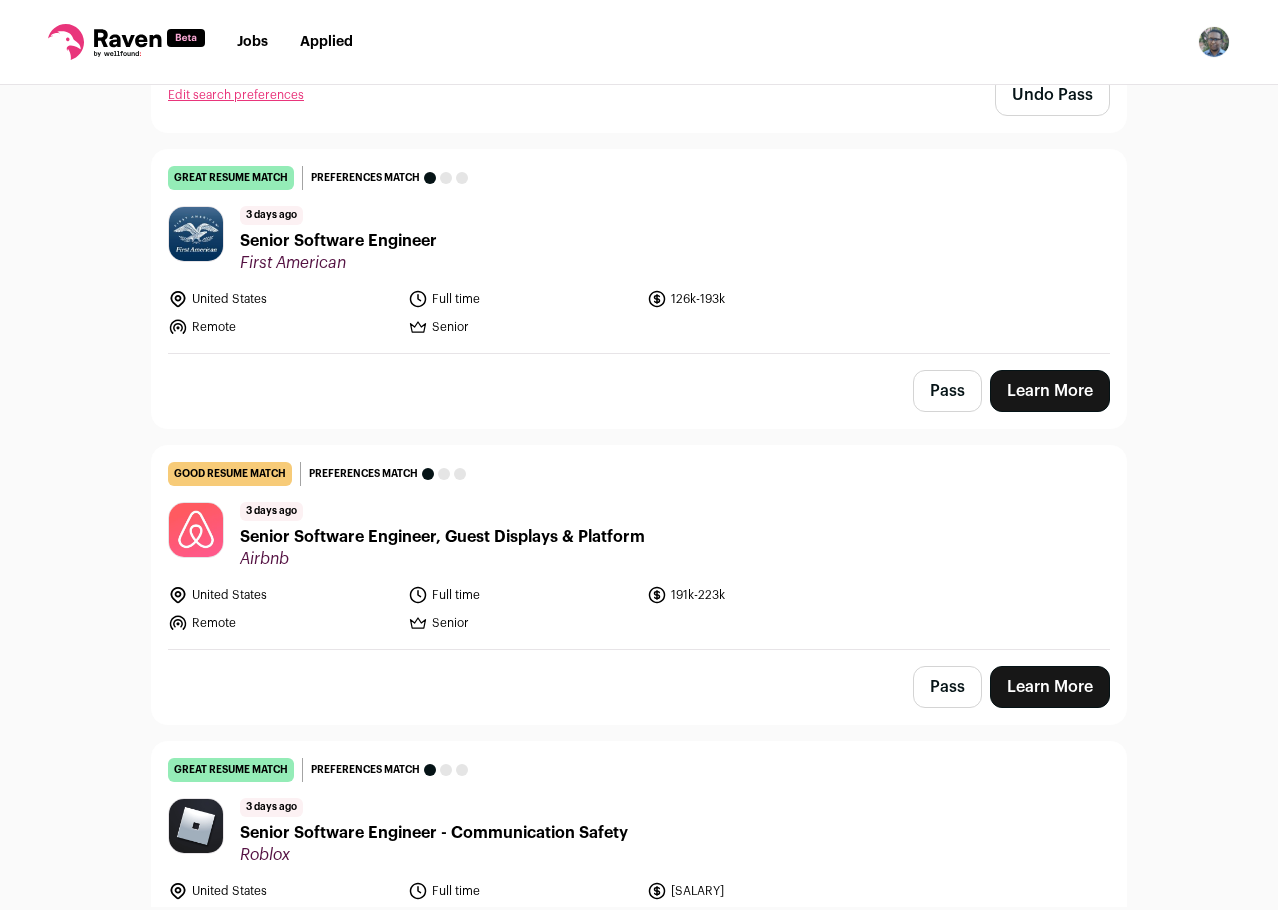 click on "3 days ago
Senior Software Engineer
First American" at bounding box center [639, 239] 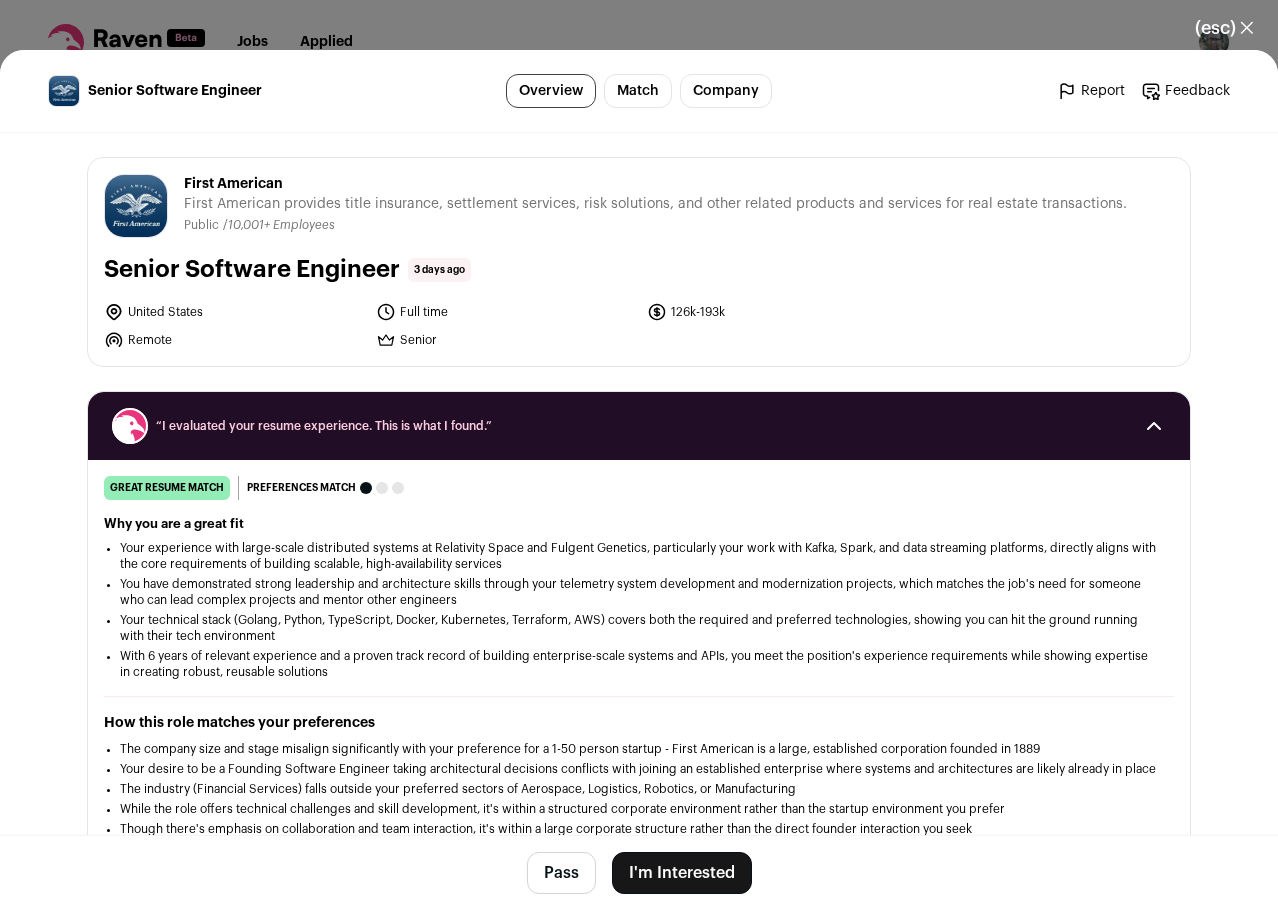 click on "Jobs
Applied
Settings
Notifications
Preferences
Resume
FAQs
Logout
Top job picks for you
52 results
Hide jobs missing dealbreakers?
[DATE]
great resume match
Preferences match" at bounding box center (639, 455) 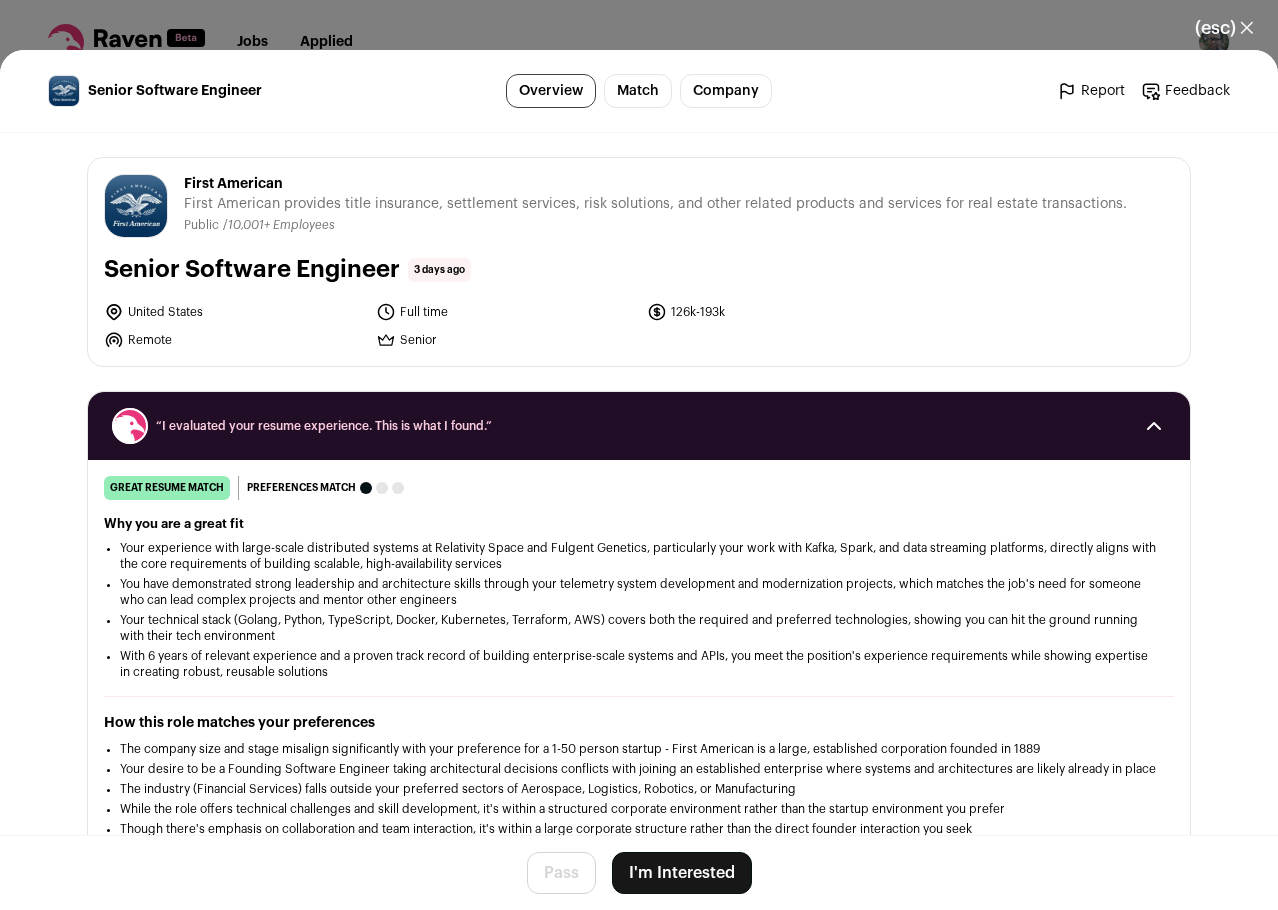 click on "Pass" at bounding box center (561, 873) 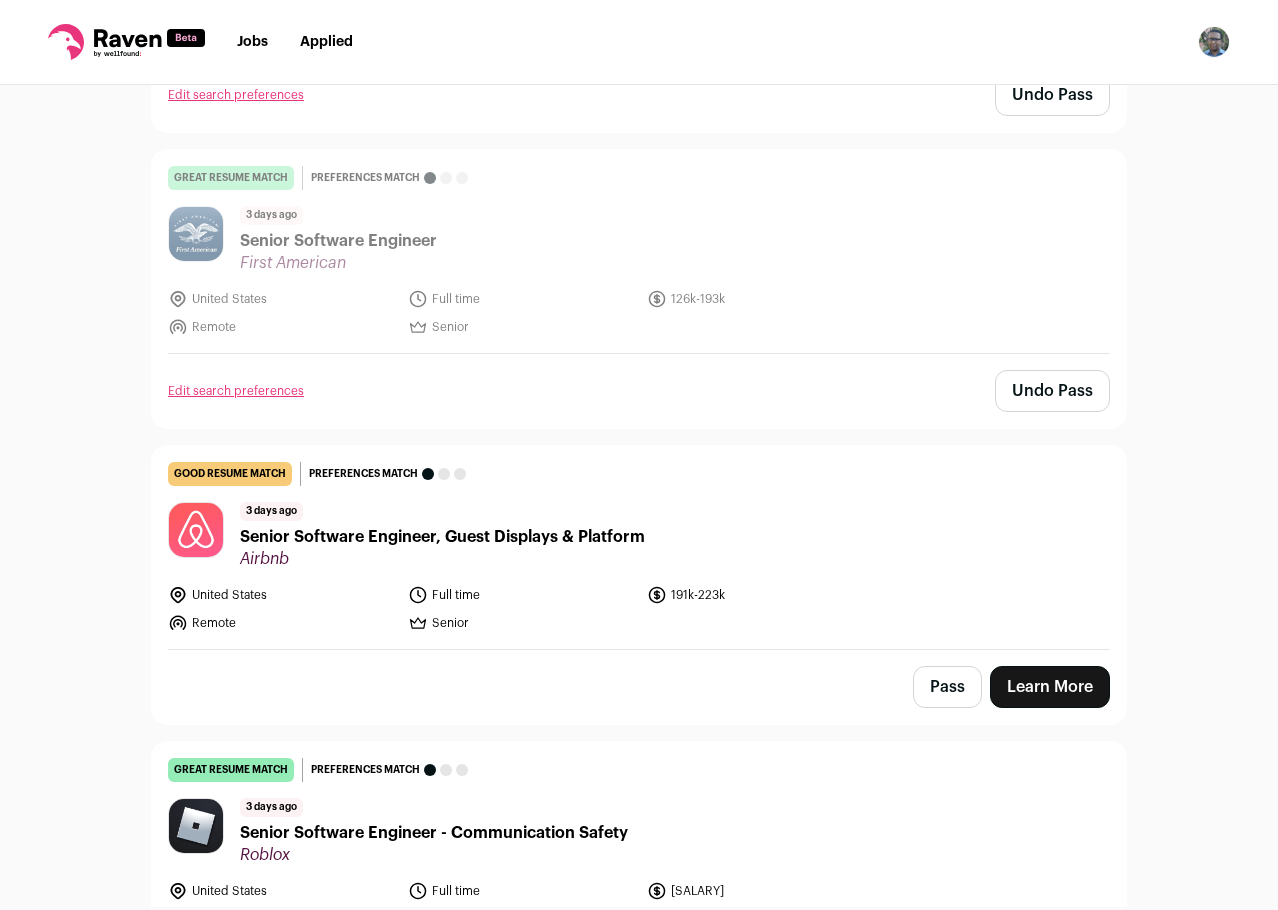 click on "[TIME] days ago
Senior Software Engineer - Communication Safety
Roblox" at bounding box center [434, 831] 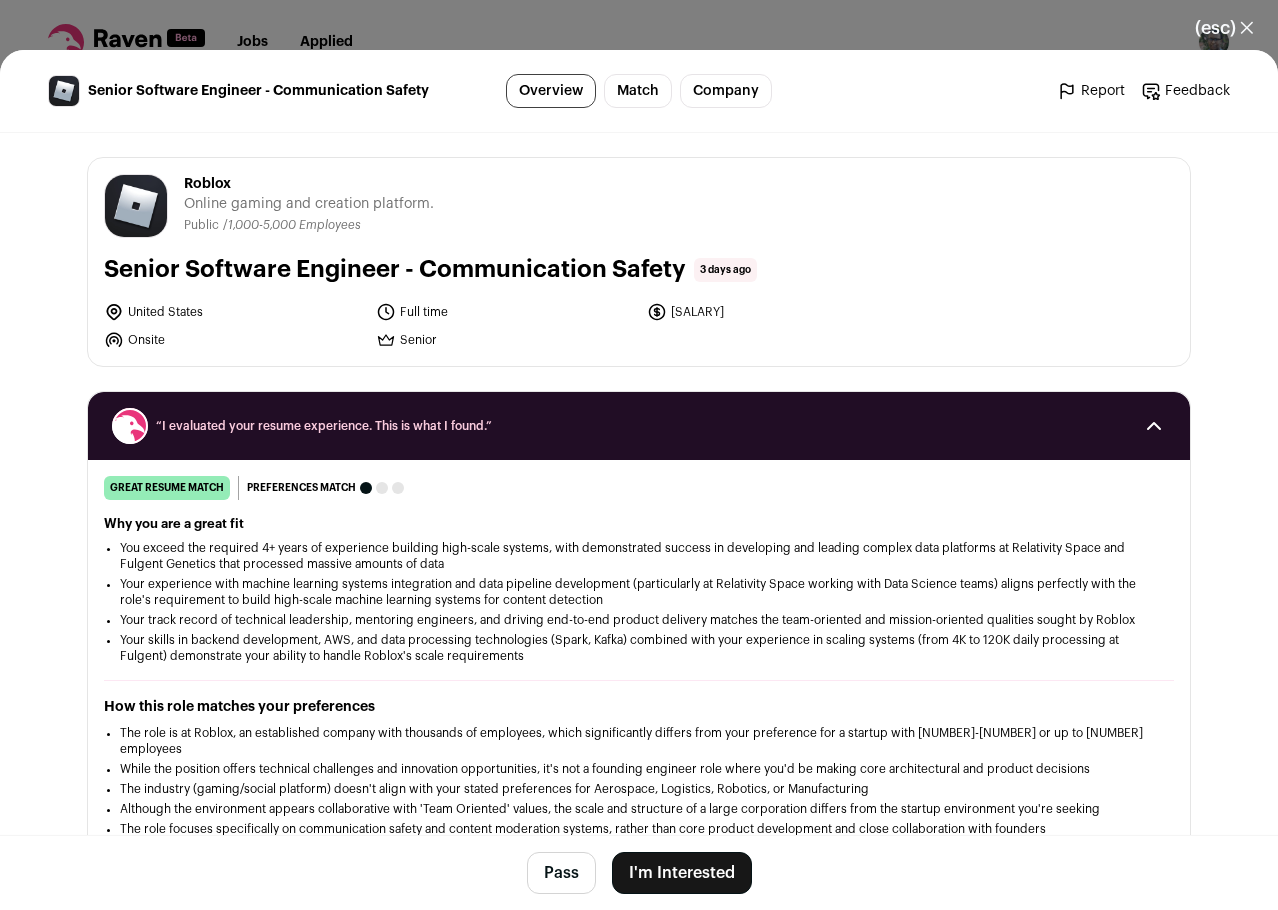 click on "(esc) ✕" at bounding box center [1224, 28] 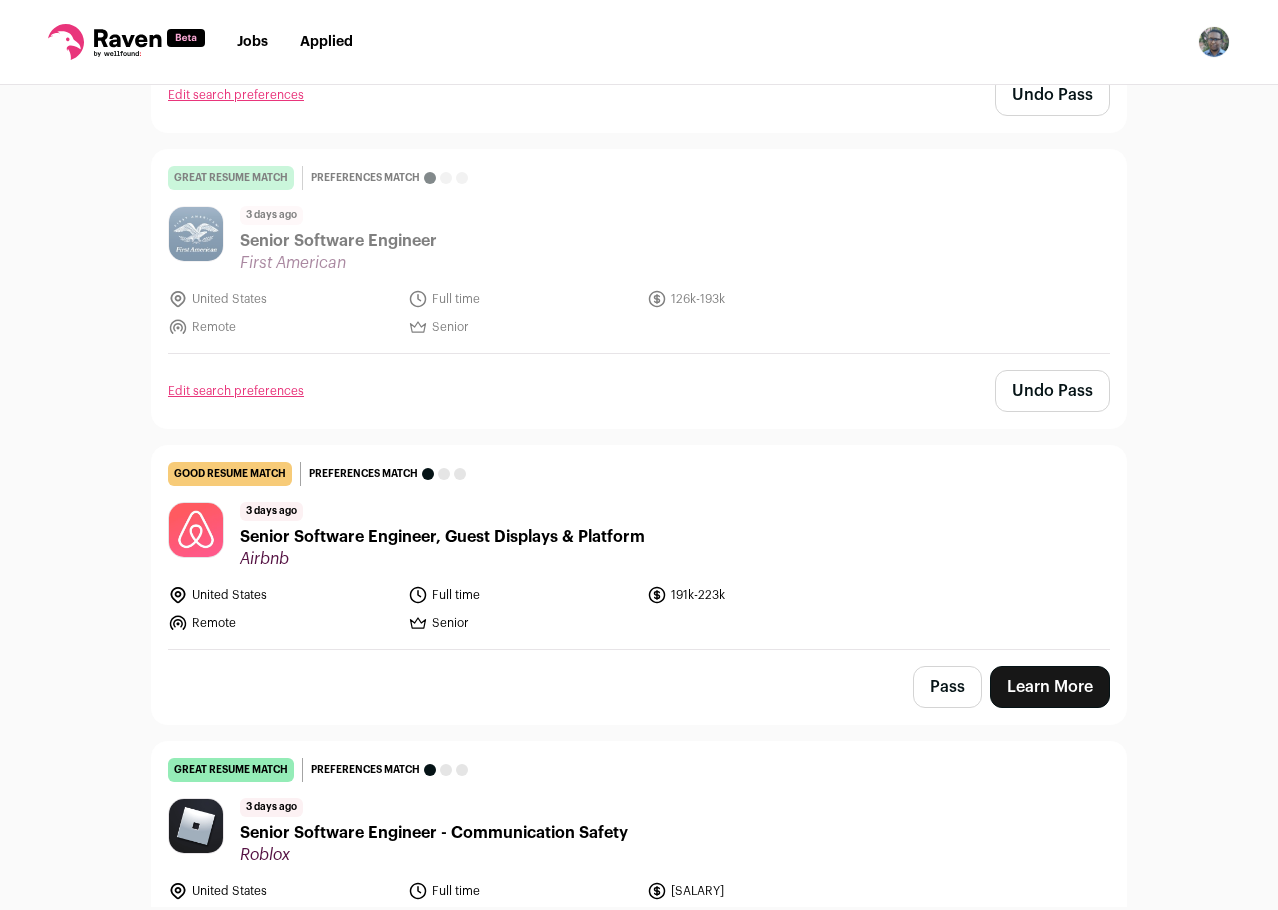 click on "Top job picks for you
52 results
Hide jobs missing dealbreakers?
August 3rd, 2025
great resume match
You meet the must-have requirements, the nice-to-have requirements, and are a strong fit for the job responsibilities. You may still want some resume edits to stand out, but your resume is a strong match as-is.
Preferences match
This job is missing one or more of your dealbreakers
1 day ago" at bounding box center (639, 496) 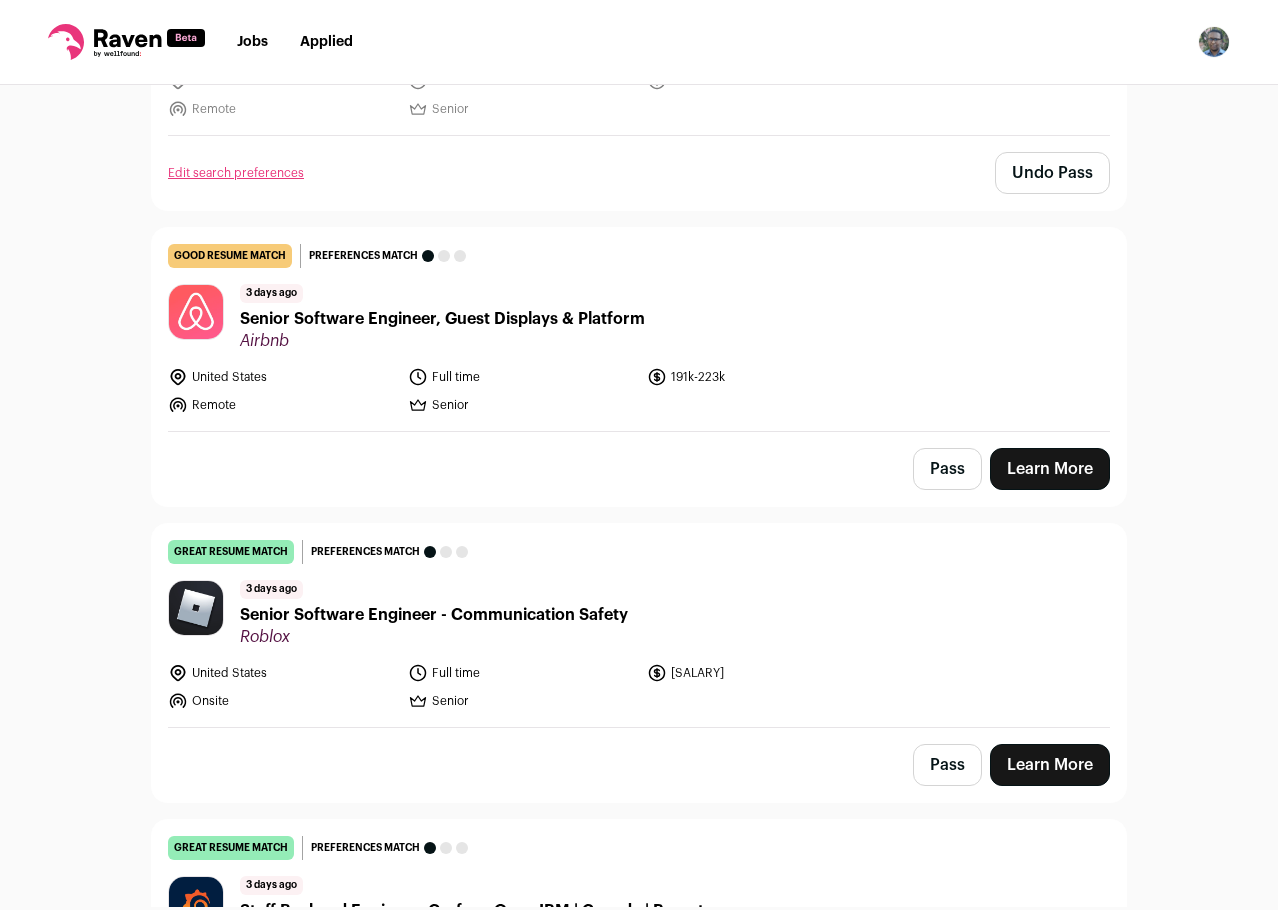 scroll, scrollTop: 3900, scrollLeft: 0, axis: vertical 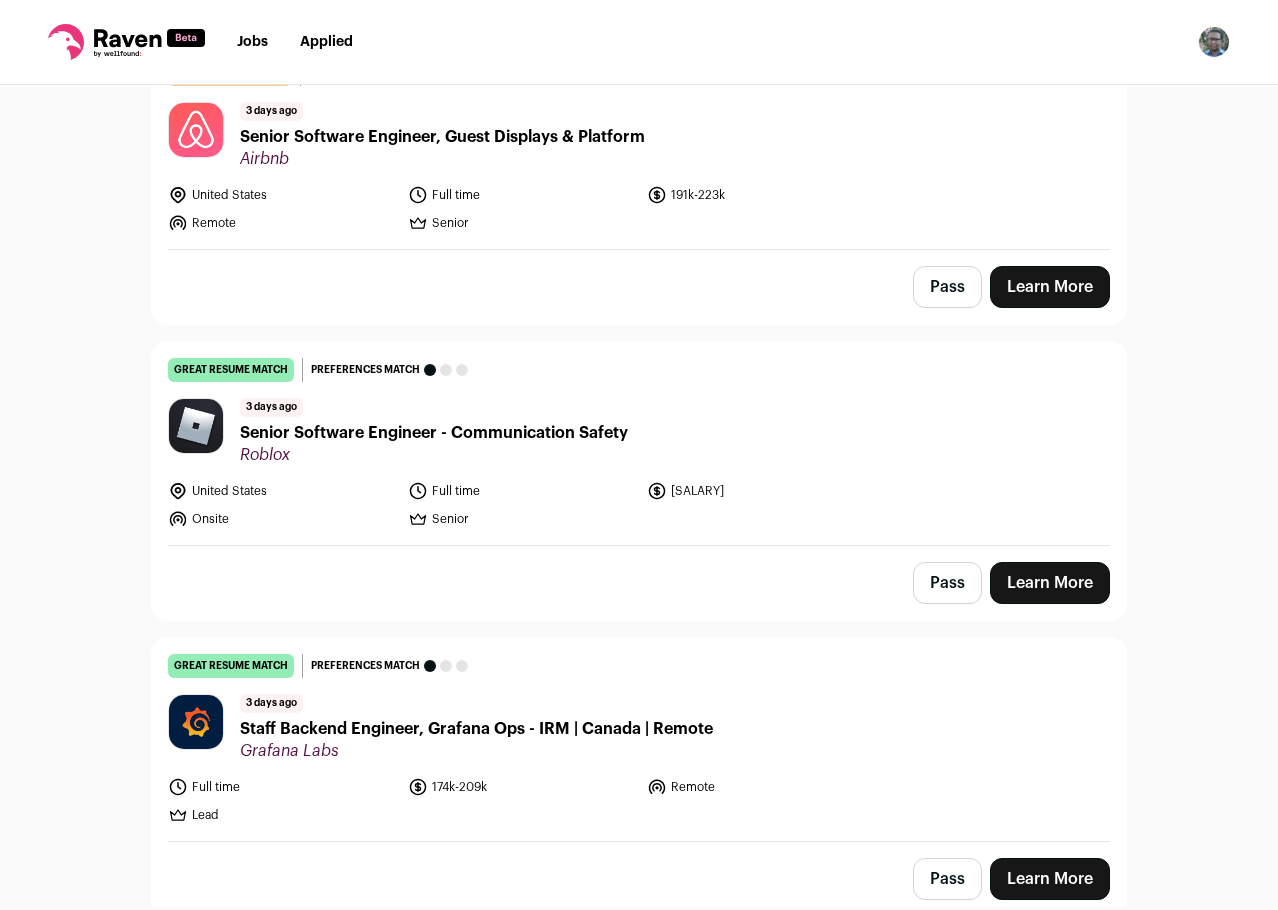 click on "Pass" at bounding box center (947, 287) 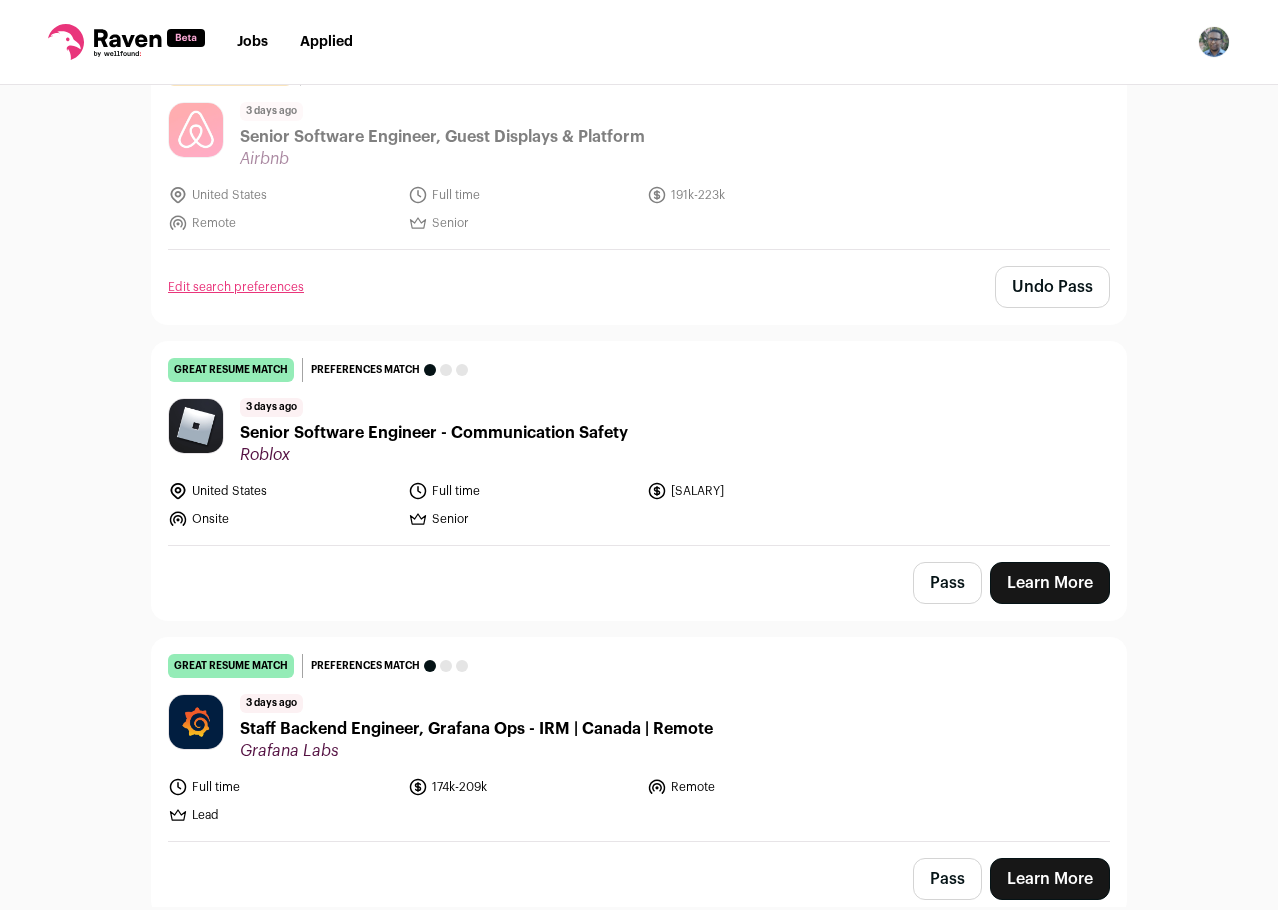 click on "Pass" at bounding box center [947, 583] 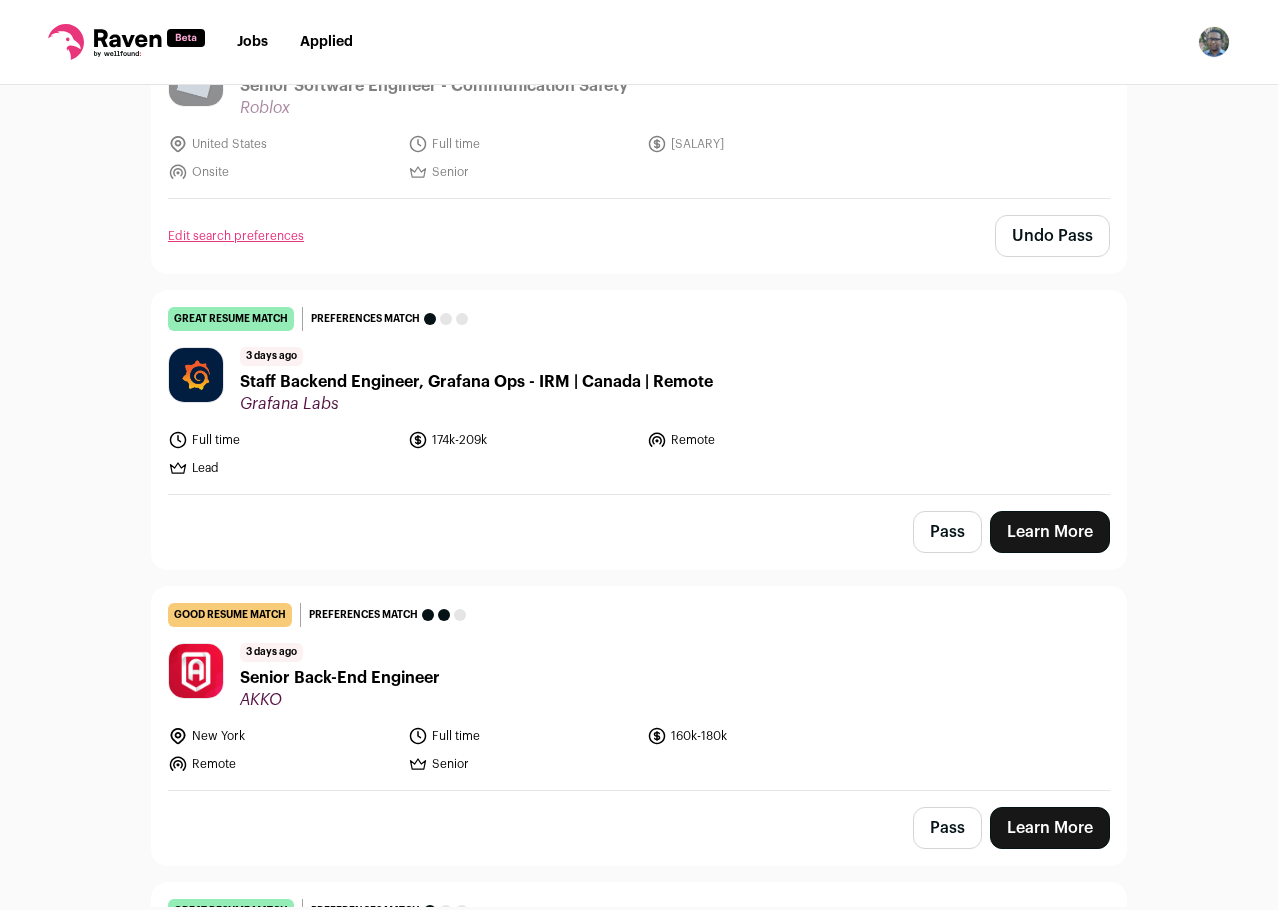 scroll, scrollTop: 4400, scrollLeft: 0, axis: vertical 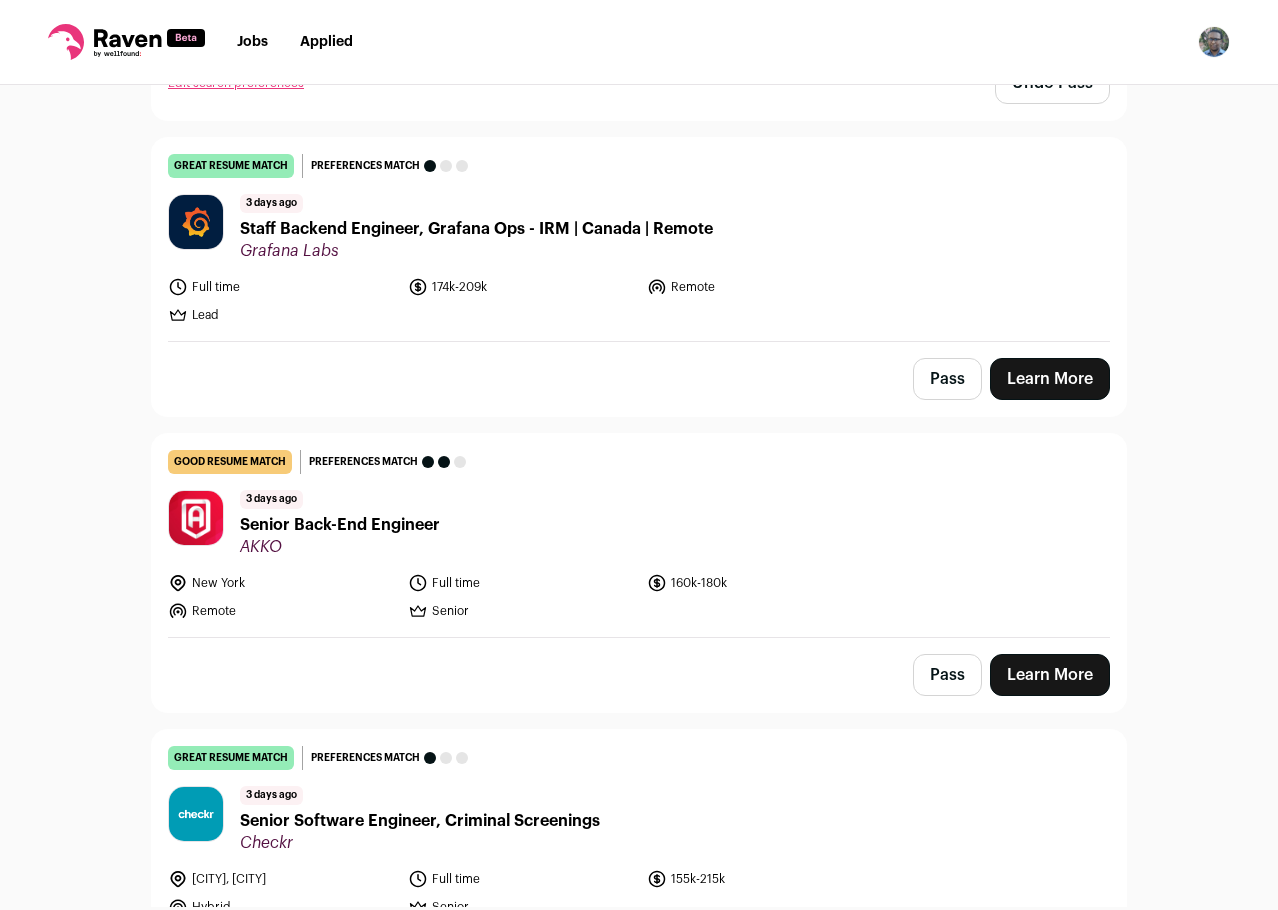 click on "Pass" at bounding box center [947, 379] 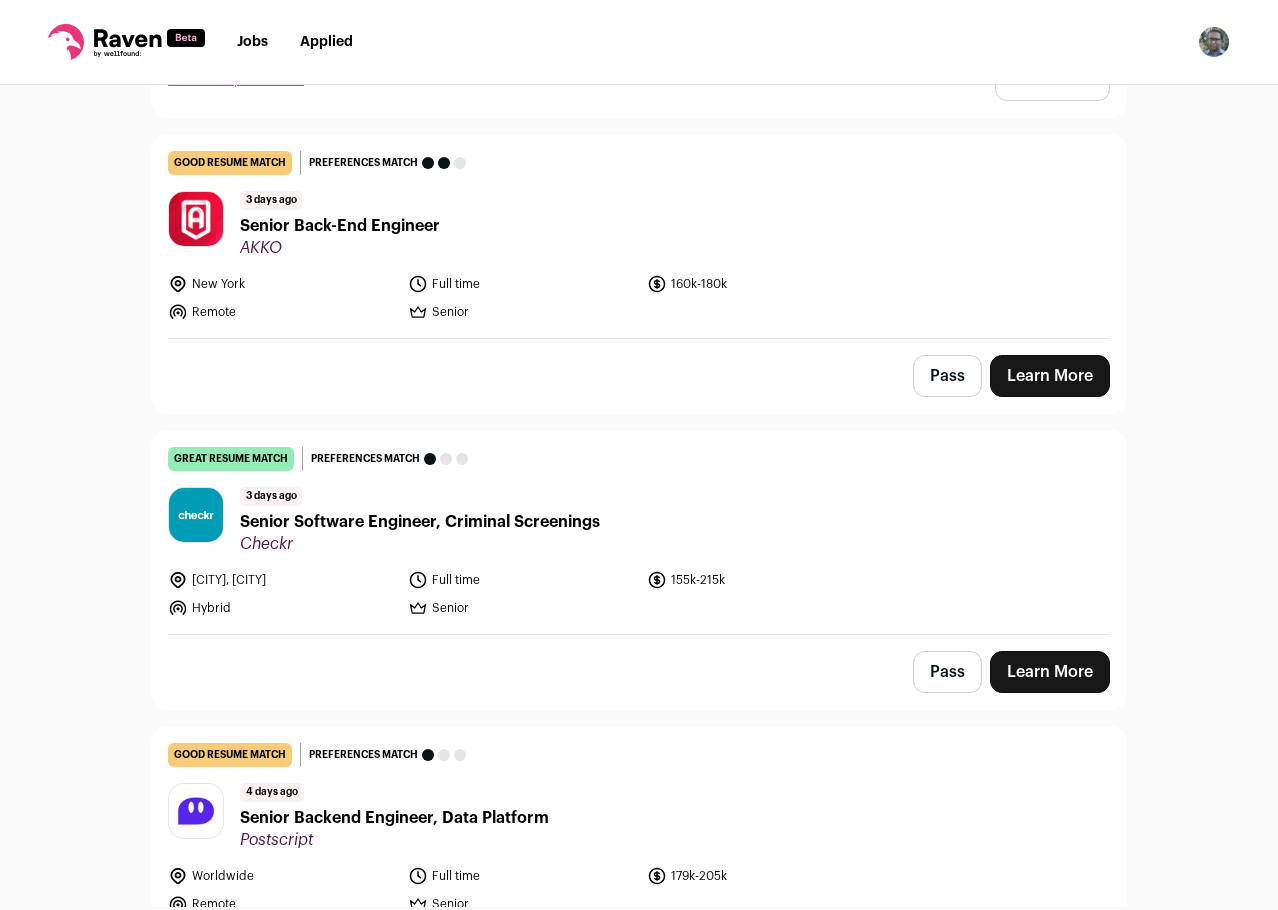 scroll, scrollTop: 4700, scrollLeft: 0, axis: vertical 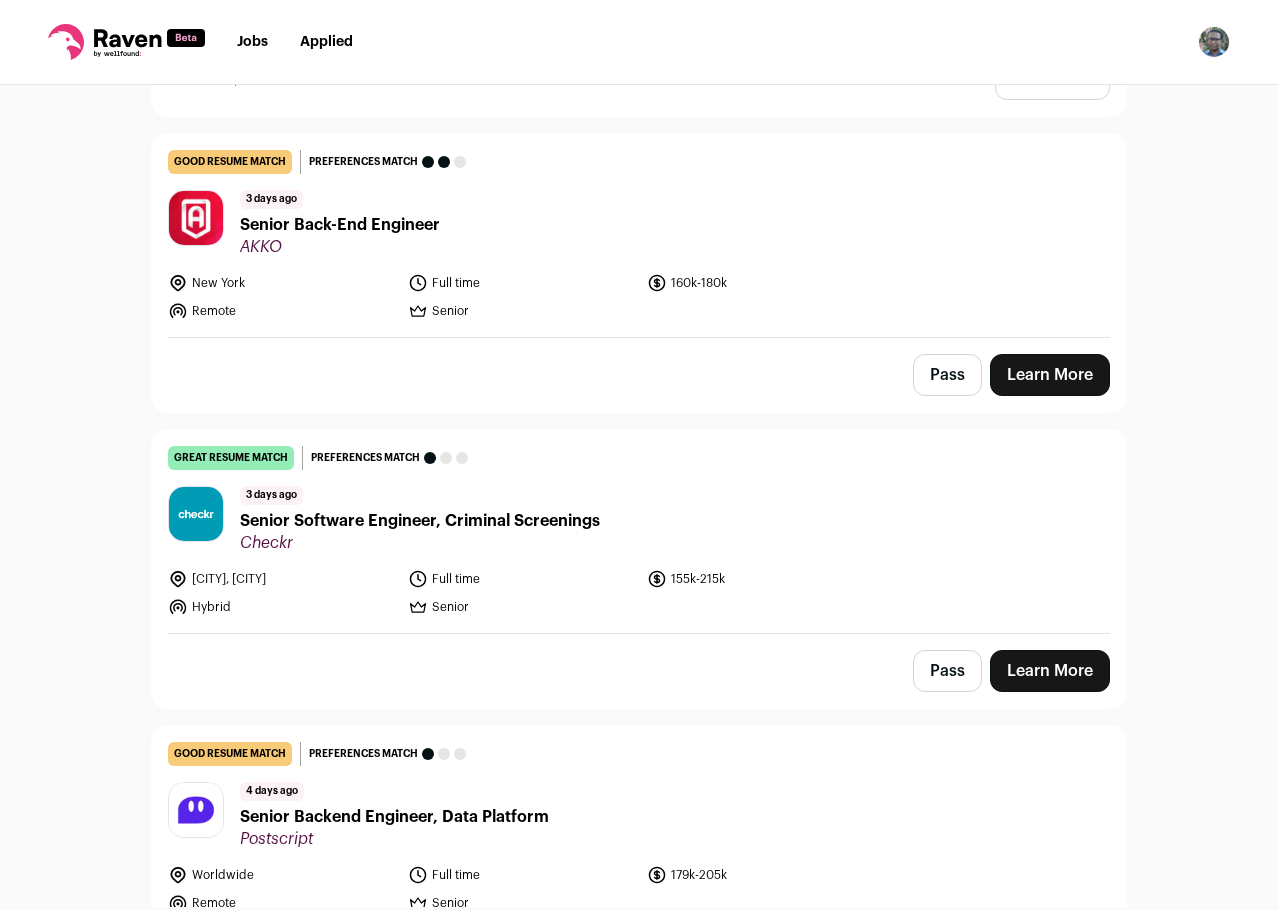 click on "Pass" at bounding box center [947, 375] 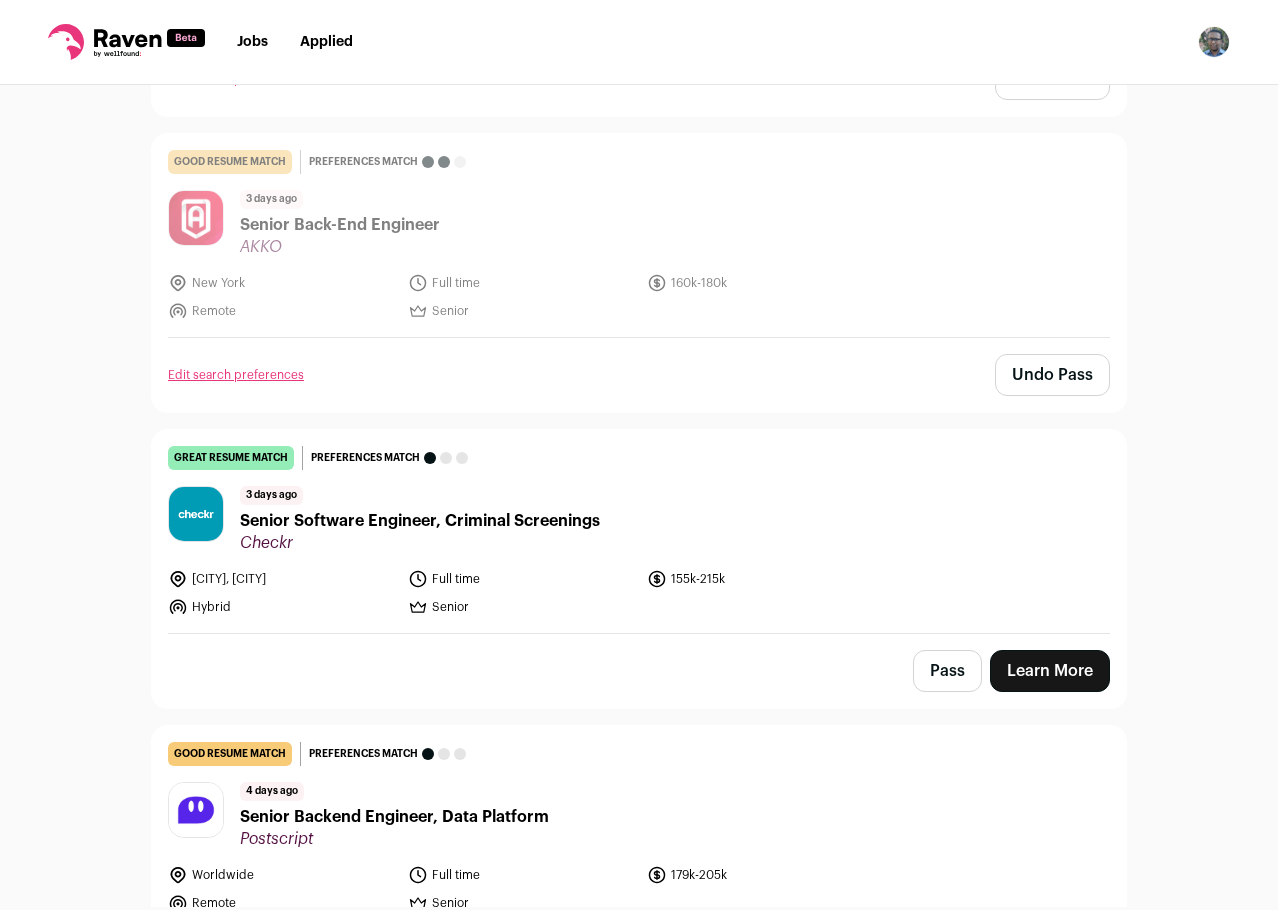 click on "Pass" at bounding box center (947, 671) 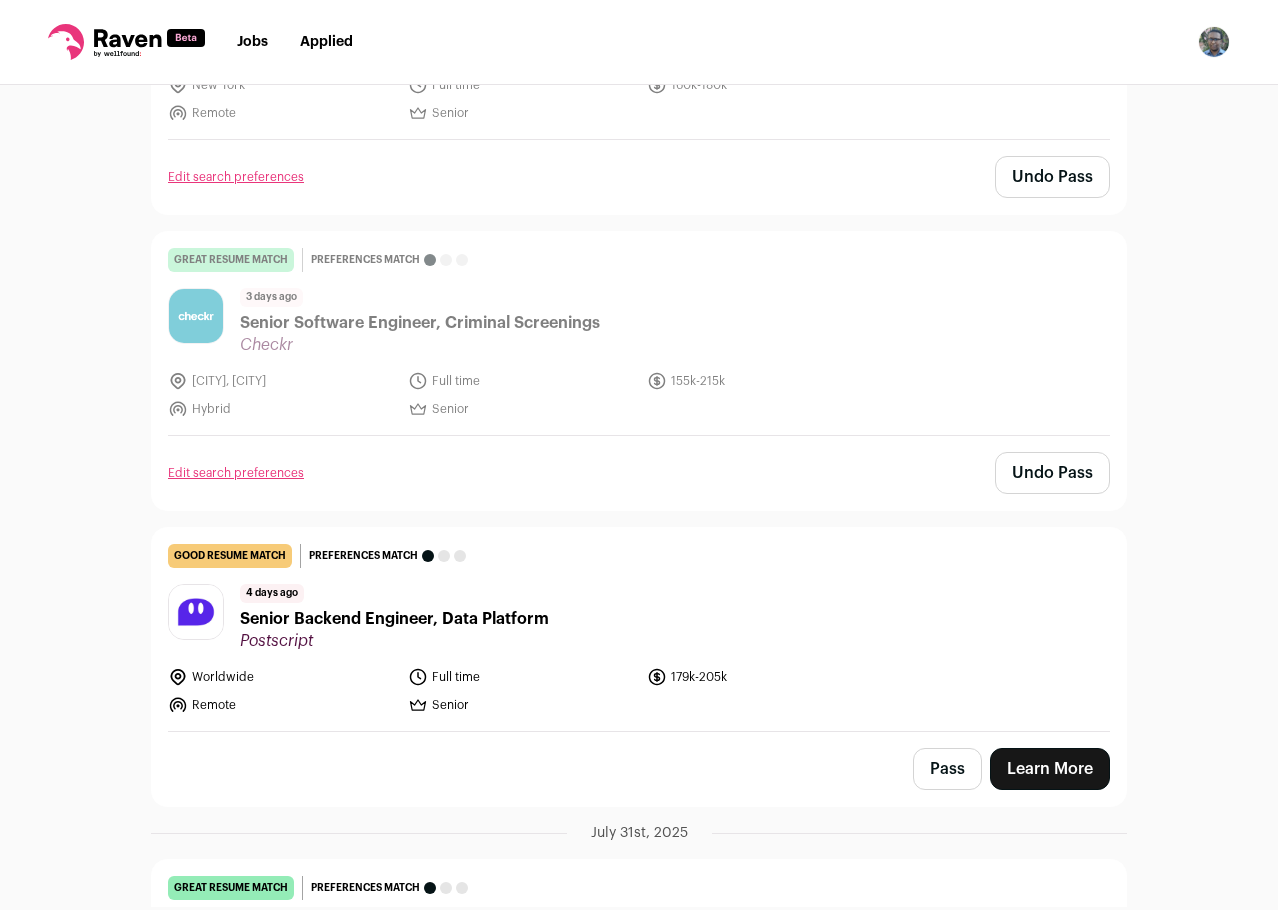 scroll, scrollTop: 5100, scrollLeft: 0, axis: vertical 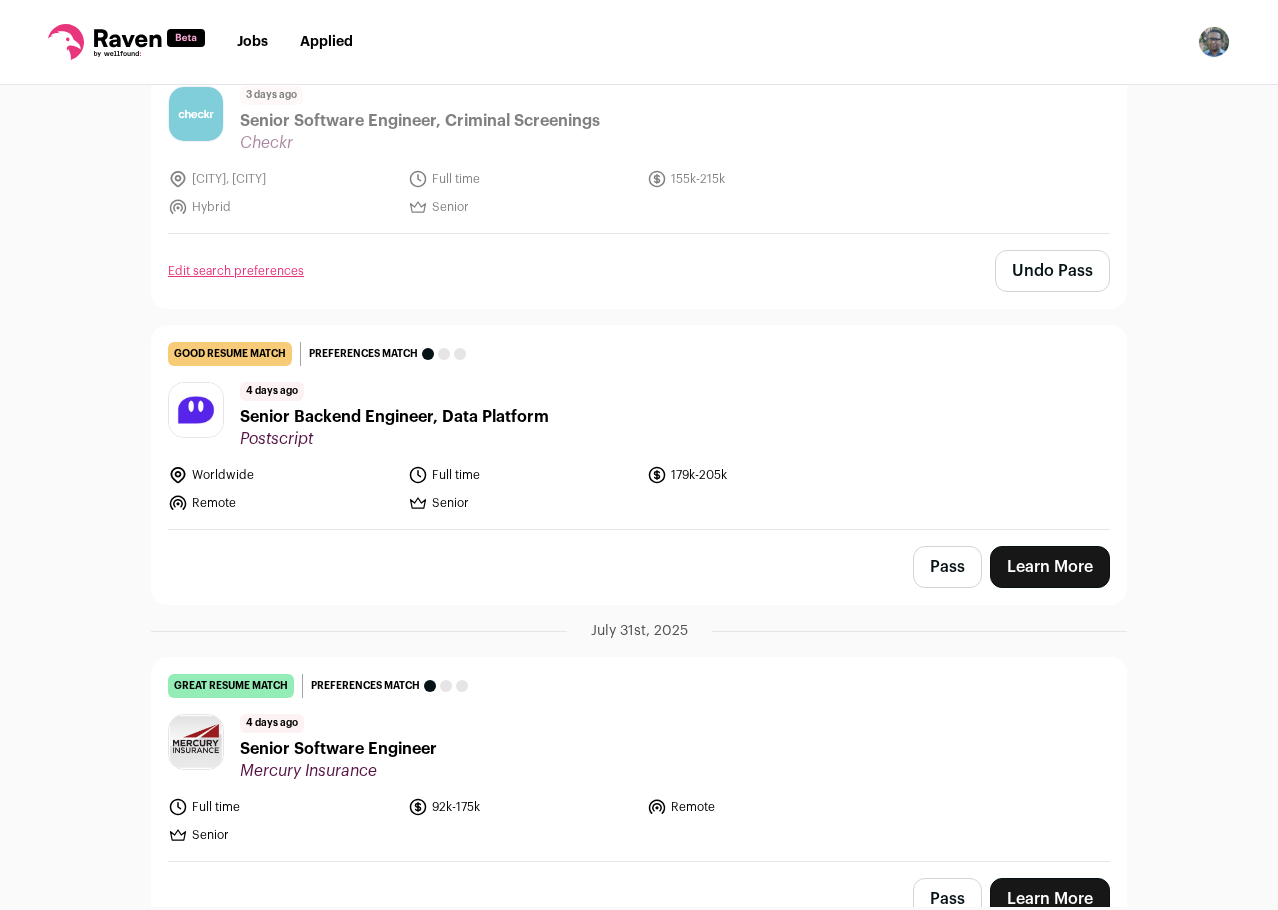 click on "good resume match
You meet the must-have requirements but are missing some nice-to-haves or don't strongly match the job responsibilities. These issues are usually fixable with some resume edits.
Preferences match
This job is missing one or more of your dealbreakers
4 days ago
Senior Backend Engineer, Data Platform
Postscript
Worldwide
Full time
179k-205k" at bounding box center [639, 427] 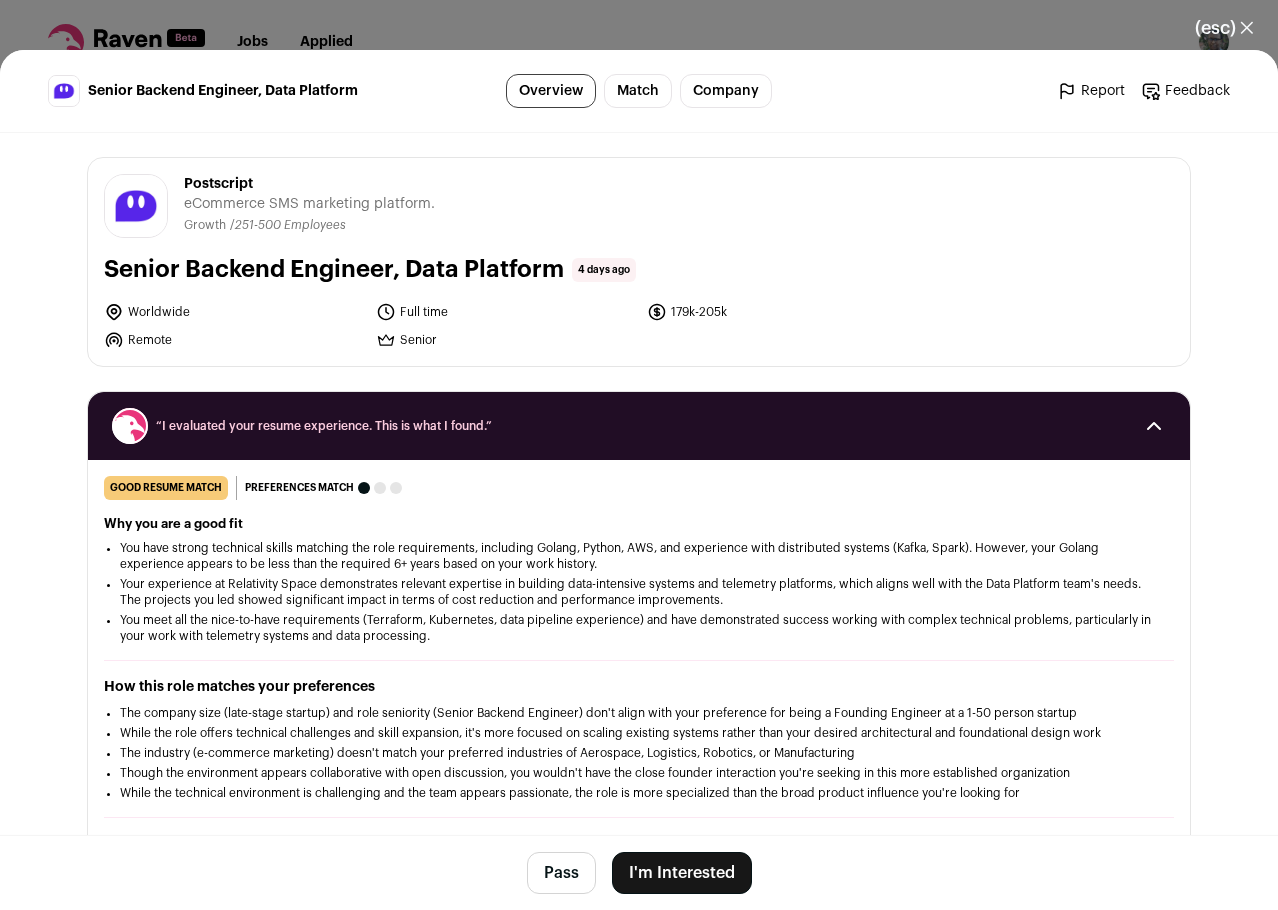 scroll, scrollTop: 400, scrollLeft: 0, axis: vertical 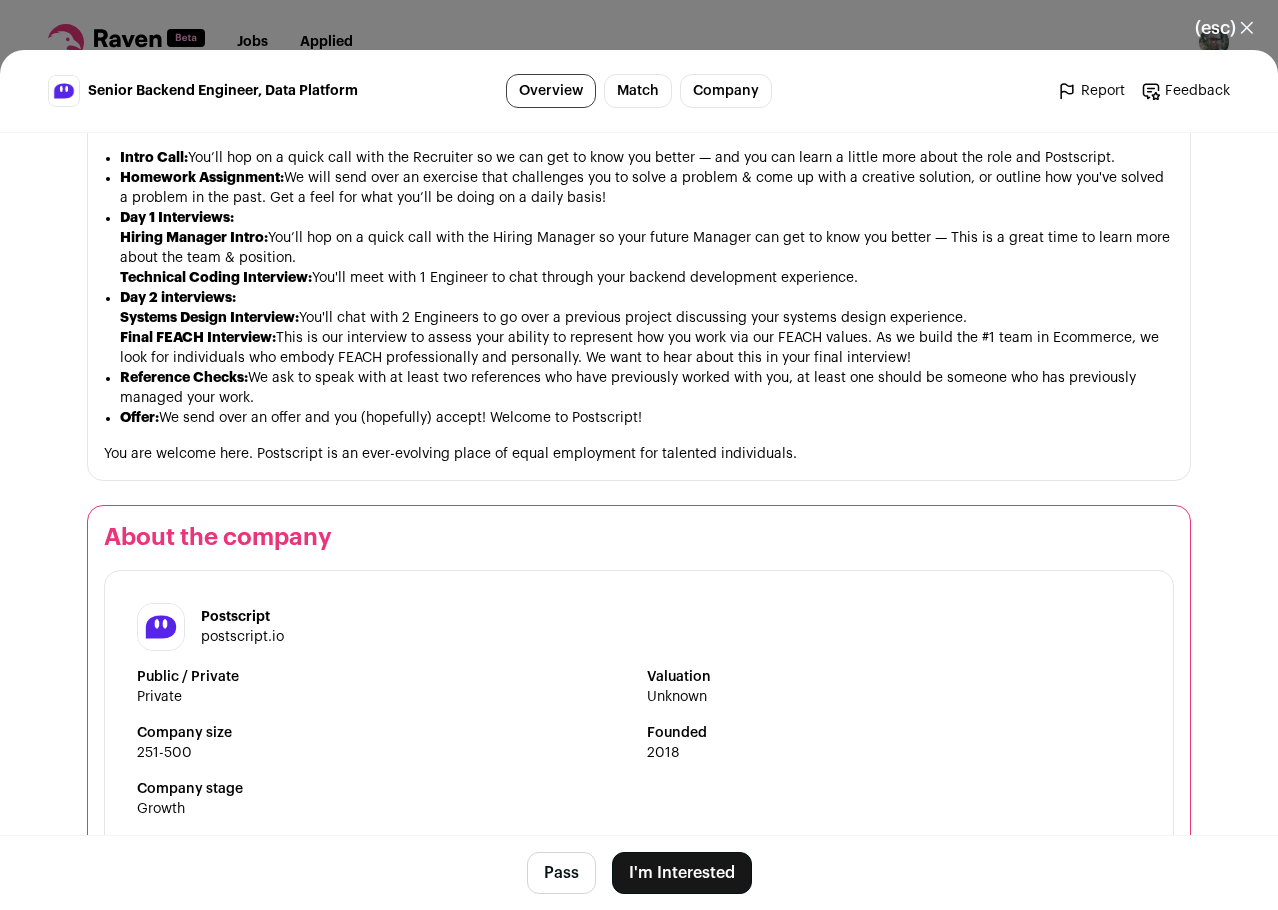 drag, startPoint x: 756, startPoint y: 320, endPoint x: 775, endPoint y: 598, distance: 278.64853 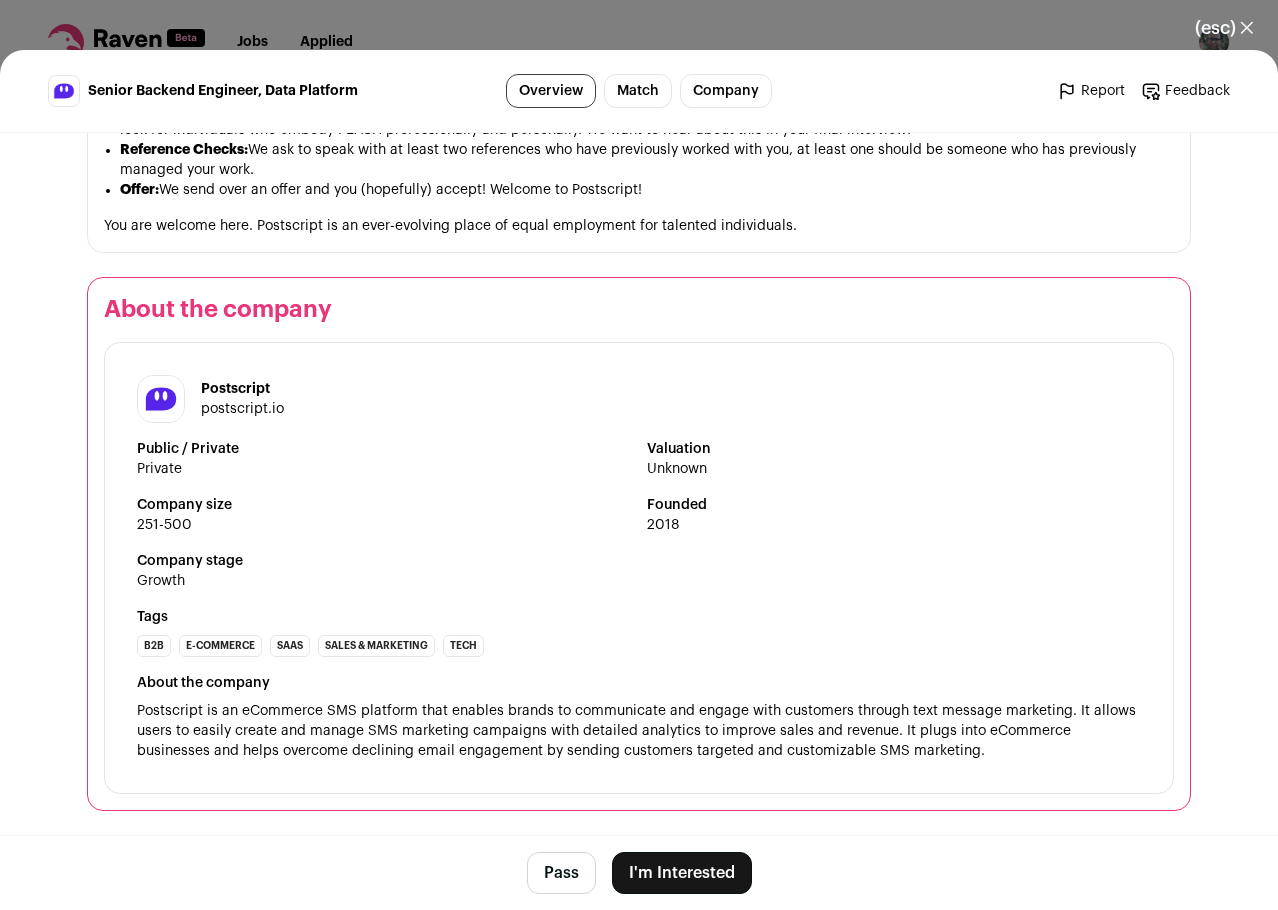click on "Pass" at bounding box center (561, 873) 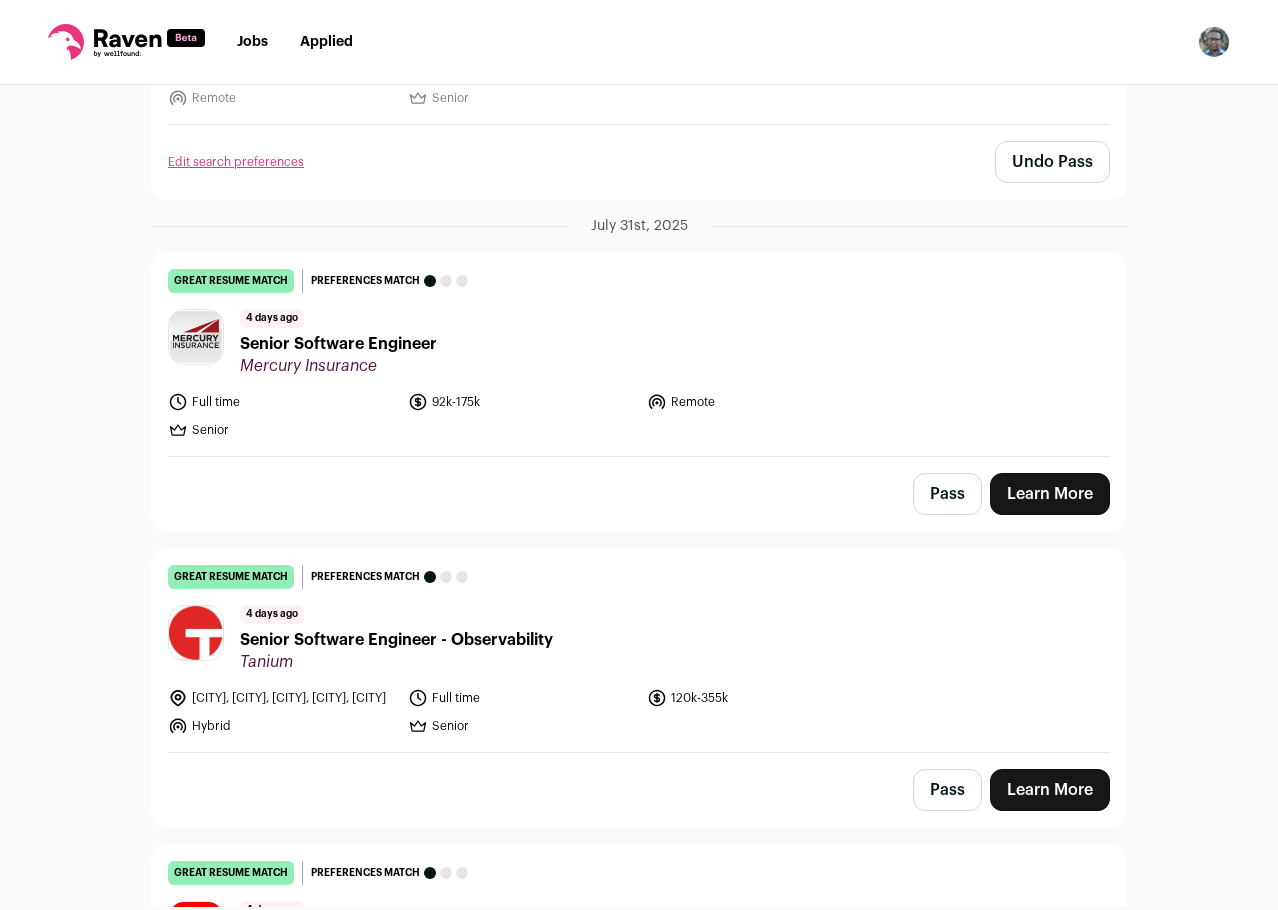 scroll, scrollTop: 5600, scrollLeft: 0, axis: vertical 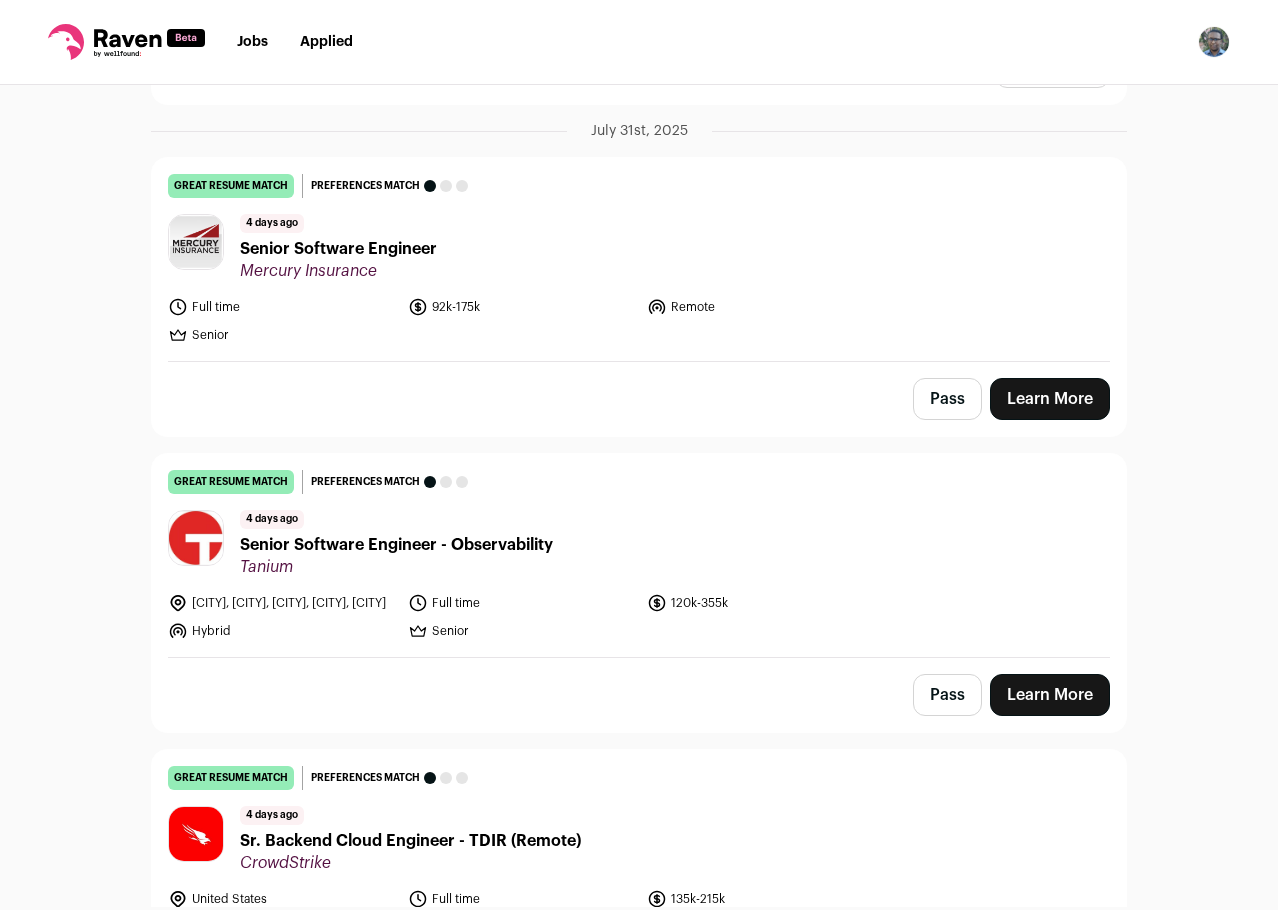 click on "Pass" at bounding box center [947, 399] 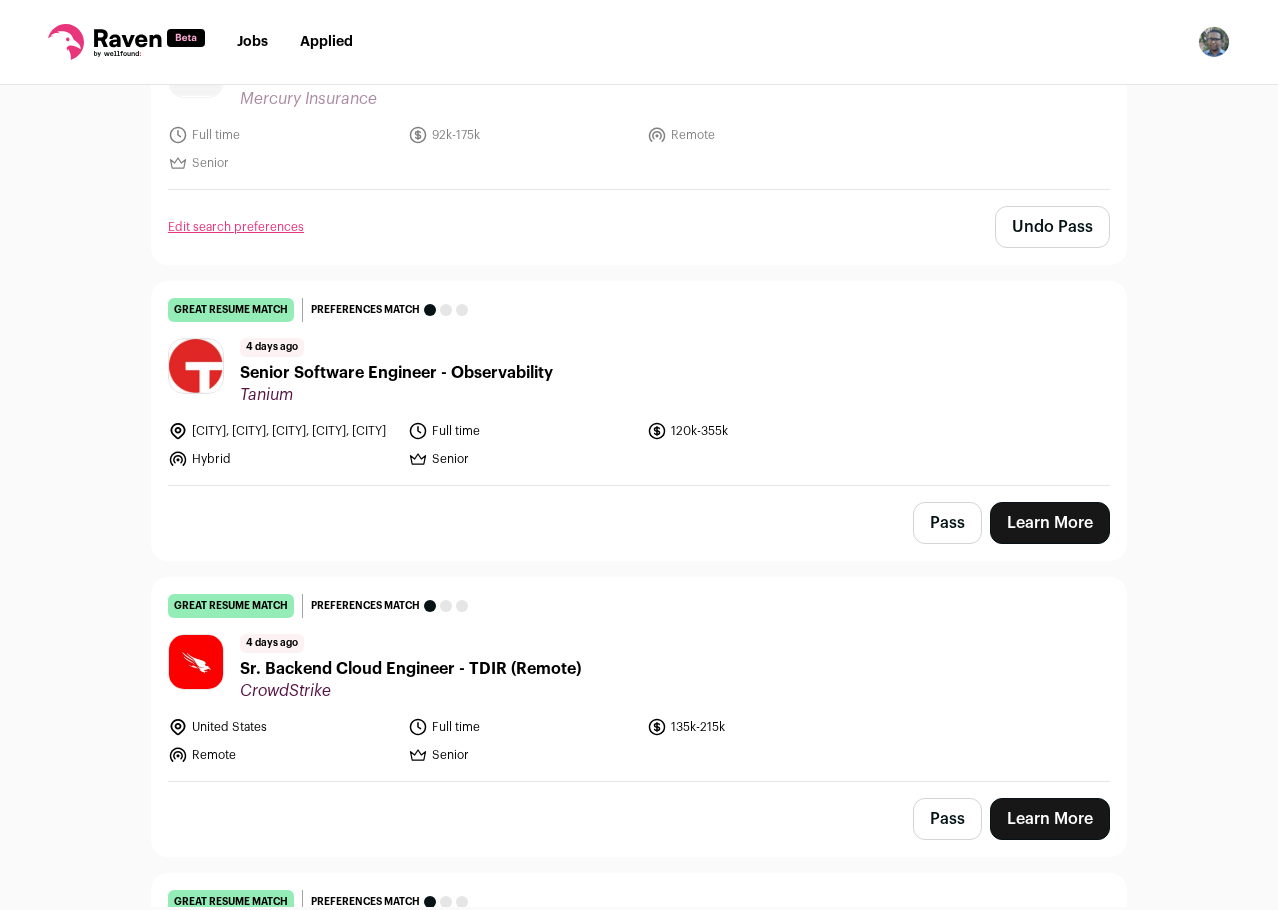 scroll, scrollTop: 5900, scrollLeft: 0, axis: vertical 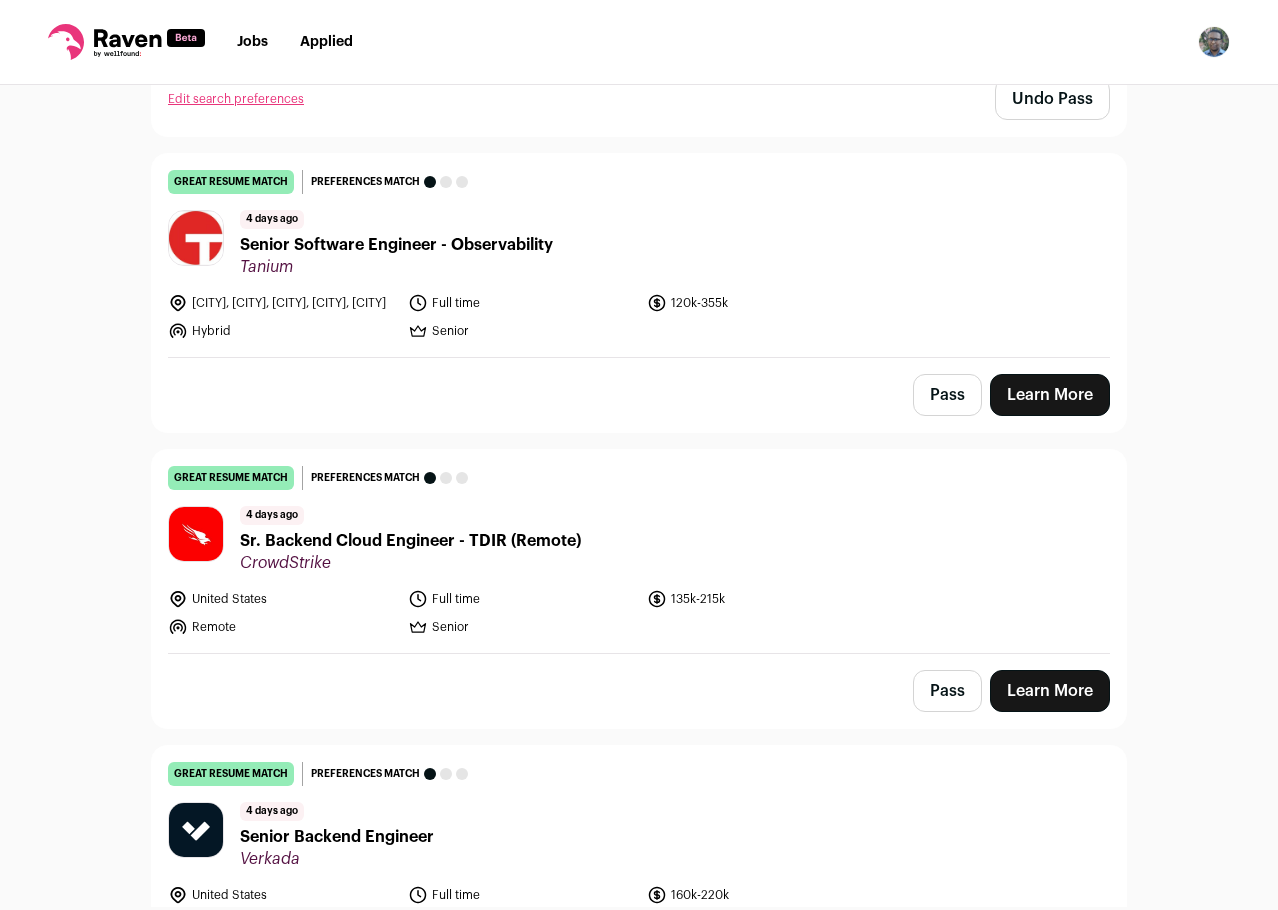 click on "Pass" at bounding box center [947, 395] 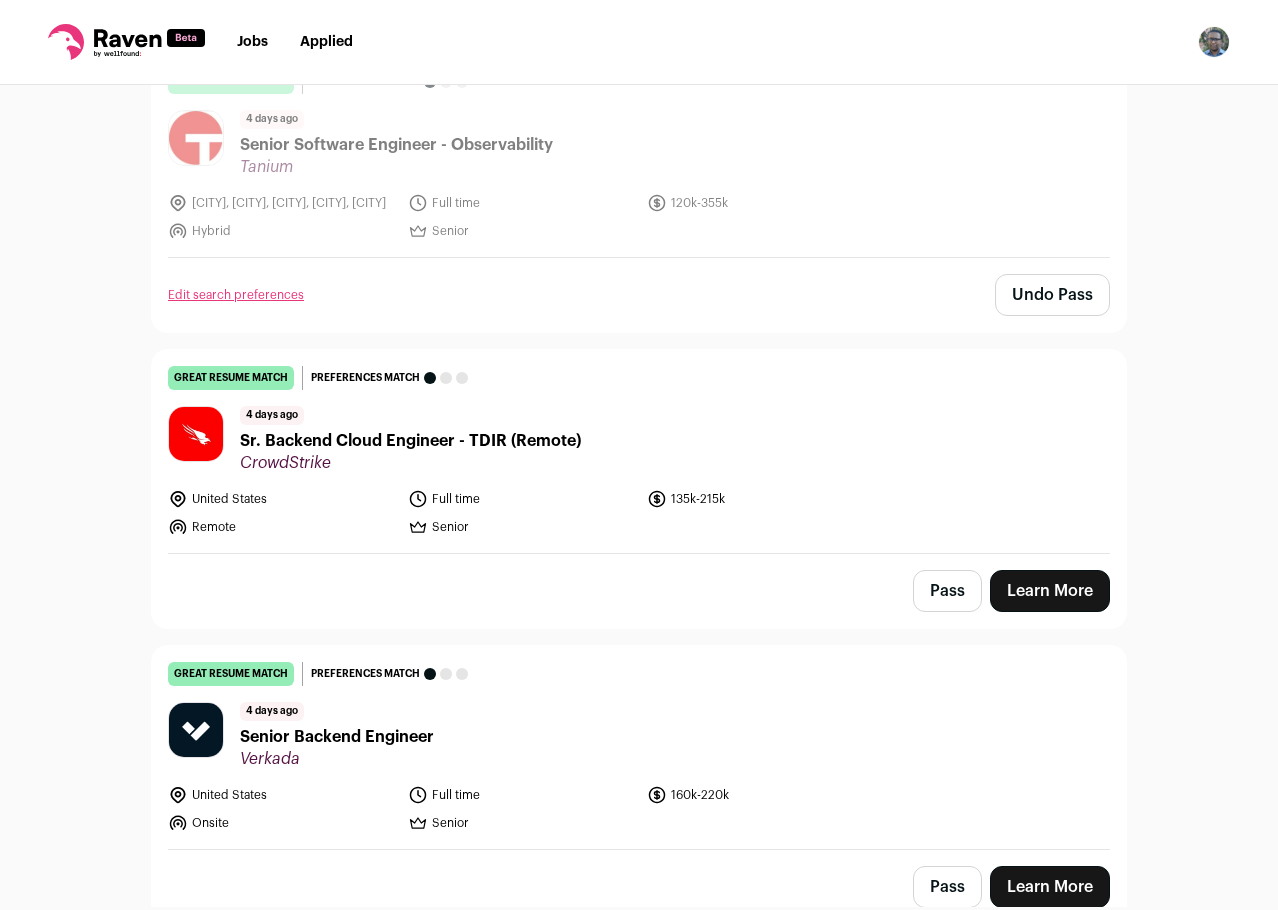 scroll, scrollTop: 6100, scrollLeft: 0, axis: vertical 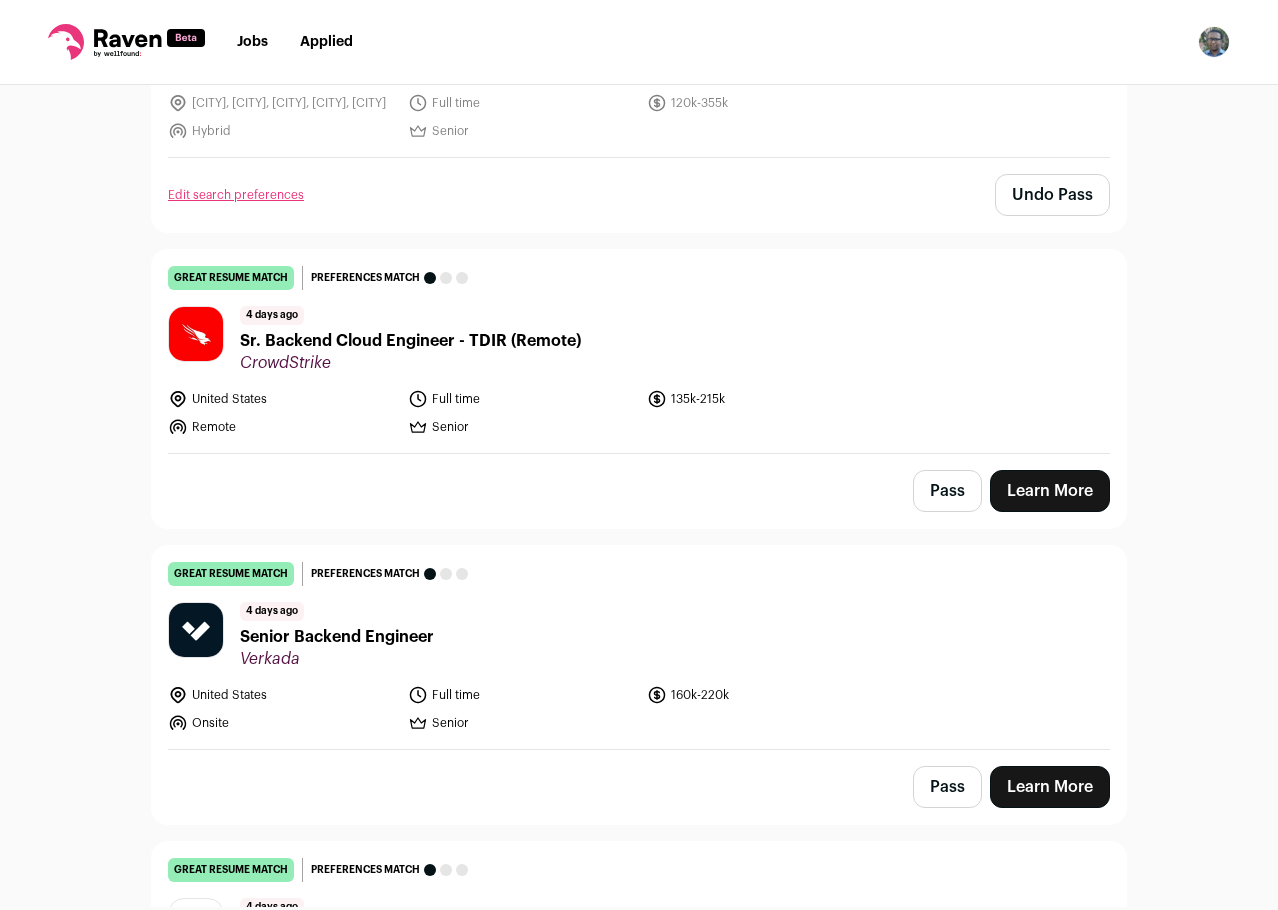 click on "Pass" at bounding box center [947, 491] 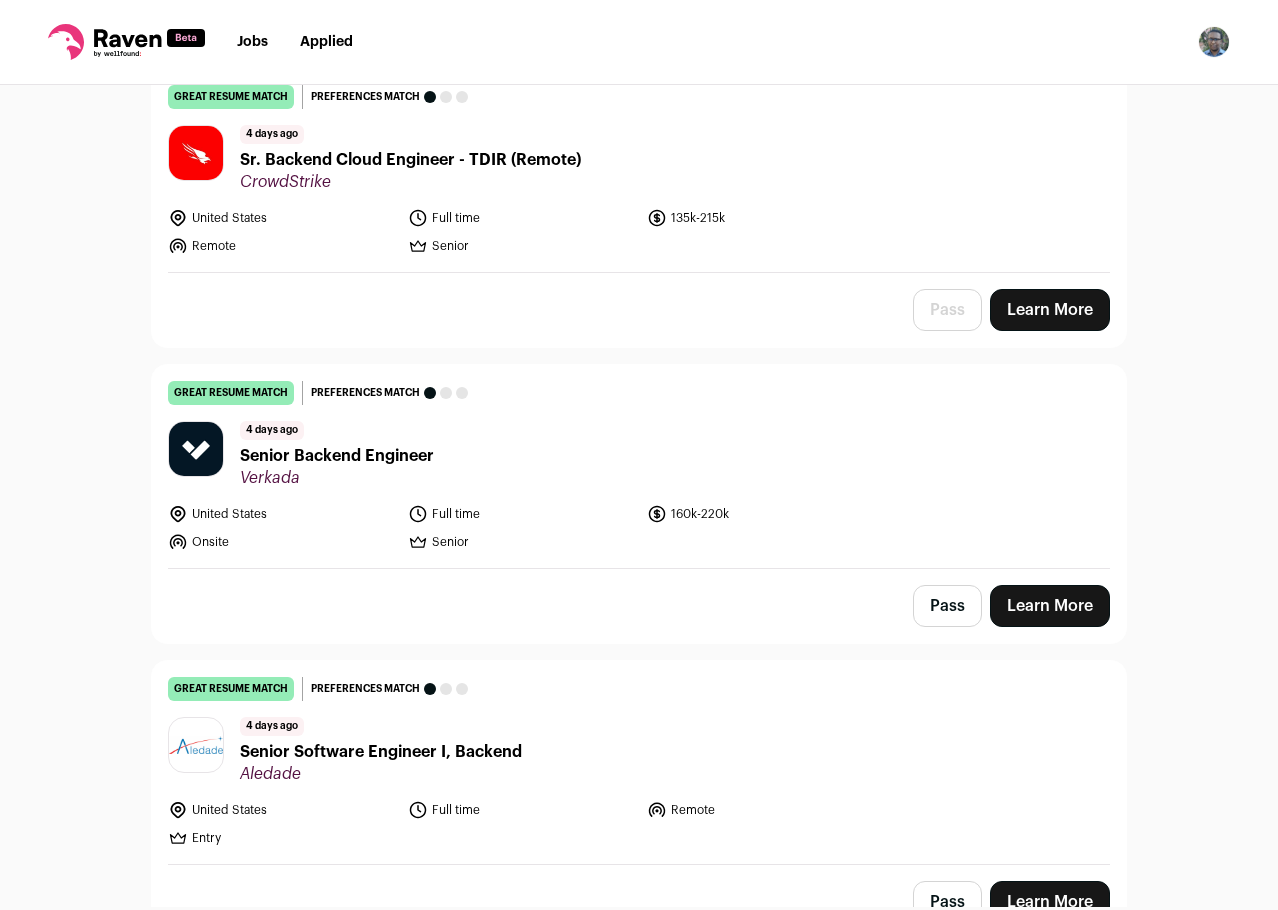 scroll, scrollTop: 6500, scrollLeft: 0, axis: vertical 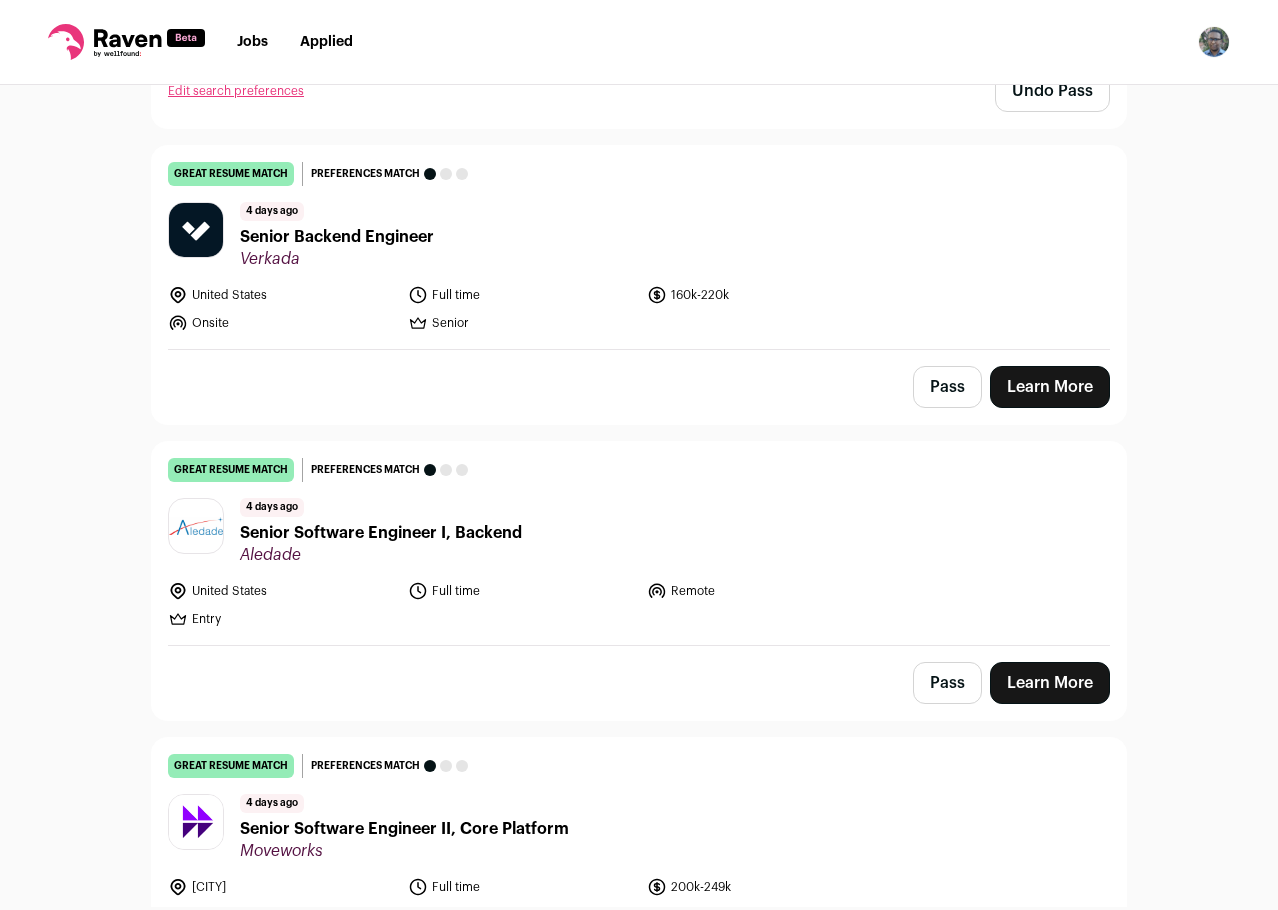 click on "Pass" at bounding box center [947, 387] 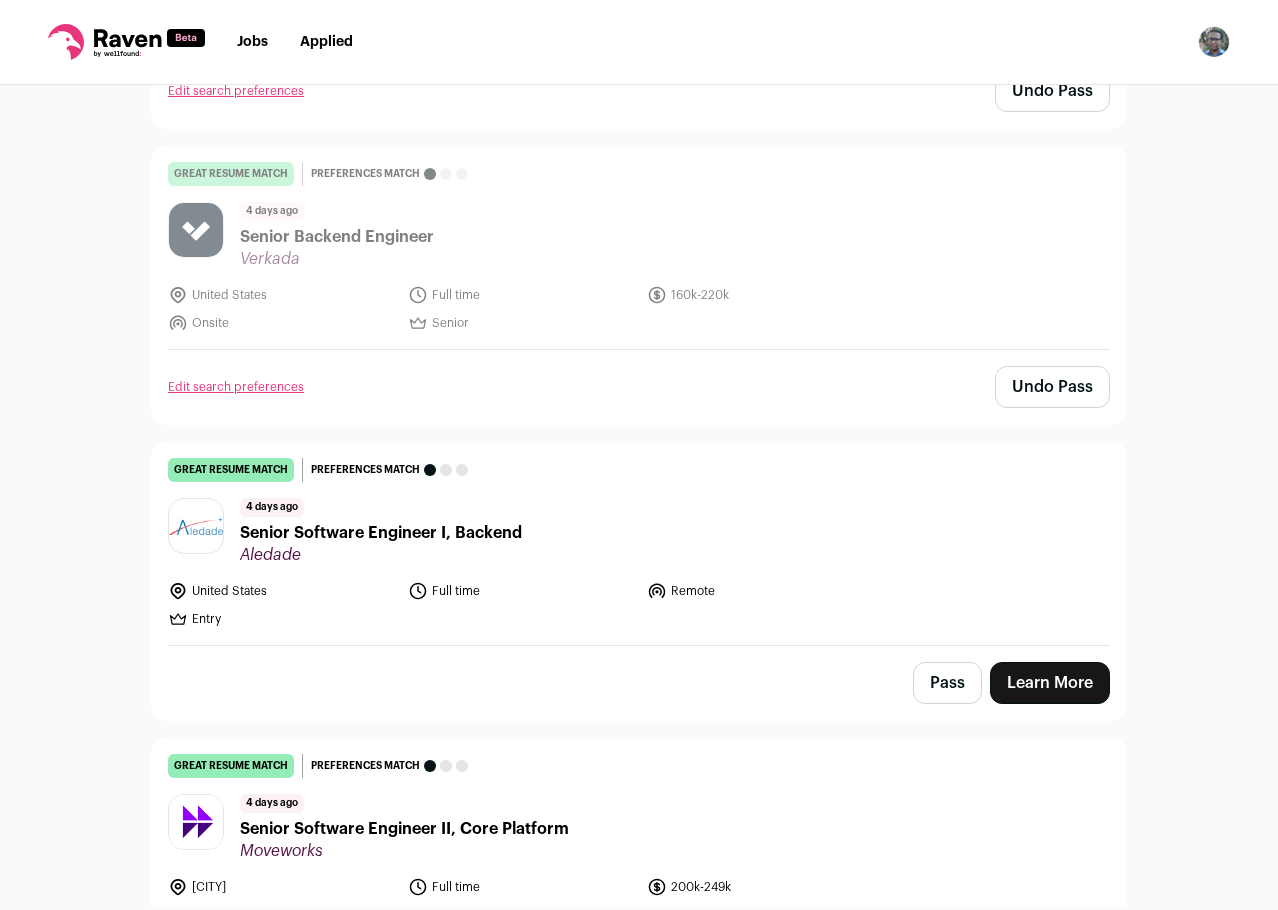 click on "4 days ago
Senior Software Engineer I, Backend
Aledade" at bounding box center (639, 531) 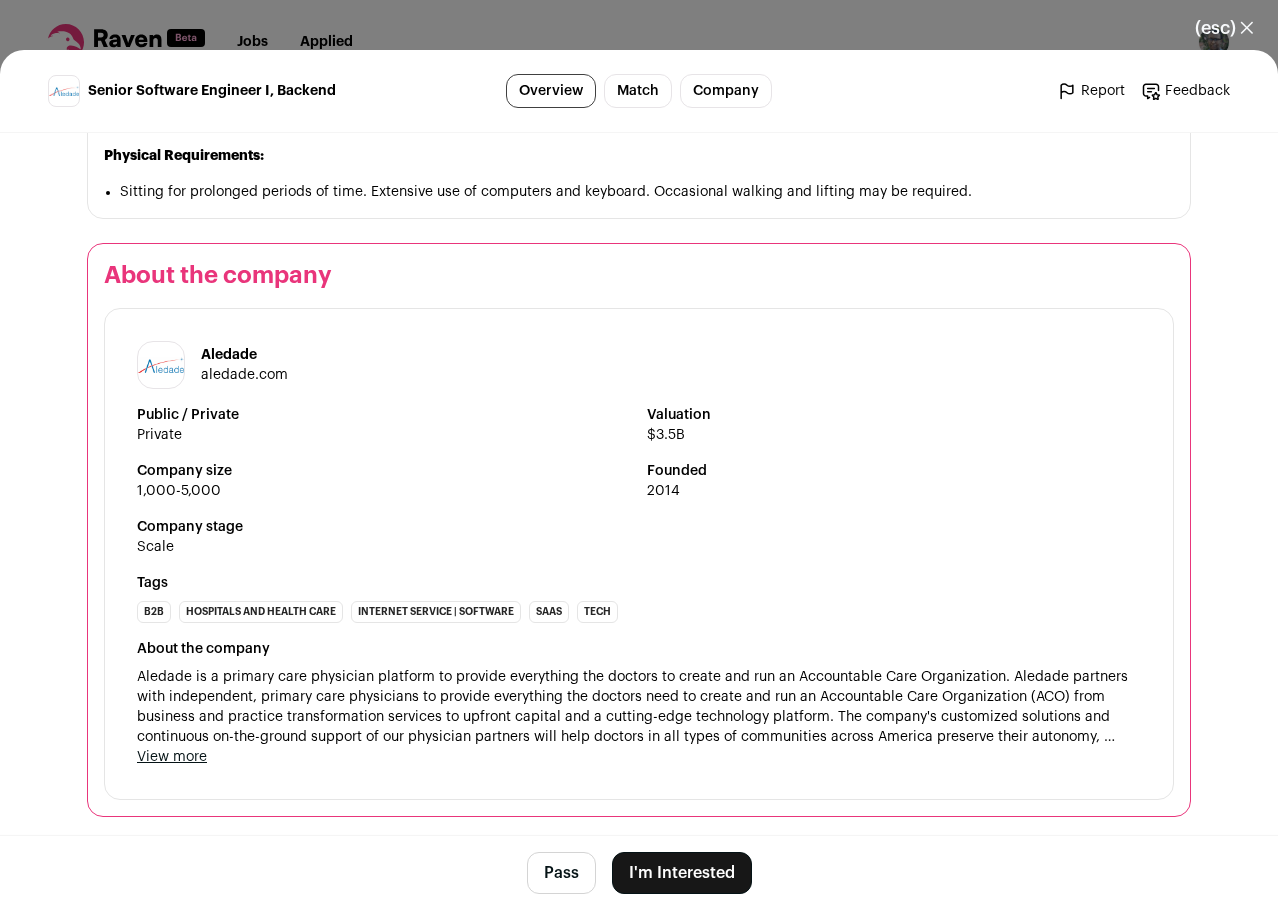 scroll, scrollTop: 1646, scrollLeft: 0, axis: vertical 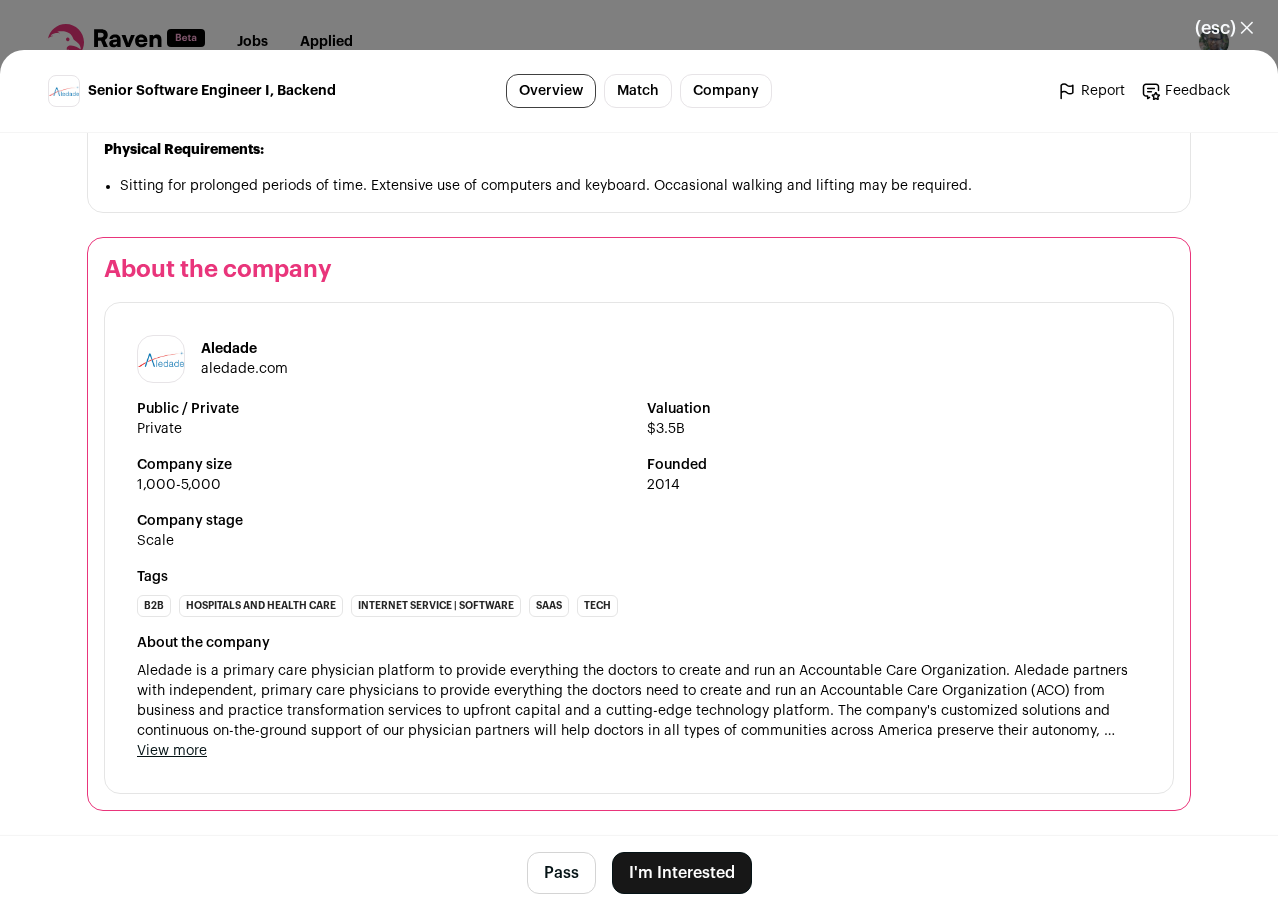 click on "Pass
I'm Interested" at bounding box center [639, 872] 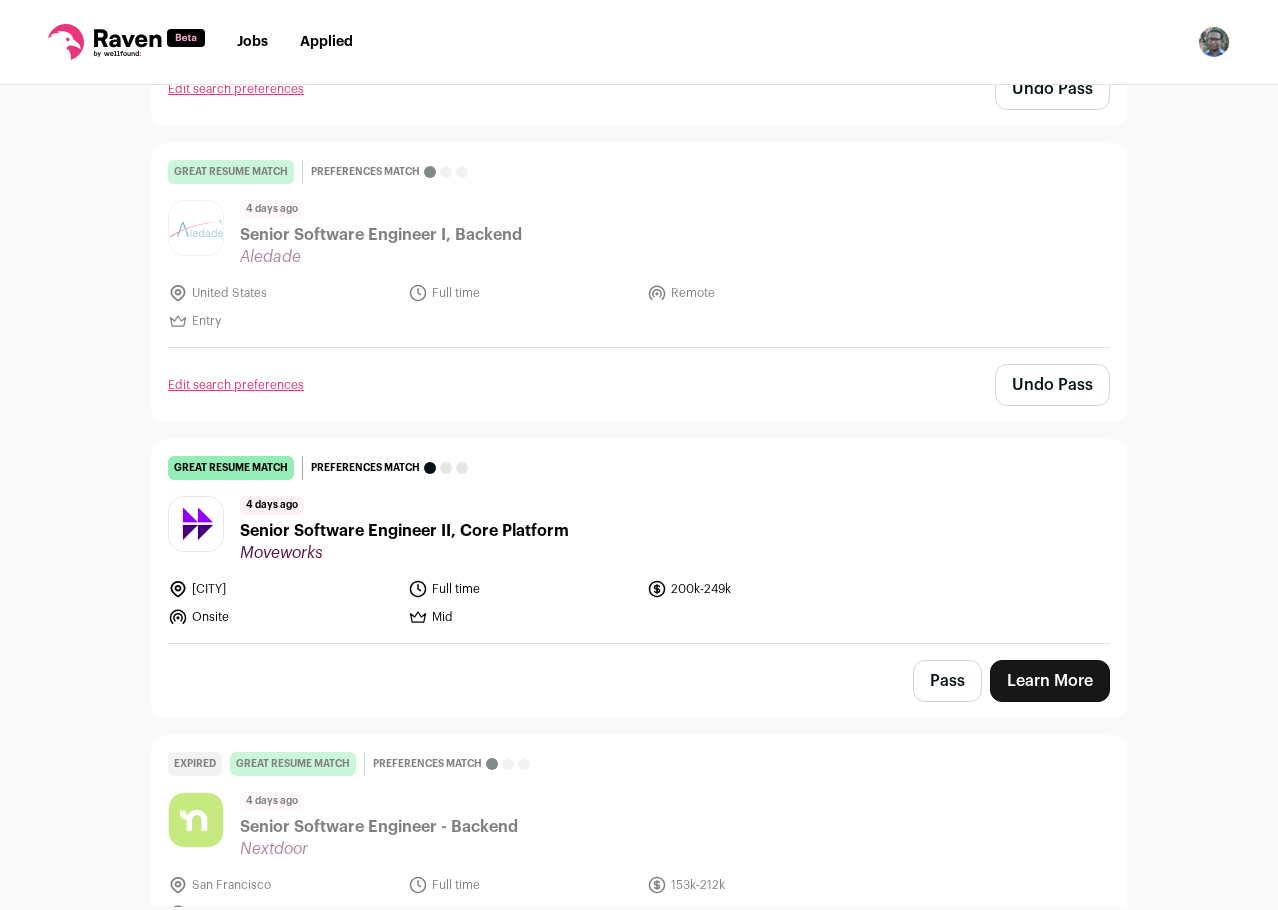 scroll, scrollTop: 6800, scrollLeft: 0, axis: vertical 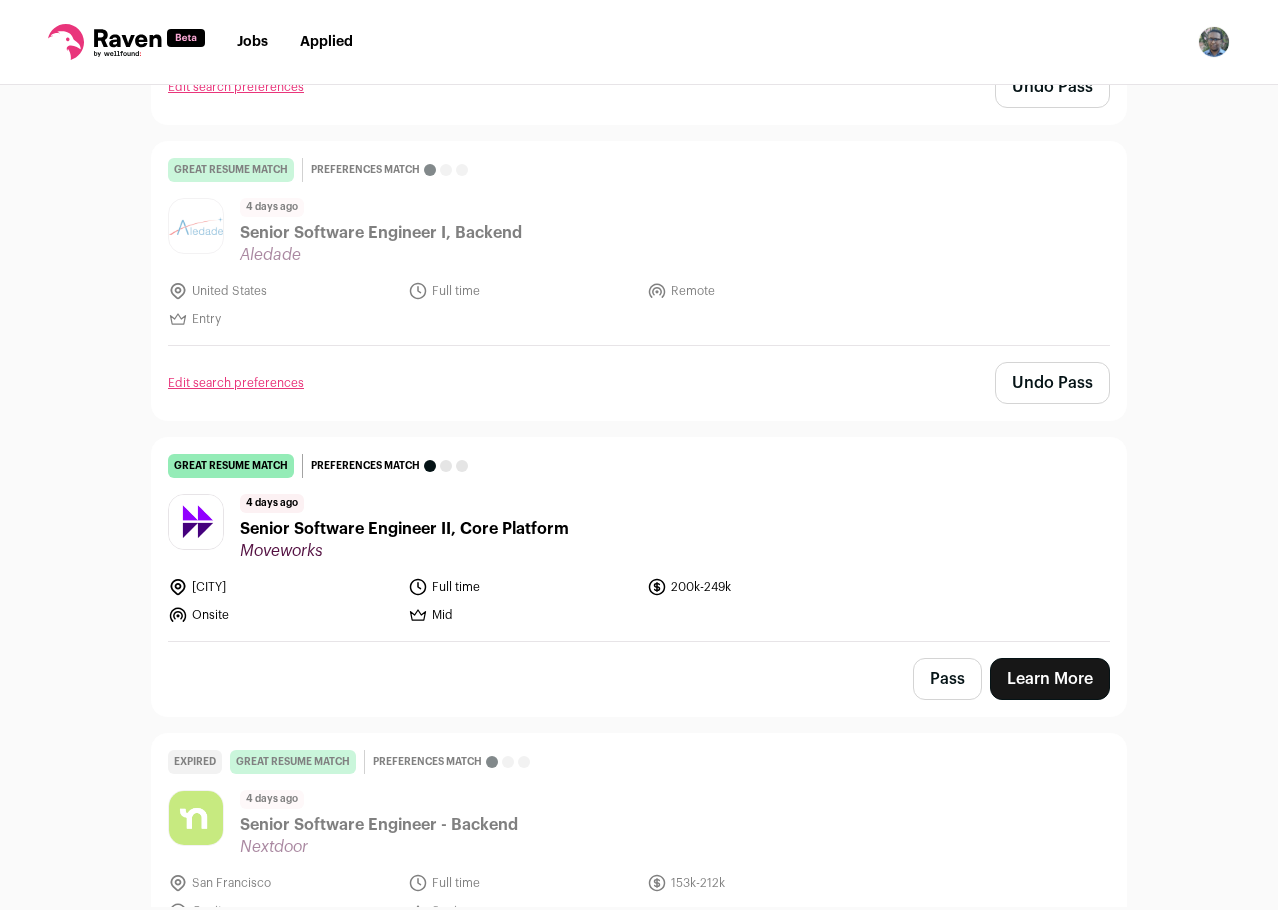 click on "Pass" at bounding box center (947, 679) 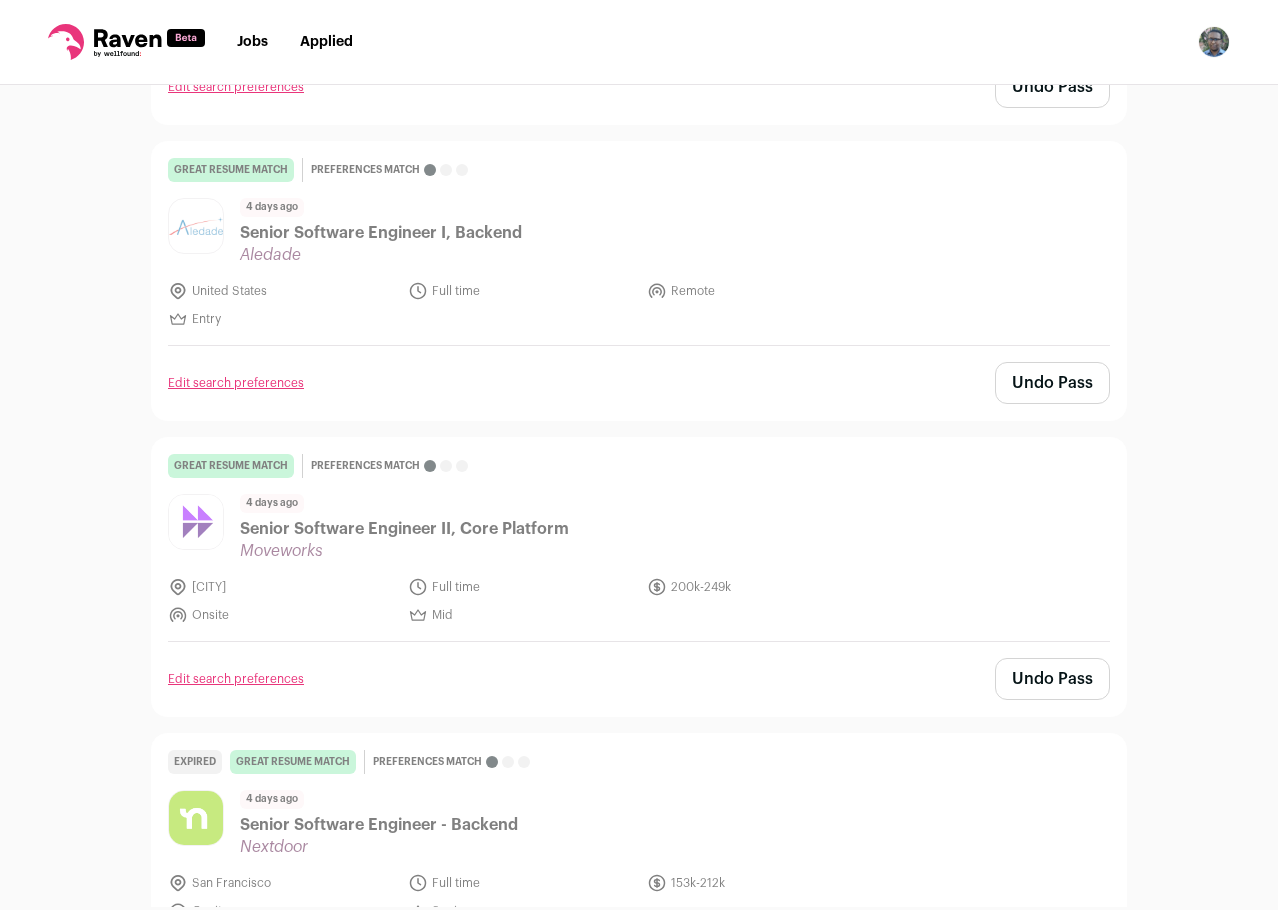 click on "4 days ago
Senior Software Engineer II, Core Platform
Moveworks" at bounding box center (639, 527) 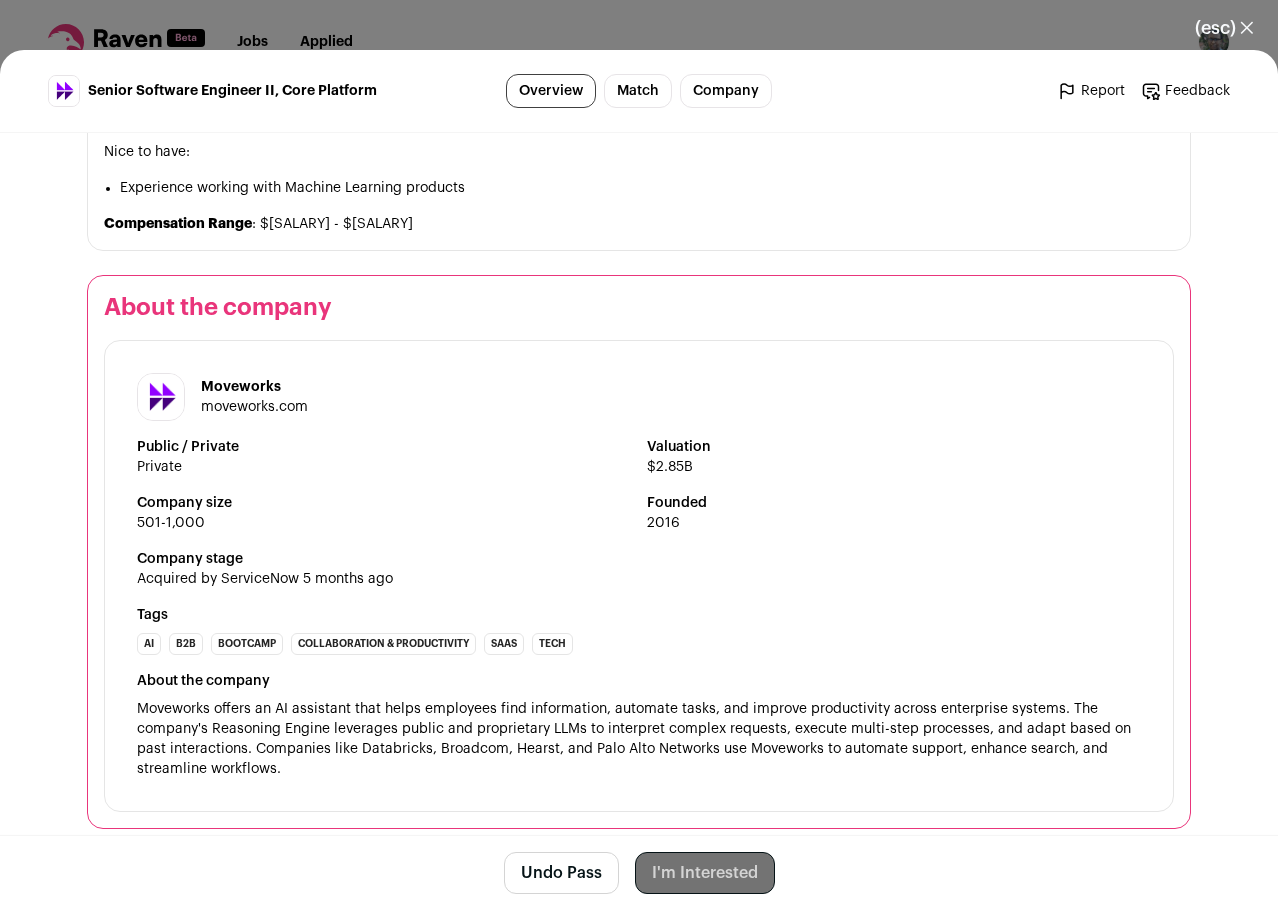 scroll, scrollTop: 1586, scrollLeft: 0, axis: vertical 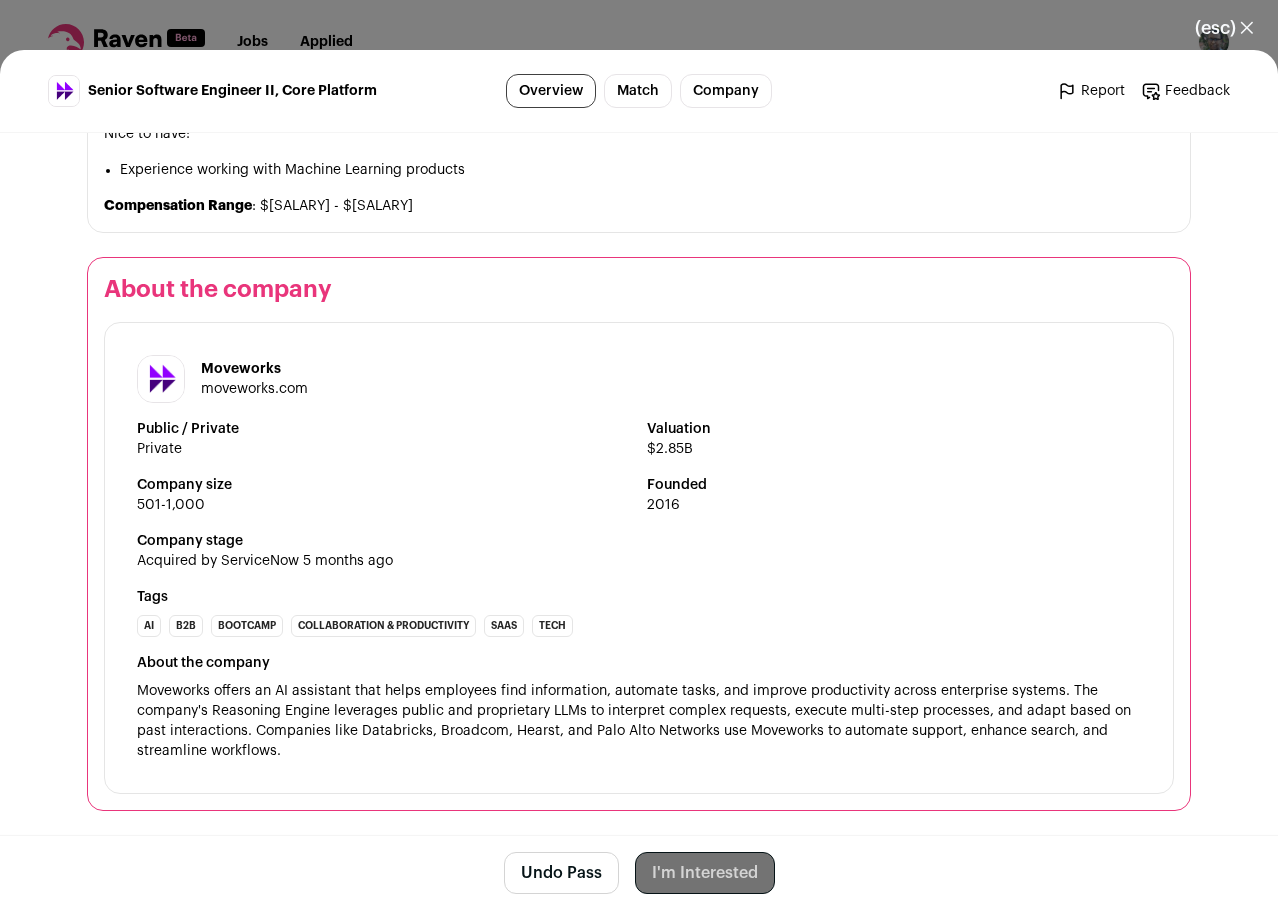 click on "(esc) ✕" at bounding box center [1224, 28] 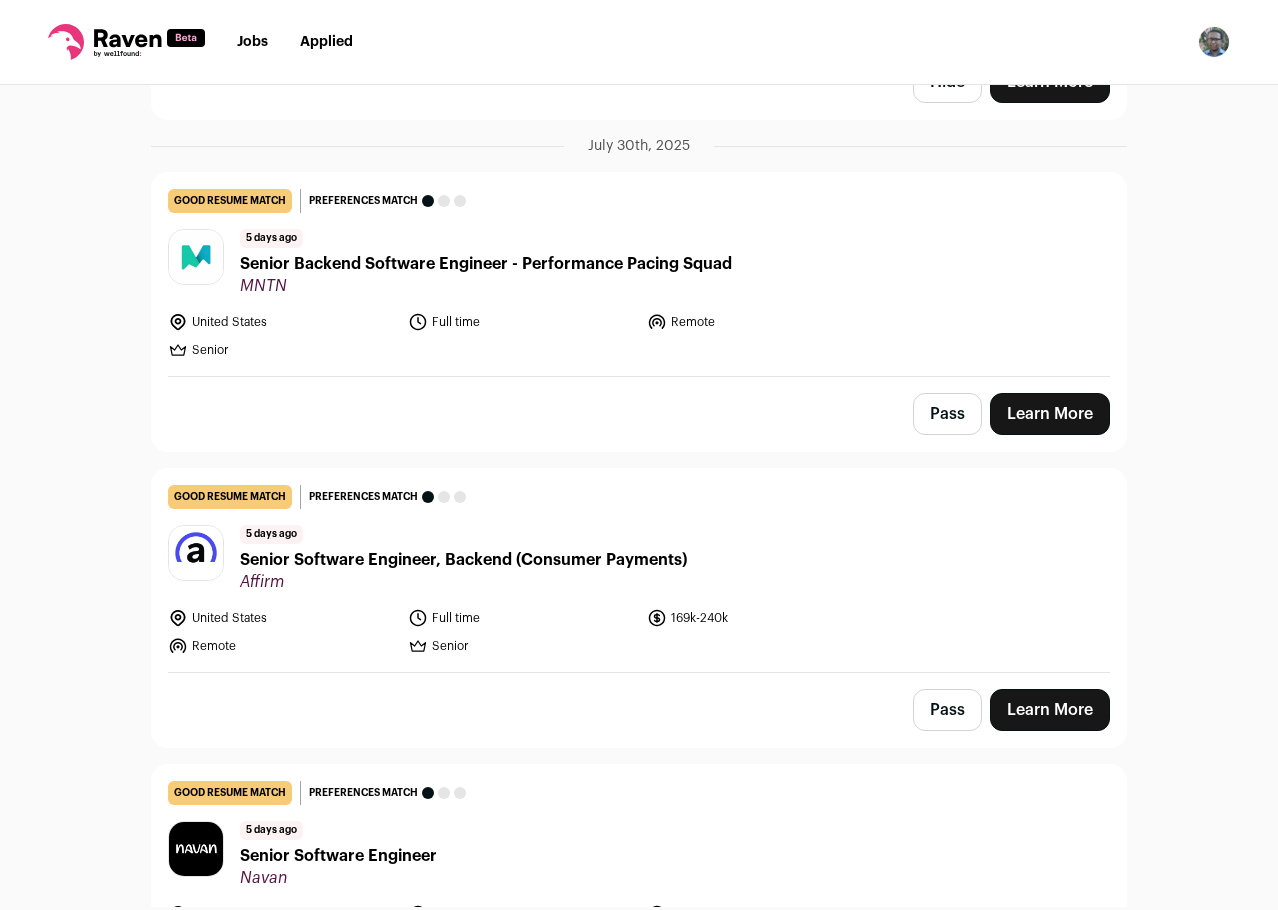 scroll, scrollTop: 7800, scrollLeft: 0, axis: vertical 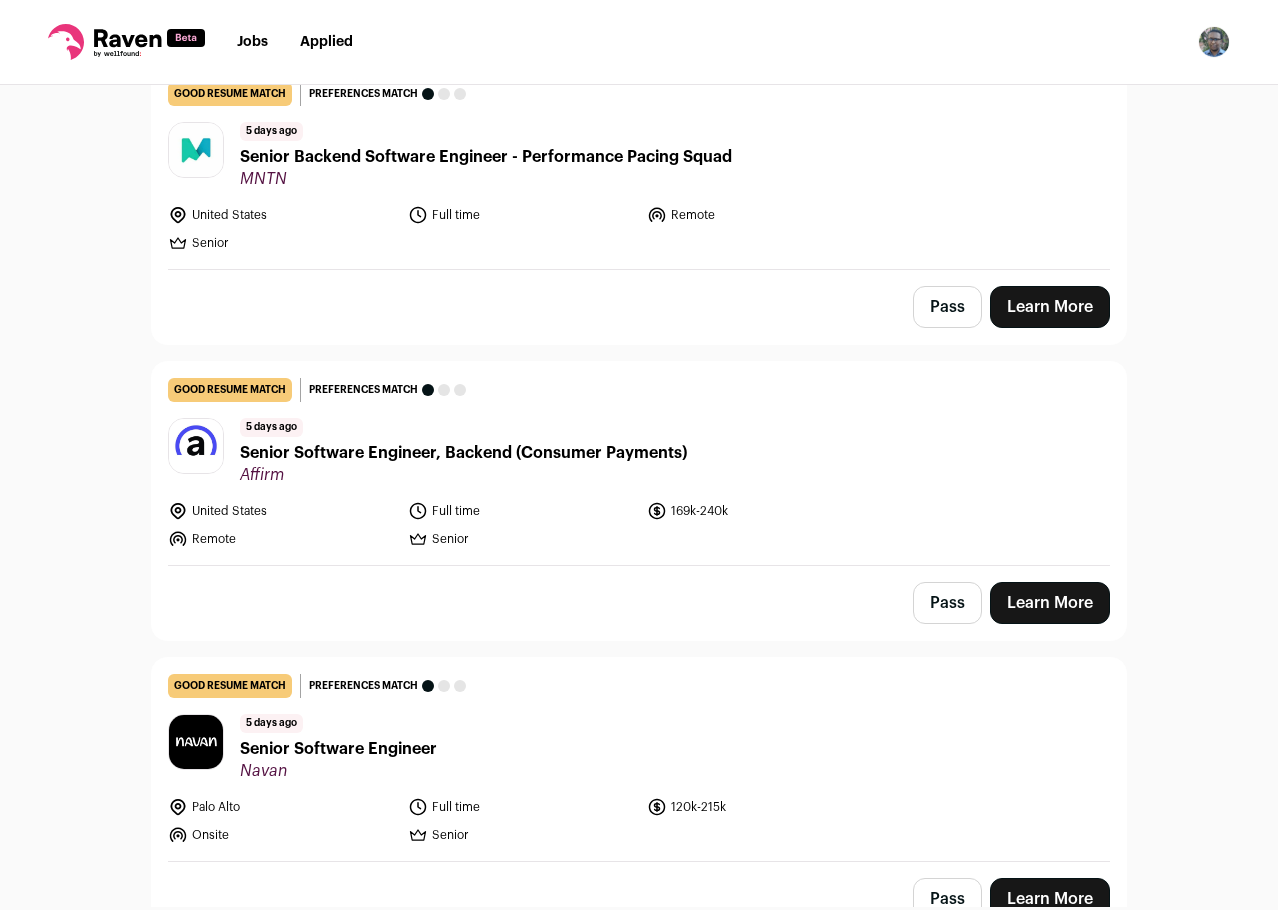 click on "good resume match
You meet the must-have requirements but are missing some nice-to-haves or don't strongly match the job responsibilities. These issues are usually fixable with some resume edits.
Preferences match
This job is missing one or more of your dealbreakers
5 days ago
Senior Backend Software Engineer - Performance Pacing Squad
MNTN
[COUNTRY]
Full time
Remote" at bounding box center [639, 167] 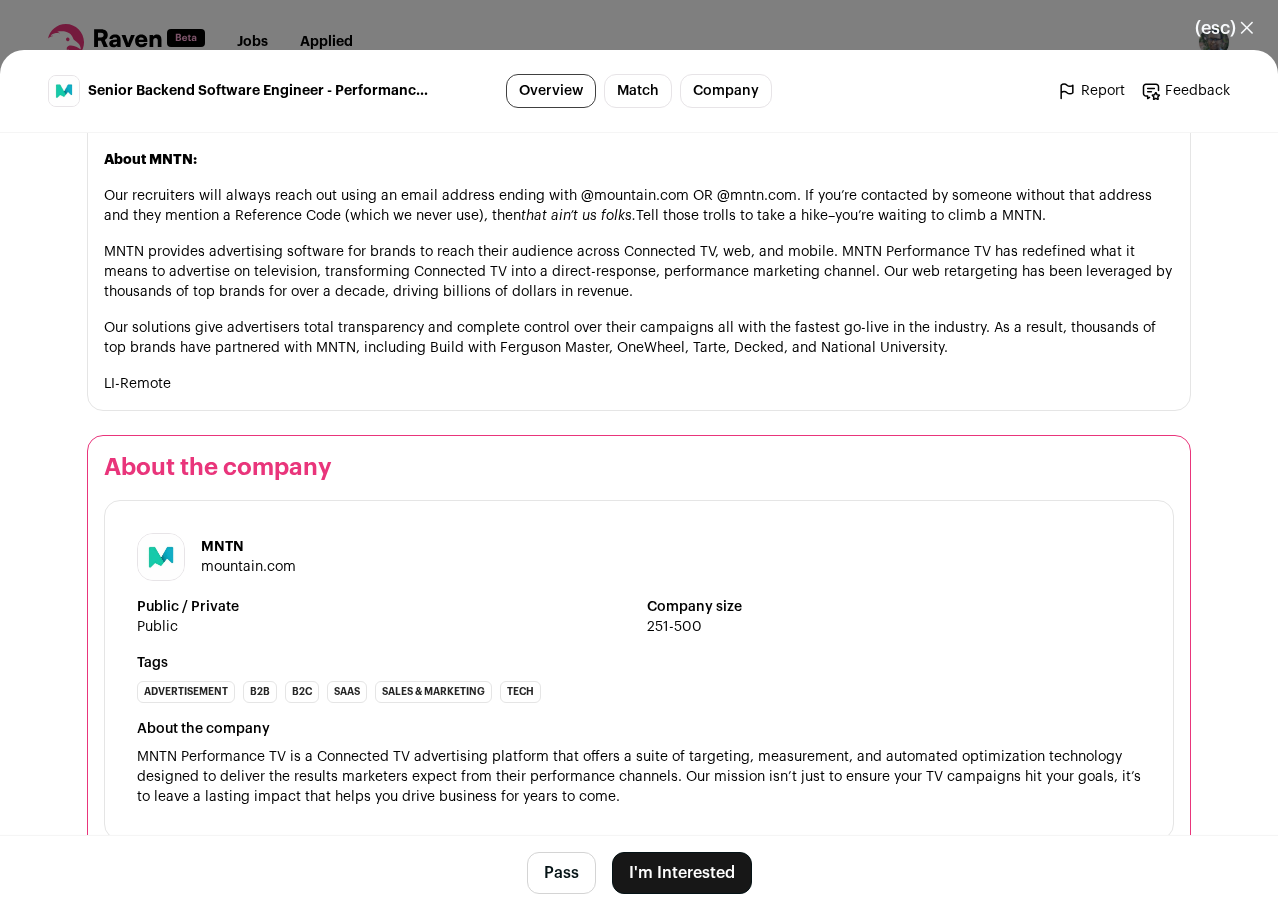 scroll, scrollTop: 1994, scrollLeft: 0, axis: vertical 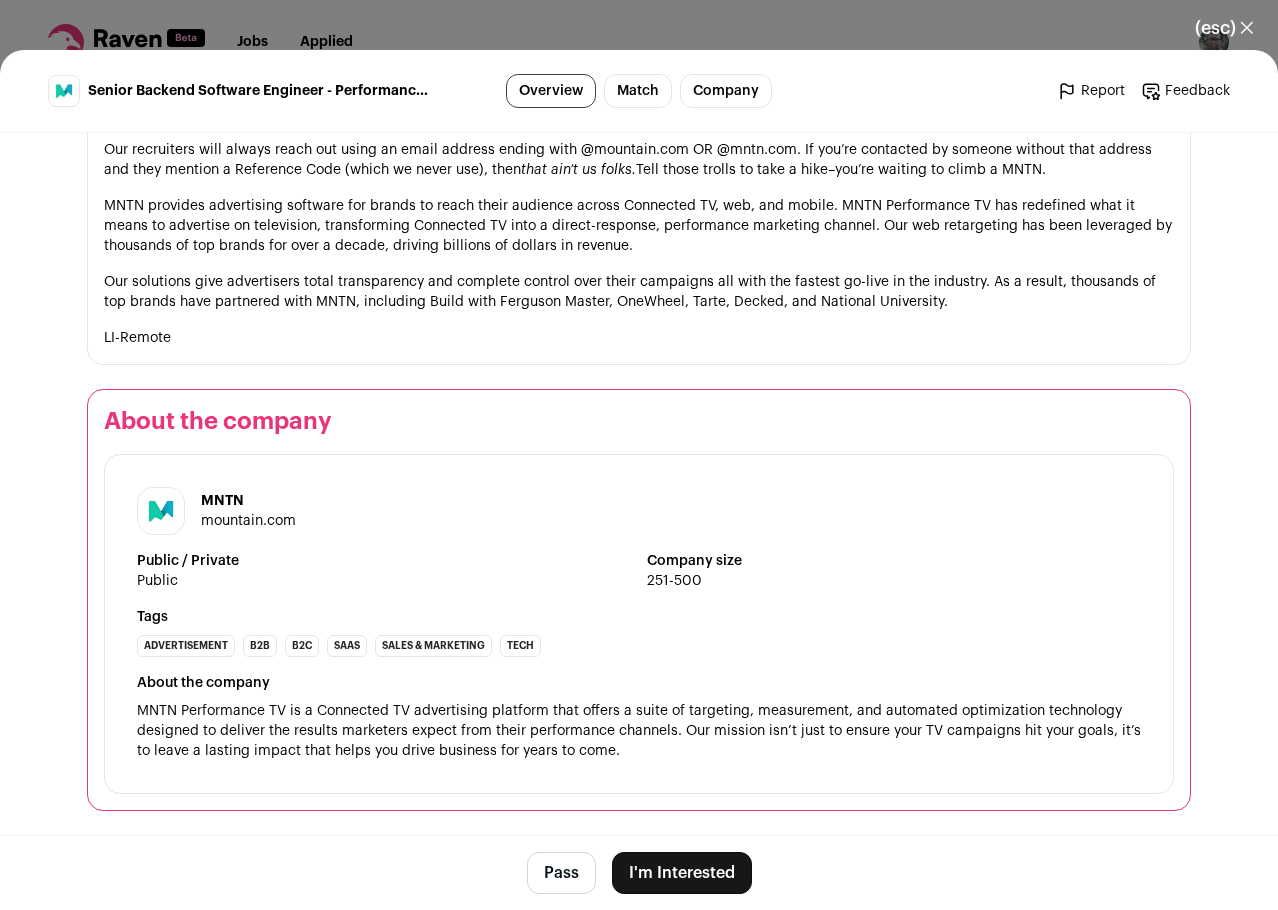 click on "Pass" at bounding box center [561, 873] 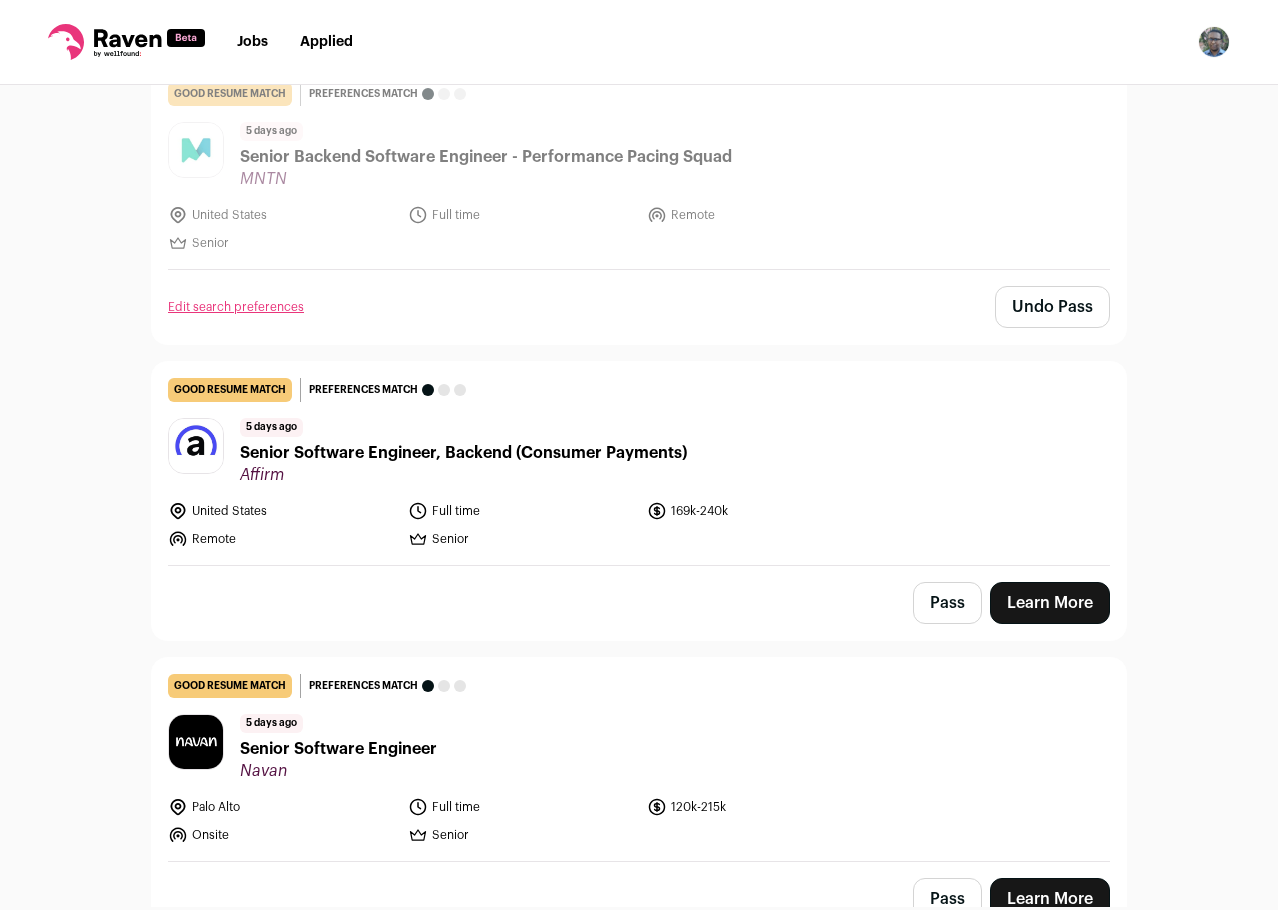 click on "Pass" at bounding box center [947, 603] 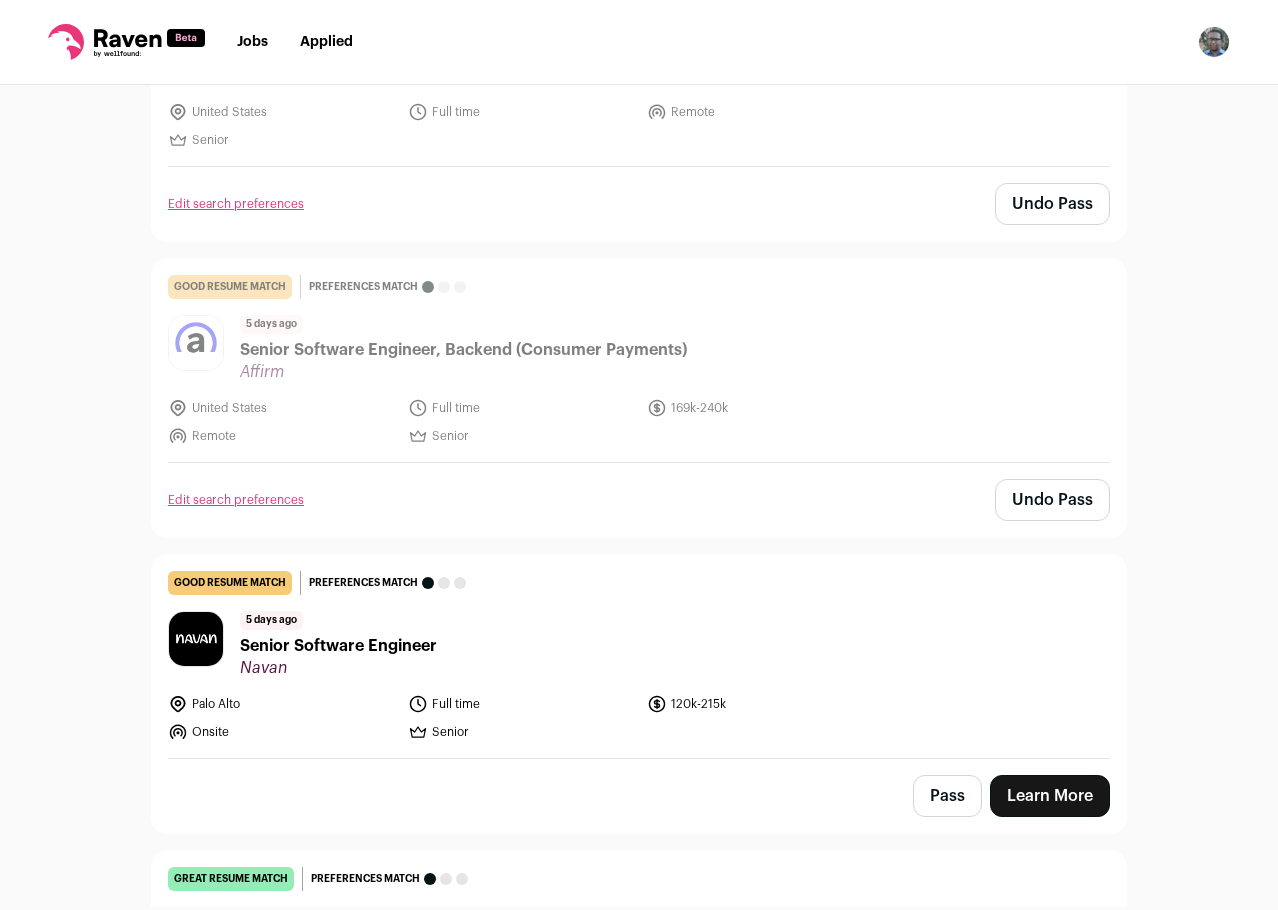 scroll, scrollTop: 8000, scrollLeft: 0, axis: vertical 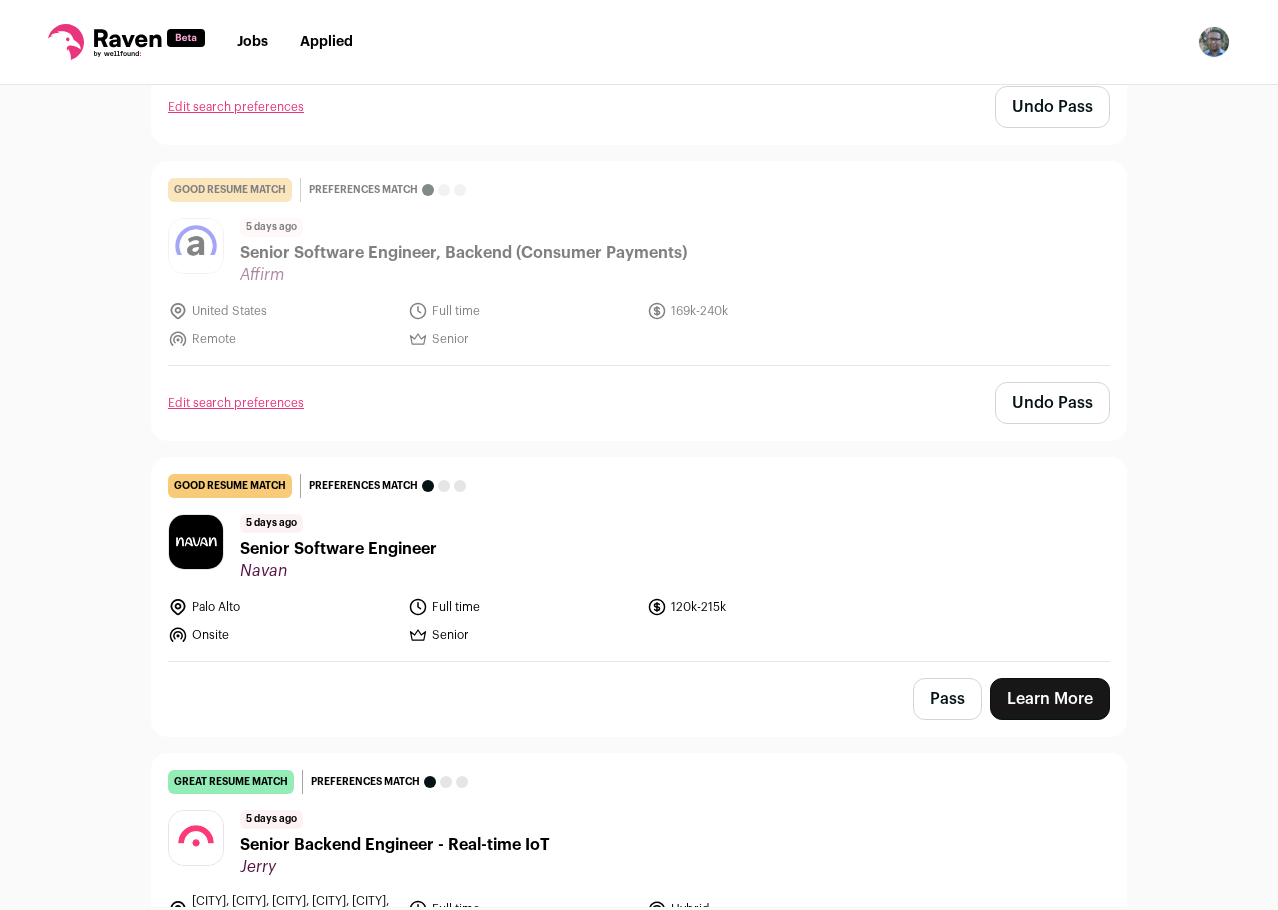 click on "[CITY]
Full time
120k-215k
Onsite
Senior" at bounding box center (639, 621) 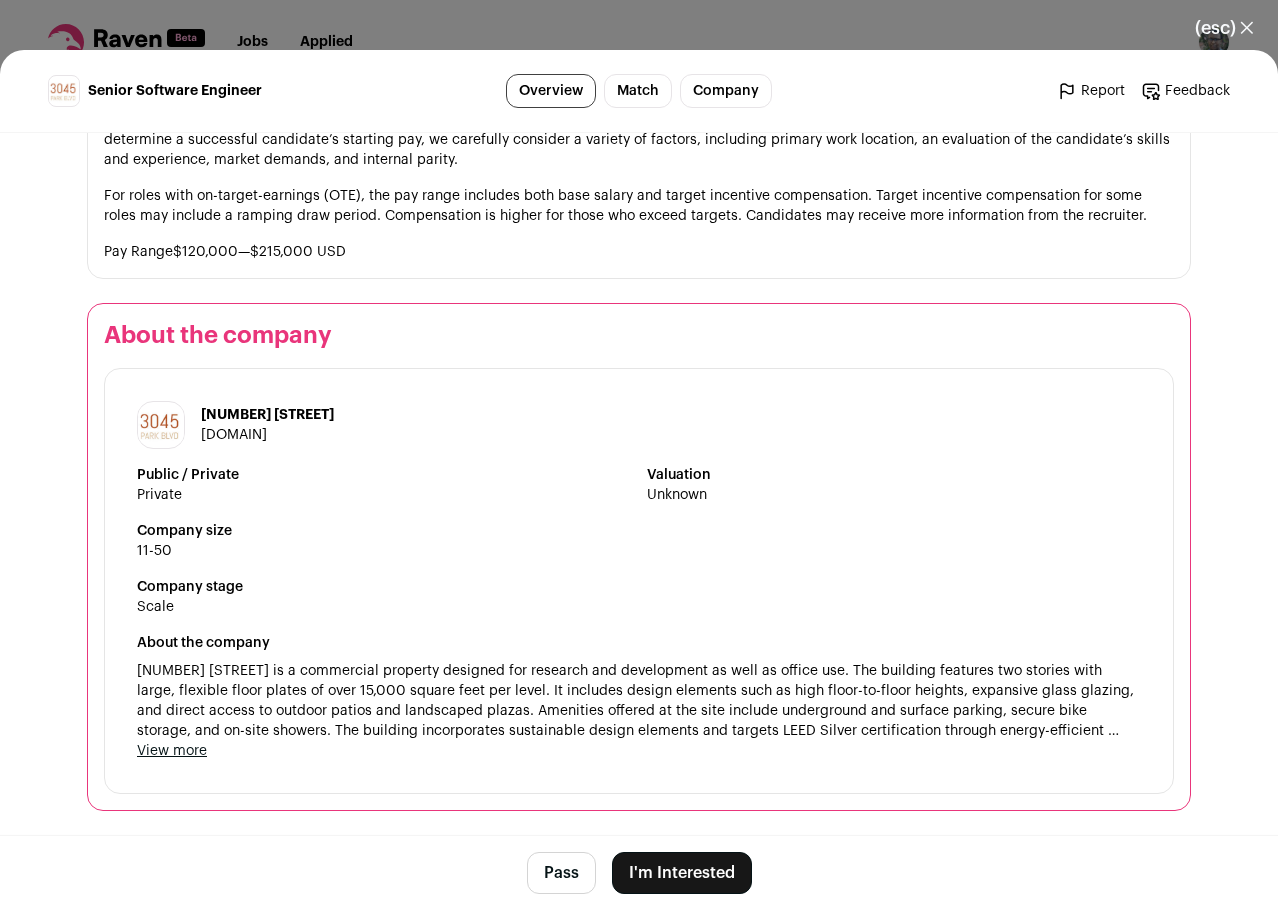 scroll, scrollTop: 1657, scrollLeft: 0, axis: vertical 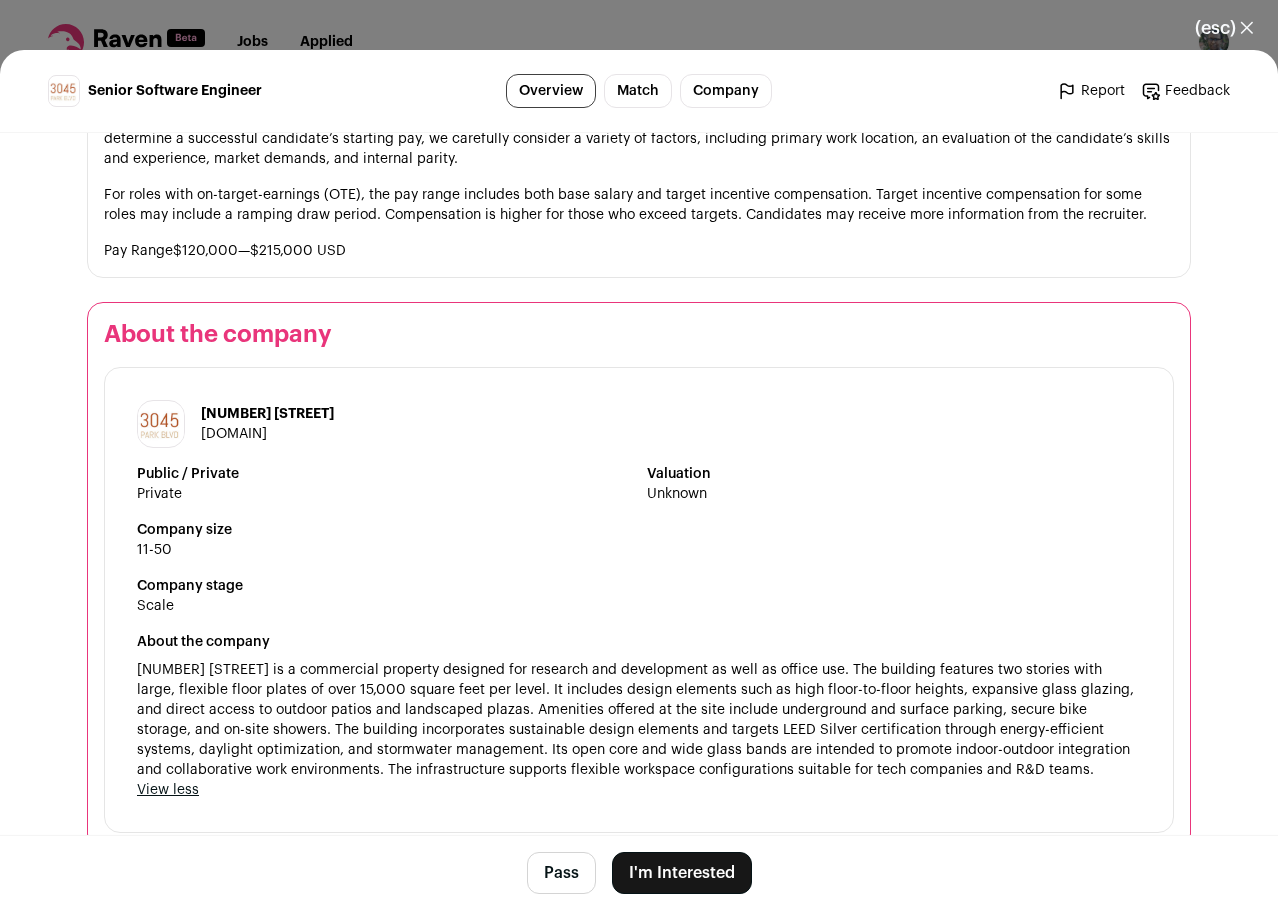 drag, startPoint x: 310, startPoint y: 429, endPoint x: 195, endPoint y: 446, distance: 116.24973 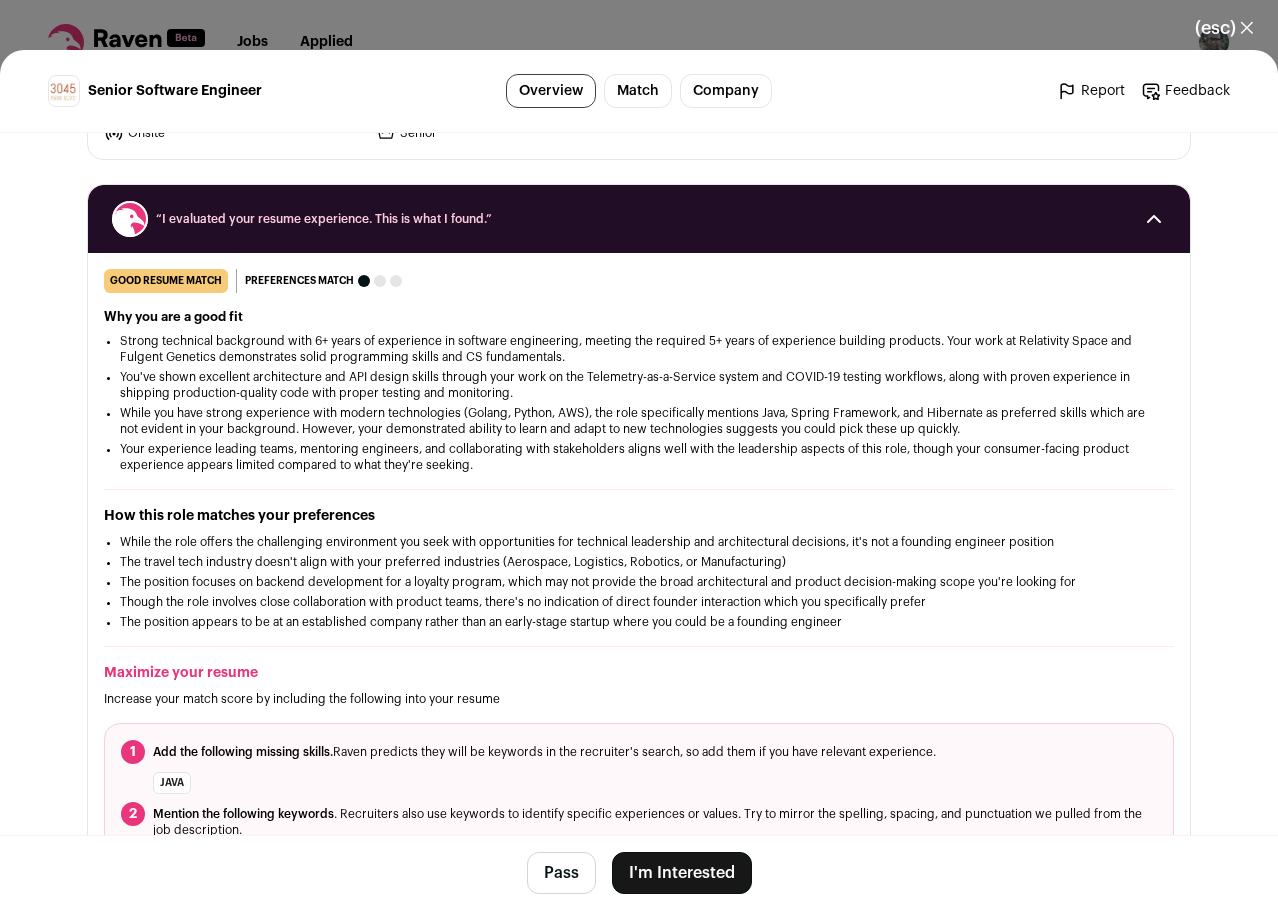 scroll, scrollTop: 0, scrollLeft: 0, axis: both 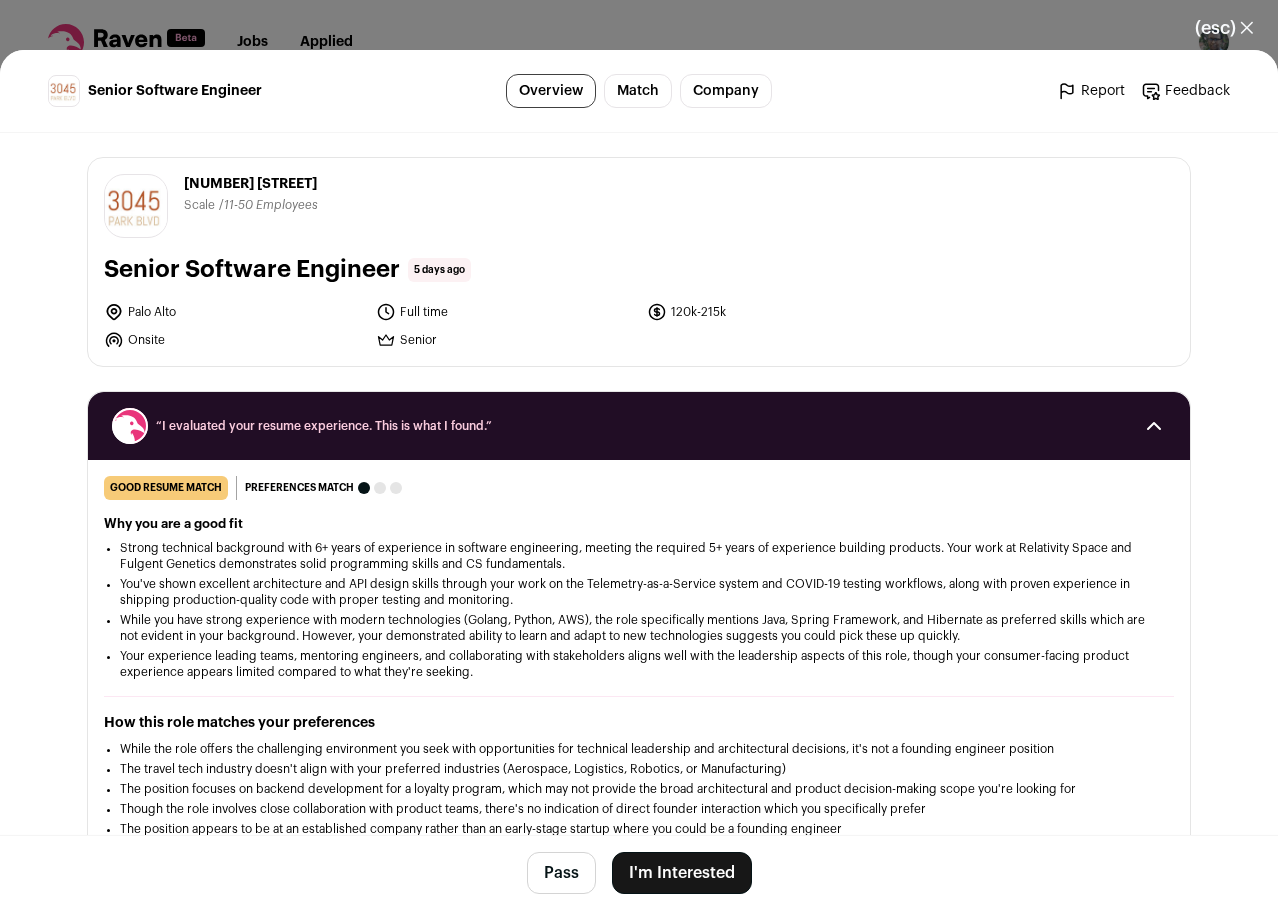 drag, startPoint x: 294, startPoint y: 173, endPoint x: 177, endPoint y: 181, distance: 117.273186 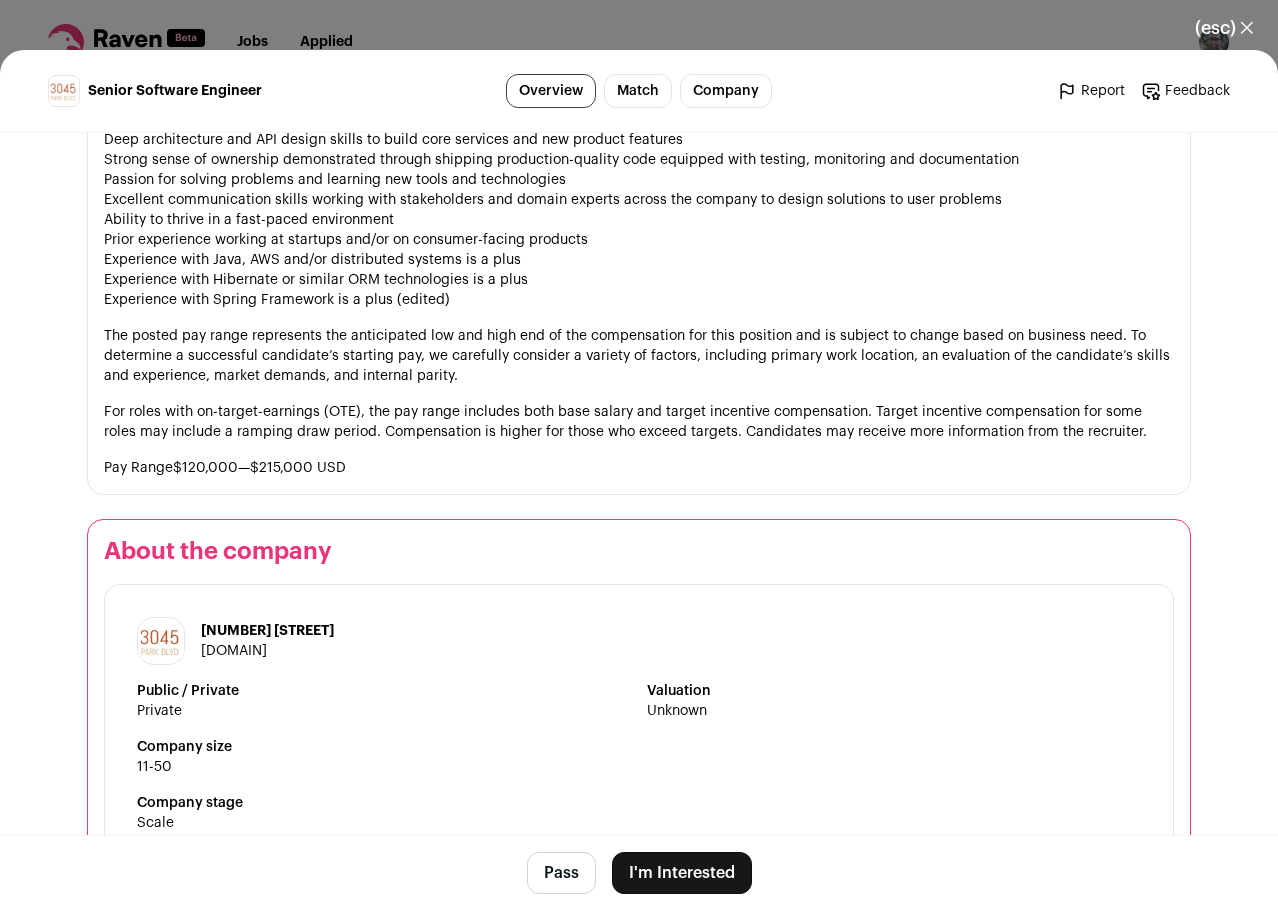 scroll, scrollTop: 1500, scrollLeft: 0, axis: vertical 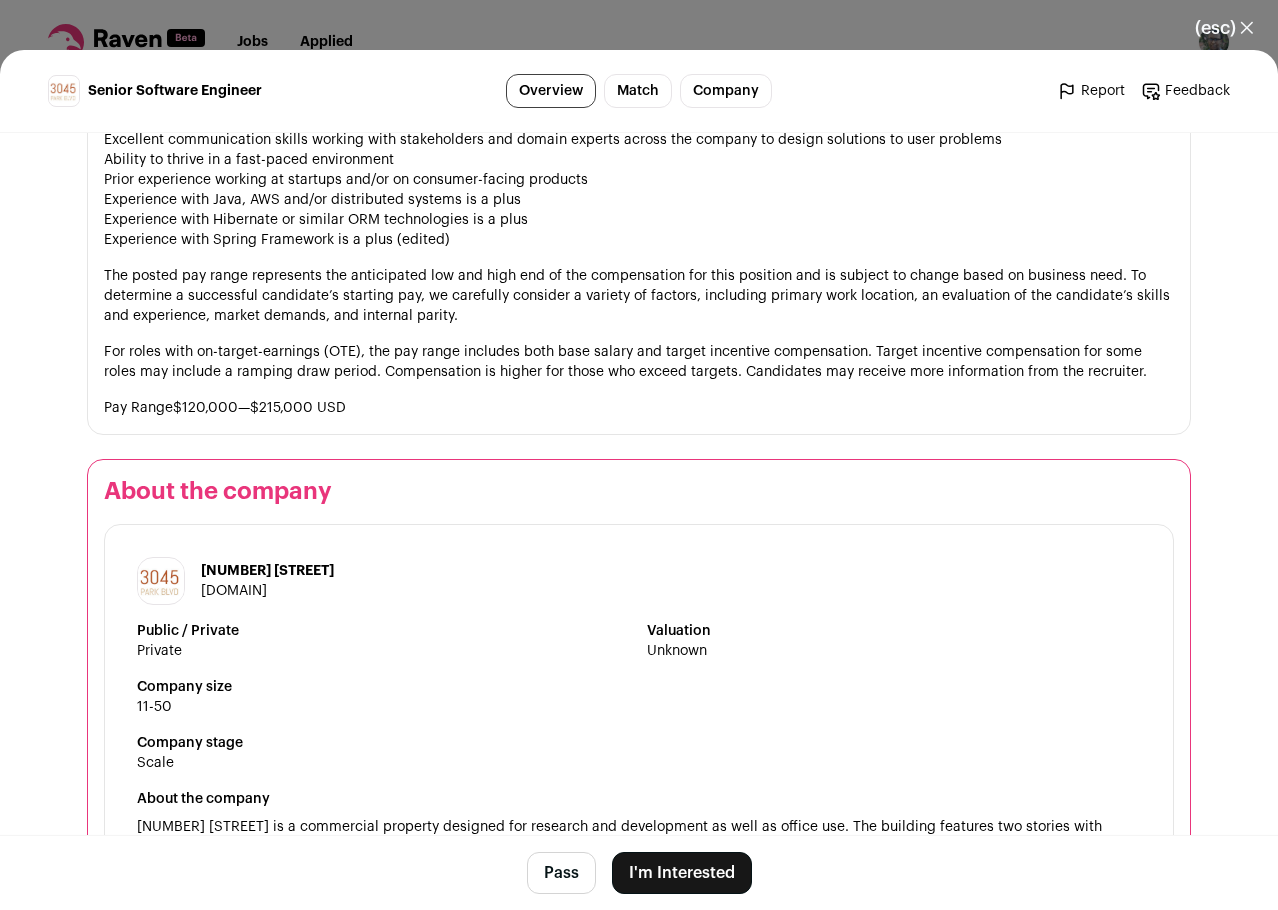 drag, startPoint x: 331, startPoint y: 594, endPoint x: 187, endPoint y: 590, distance: 144.05554 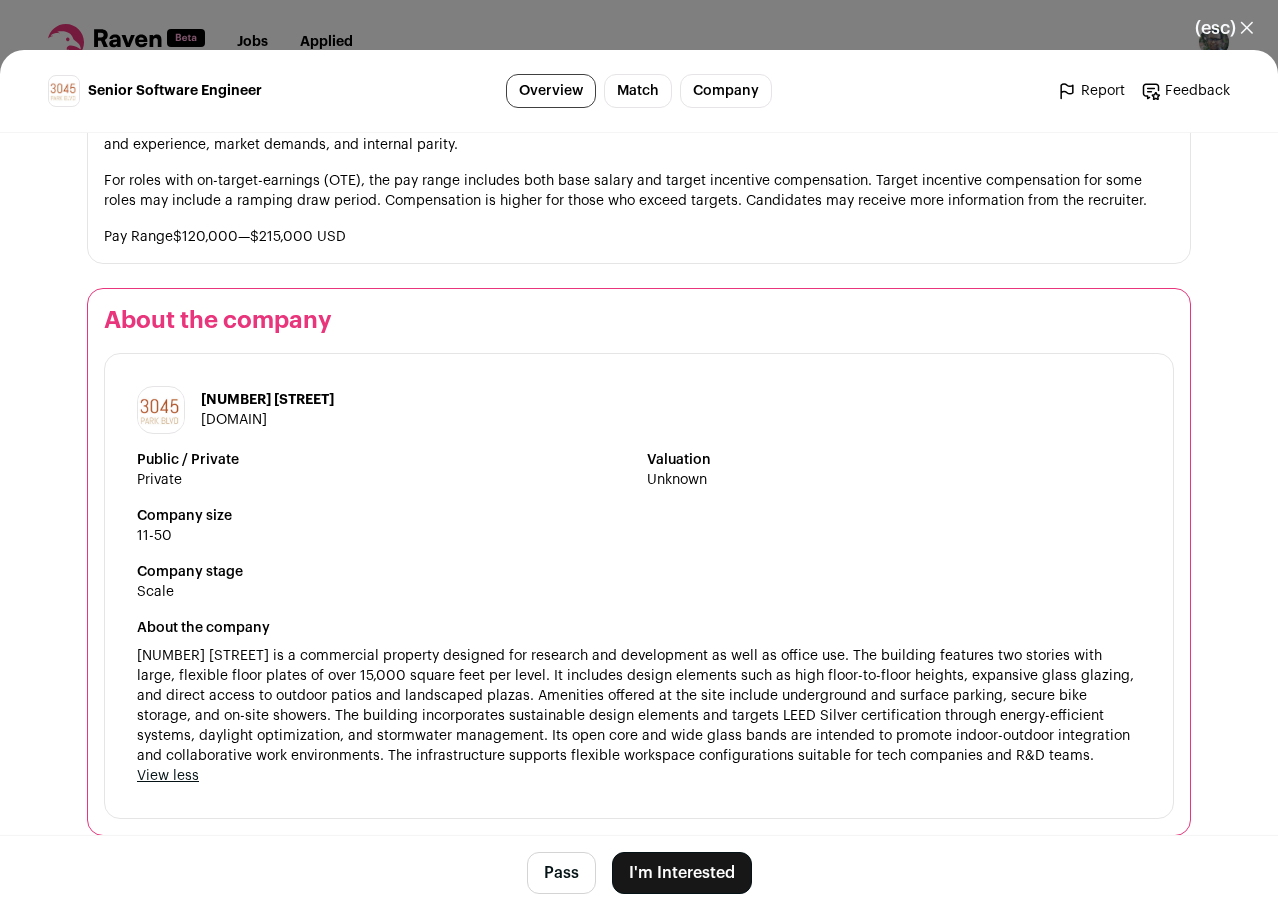 scroll, scrollTop: 1677, scrollLeft: 0, axis: vertical 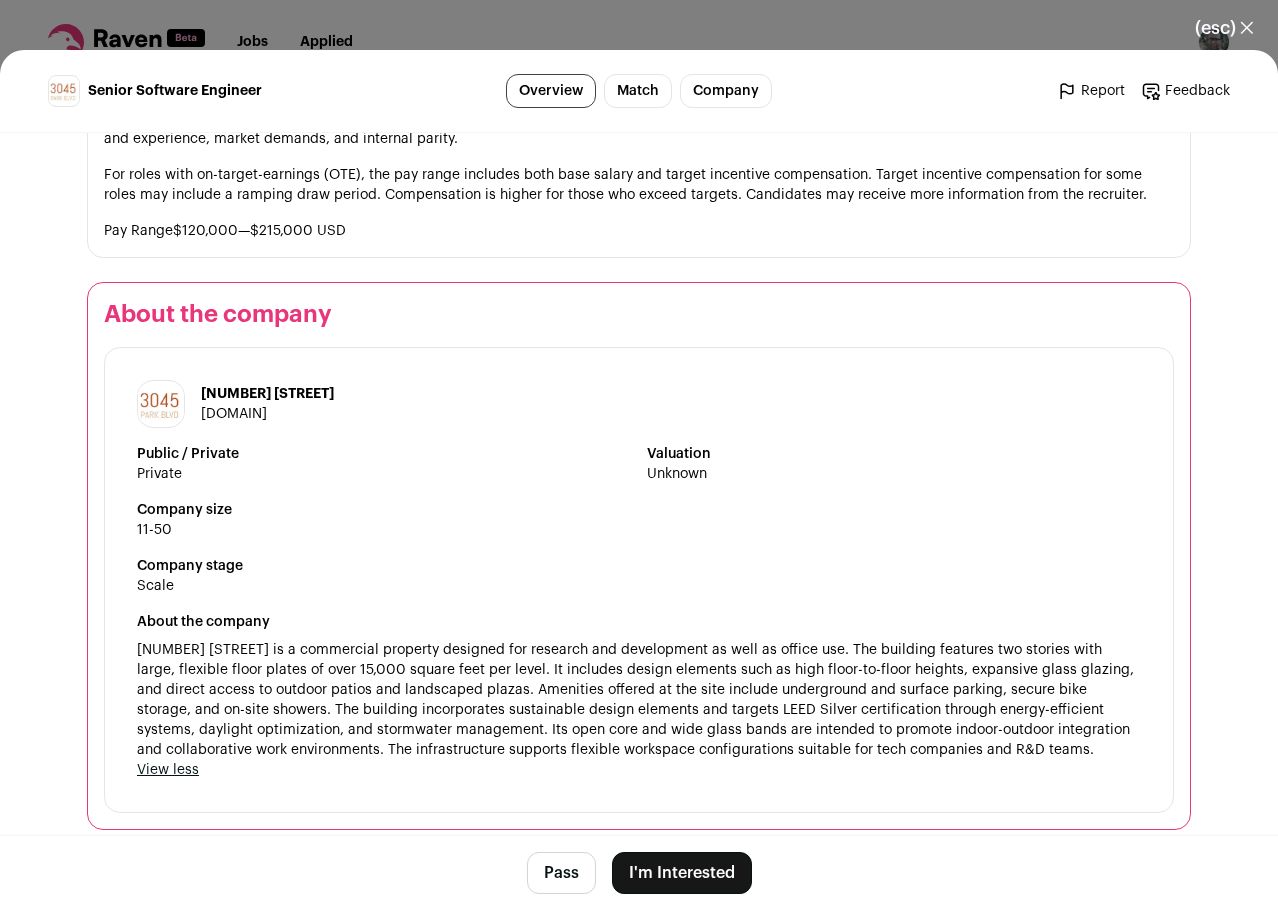 click on "Pass" at bounding box center [561, 873] 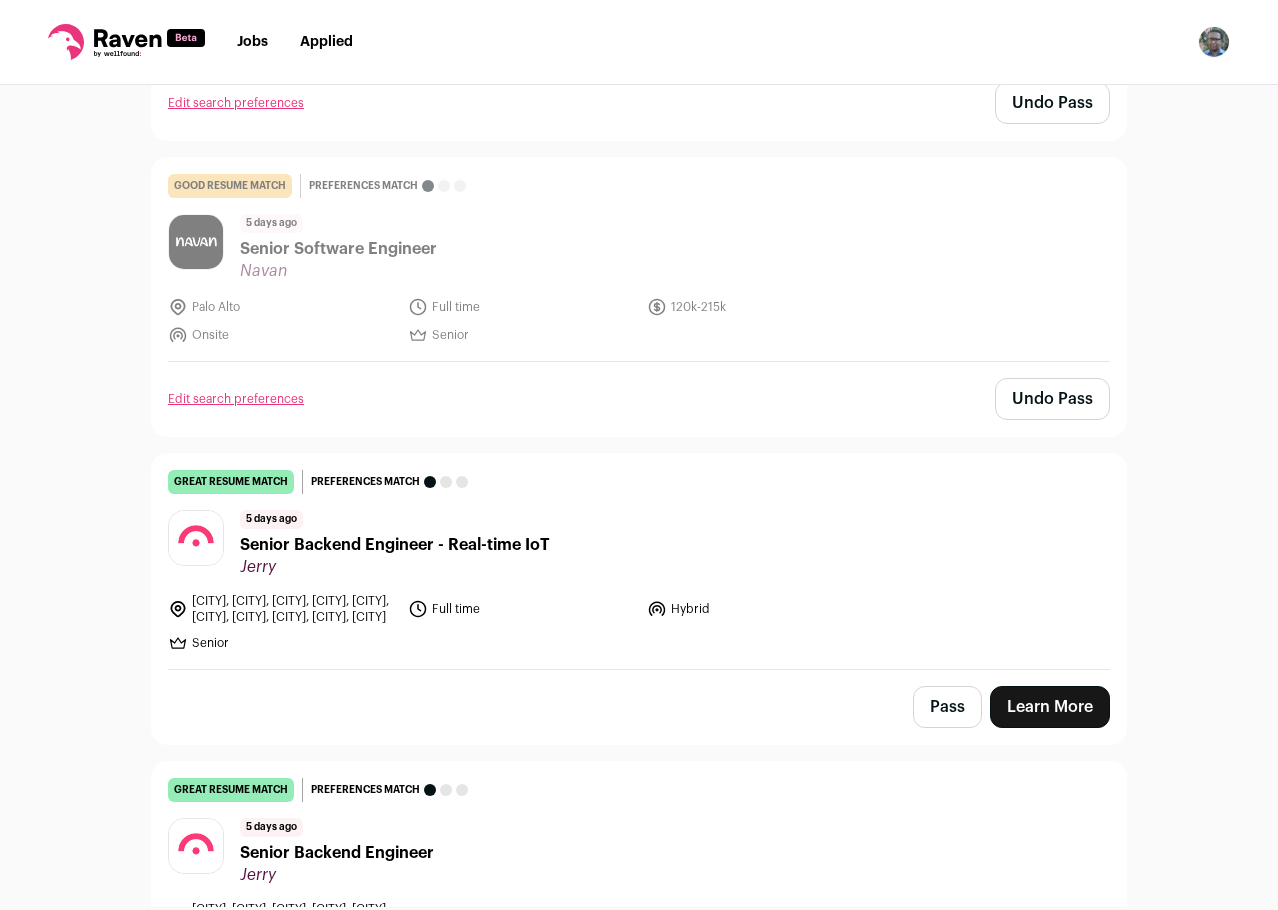 click on "Pass" at bounding box center (947, 707) 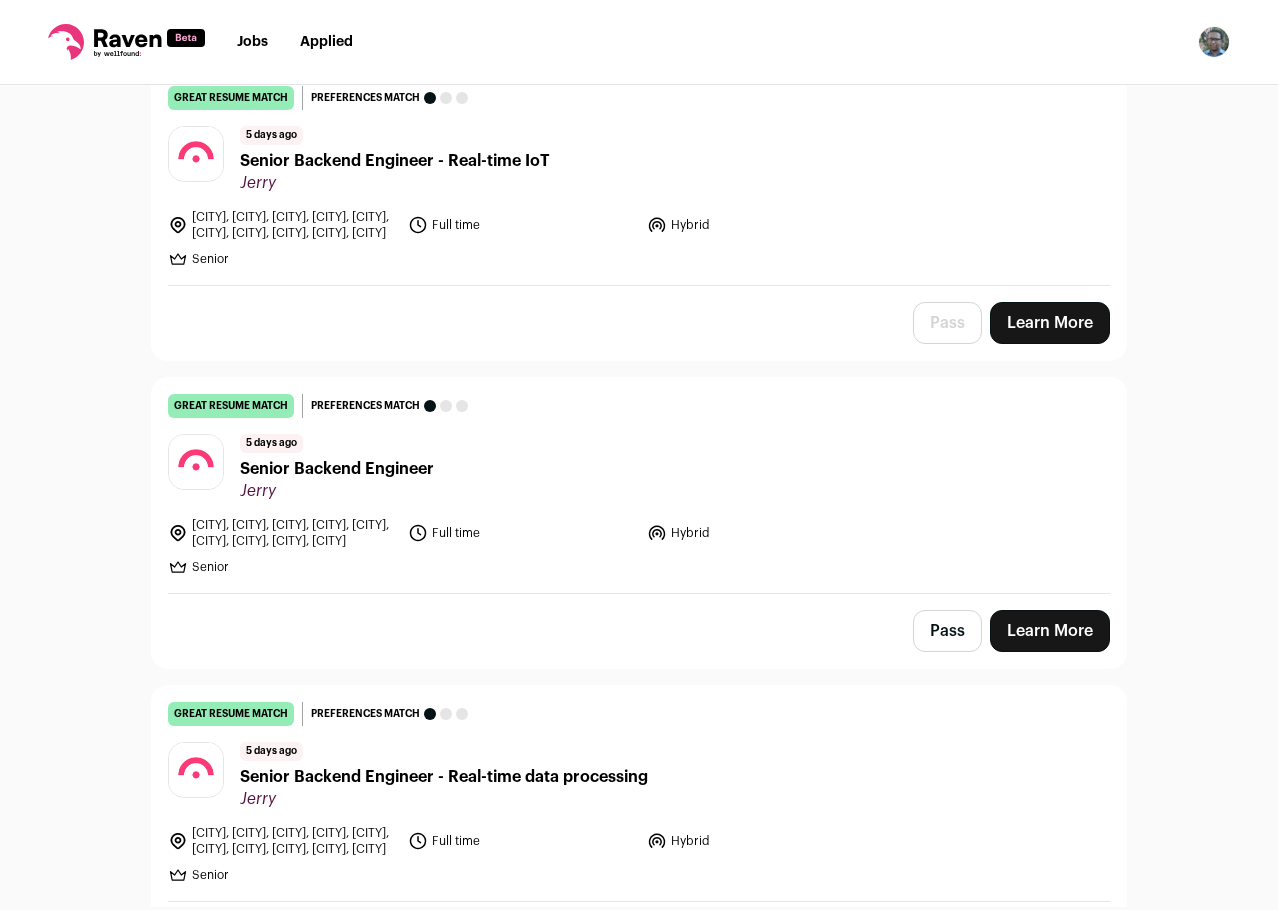 scroll, scrollTop: 8800, scrollLeft: 0, axis: vertical 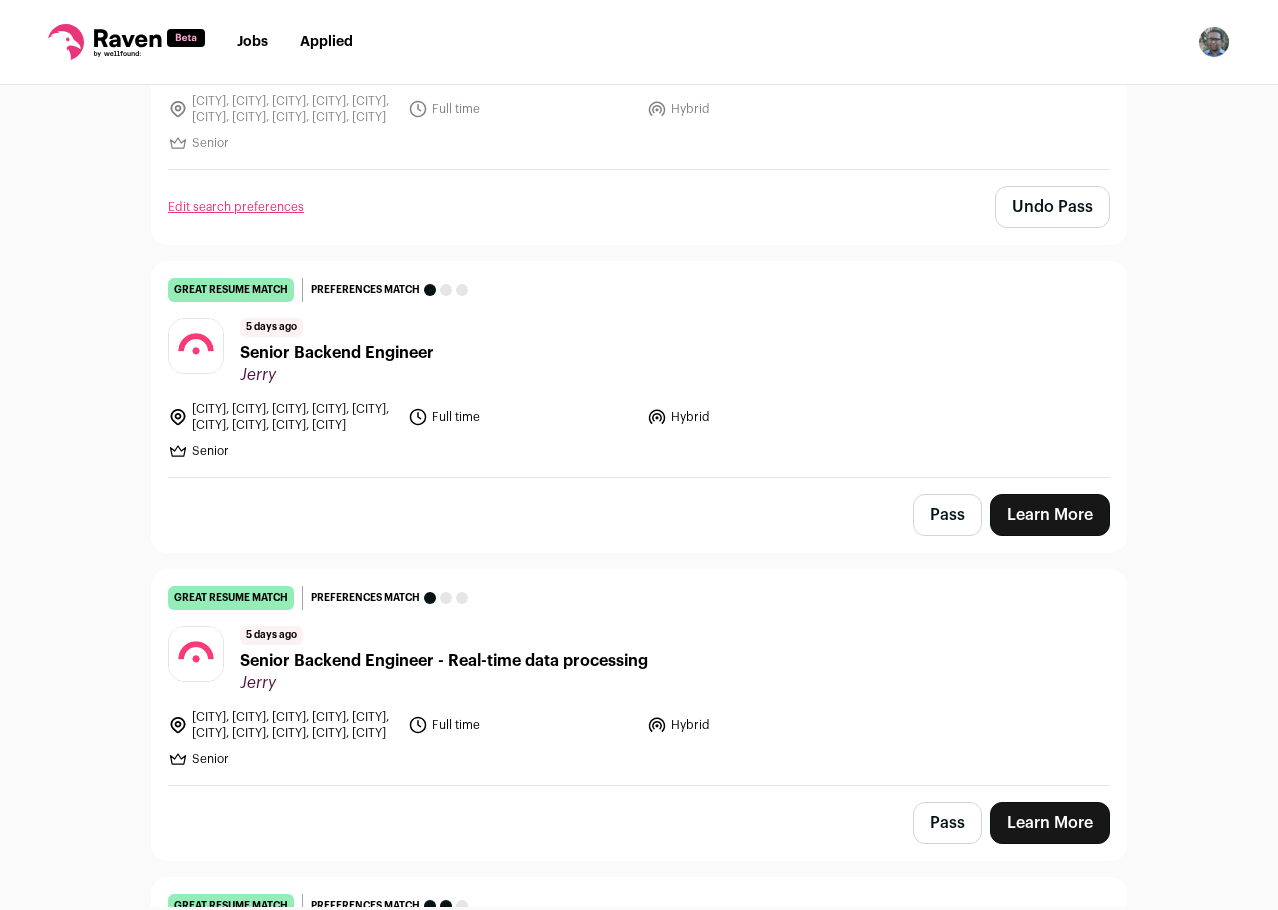 click on "Pass
Learn More" at bounding box center (639, 515) 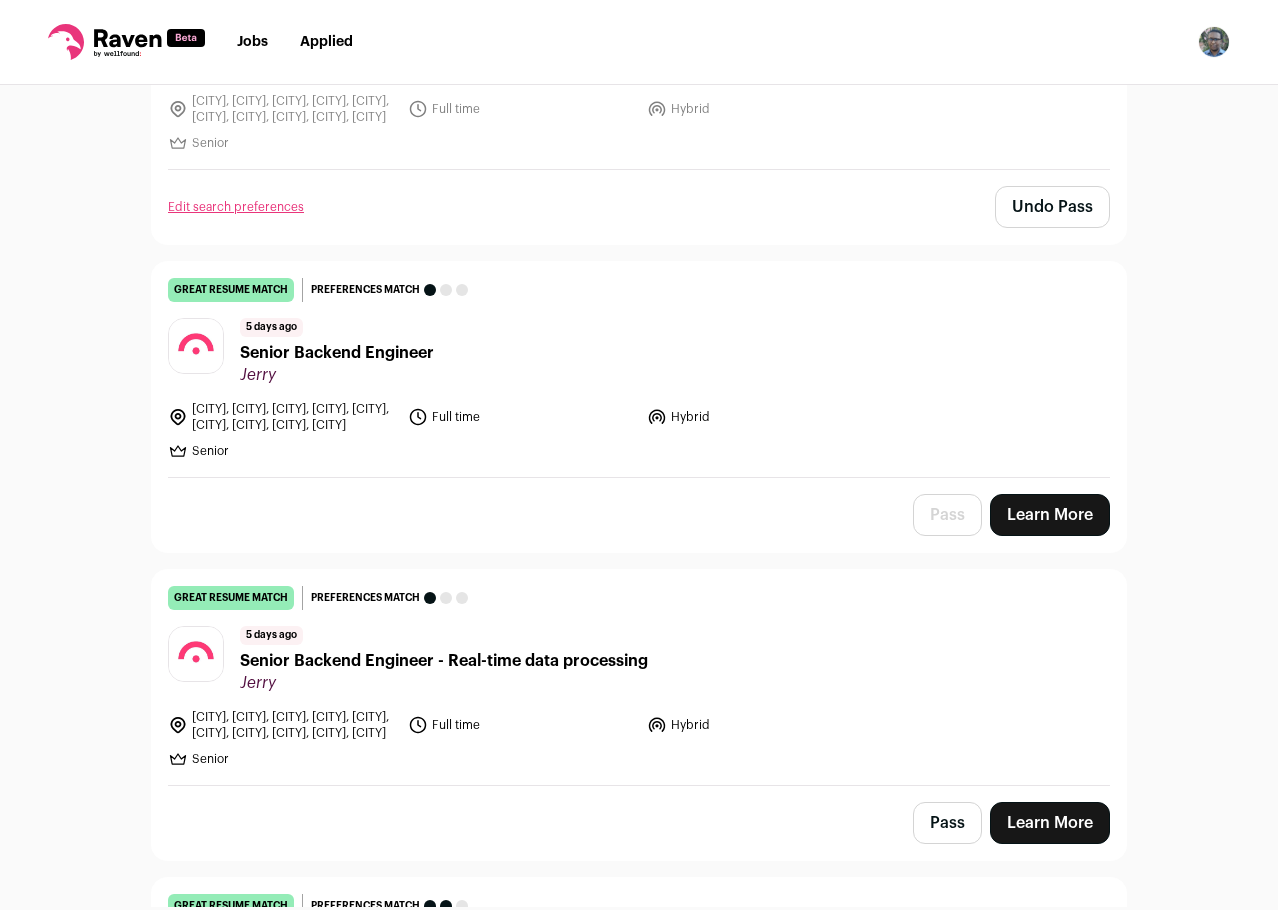 scroll, scrollTop: 8900, scrollLeft: 0, axis: vertical 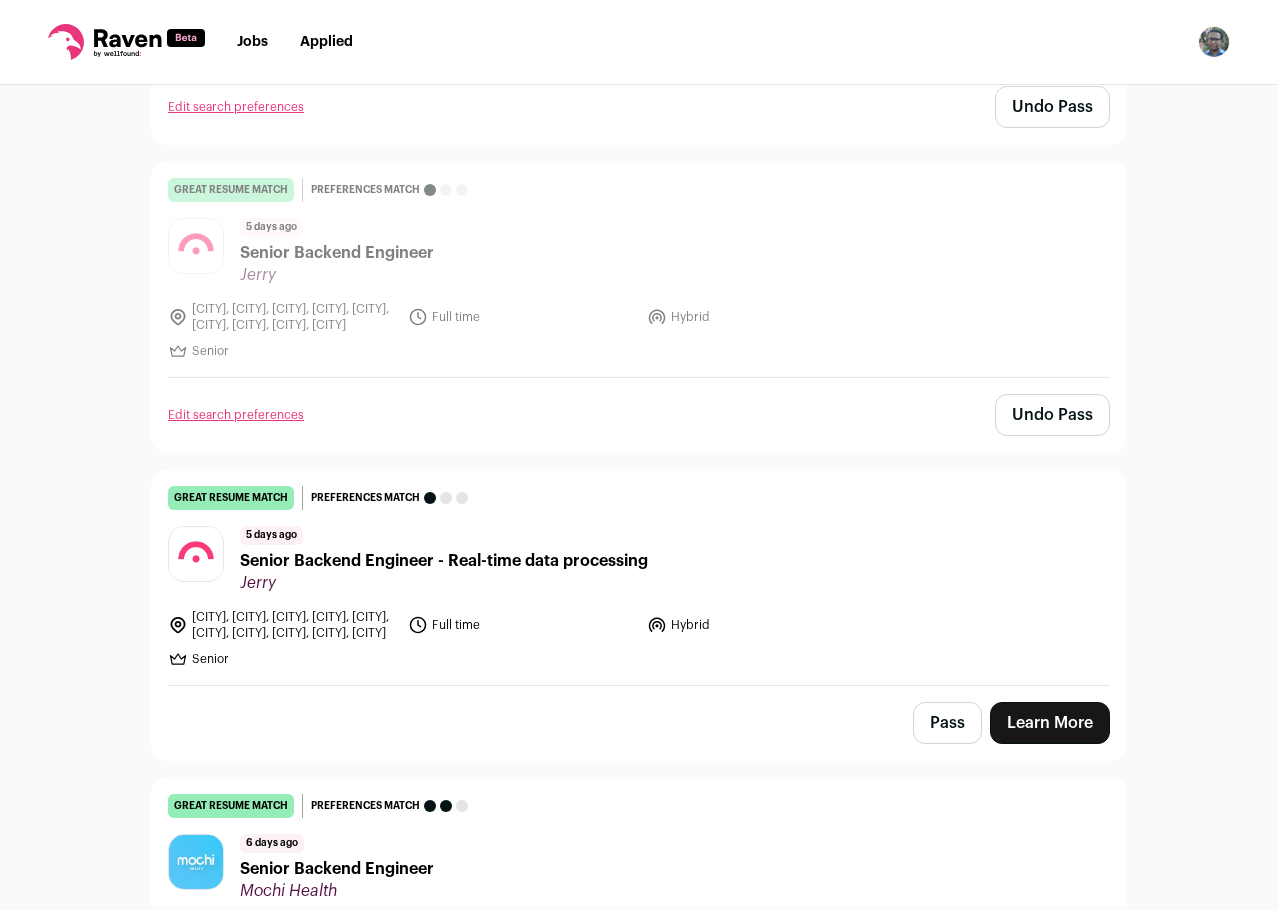 click on "Pass" at bounding box center (947, 723) 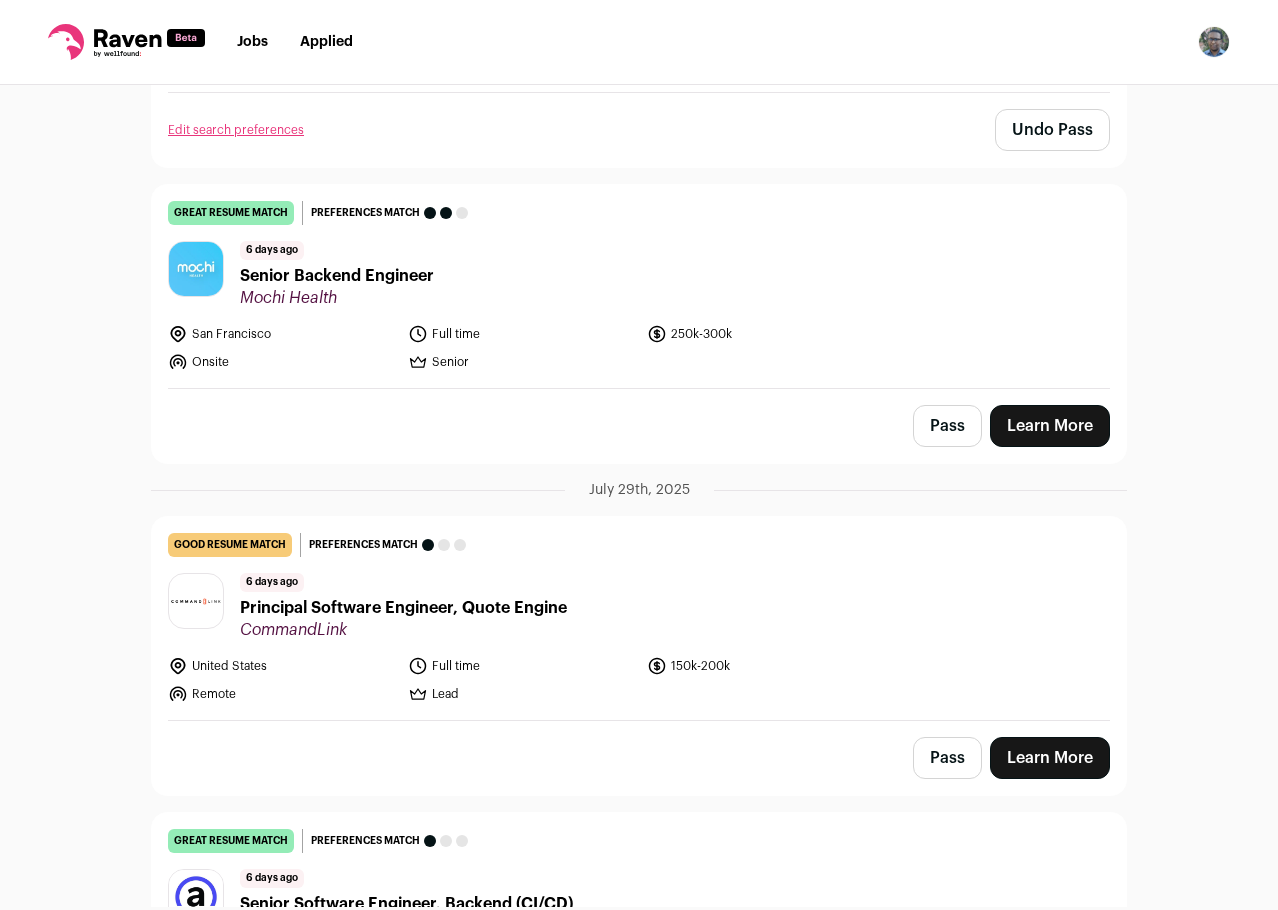 scroll, scrollTop: 9500, scrollLeft: 0, axis: vertical 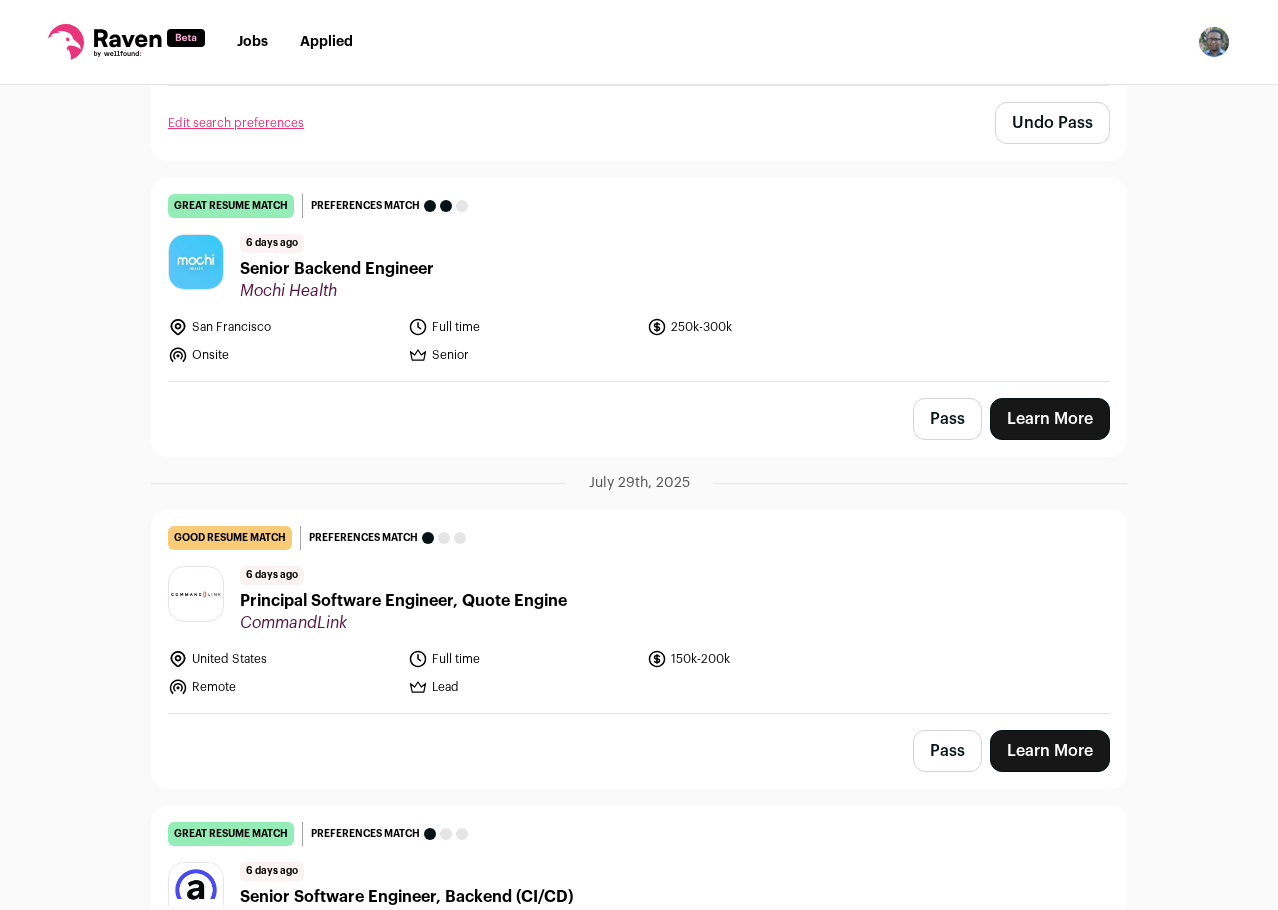 click on "Pass" at bounding box center (947, 419) 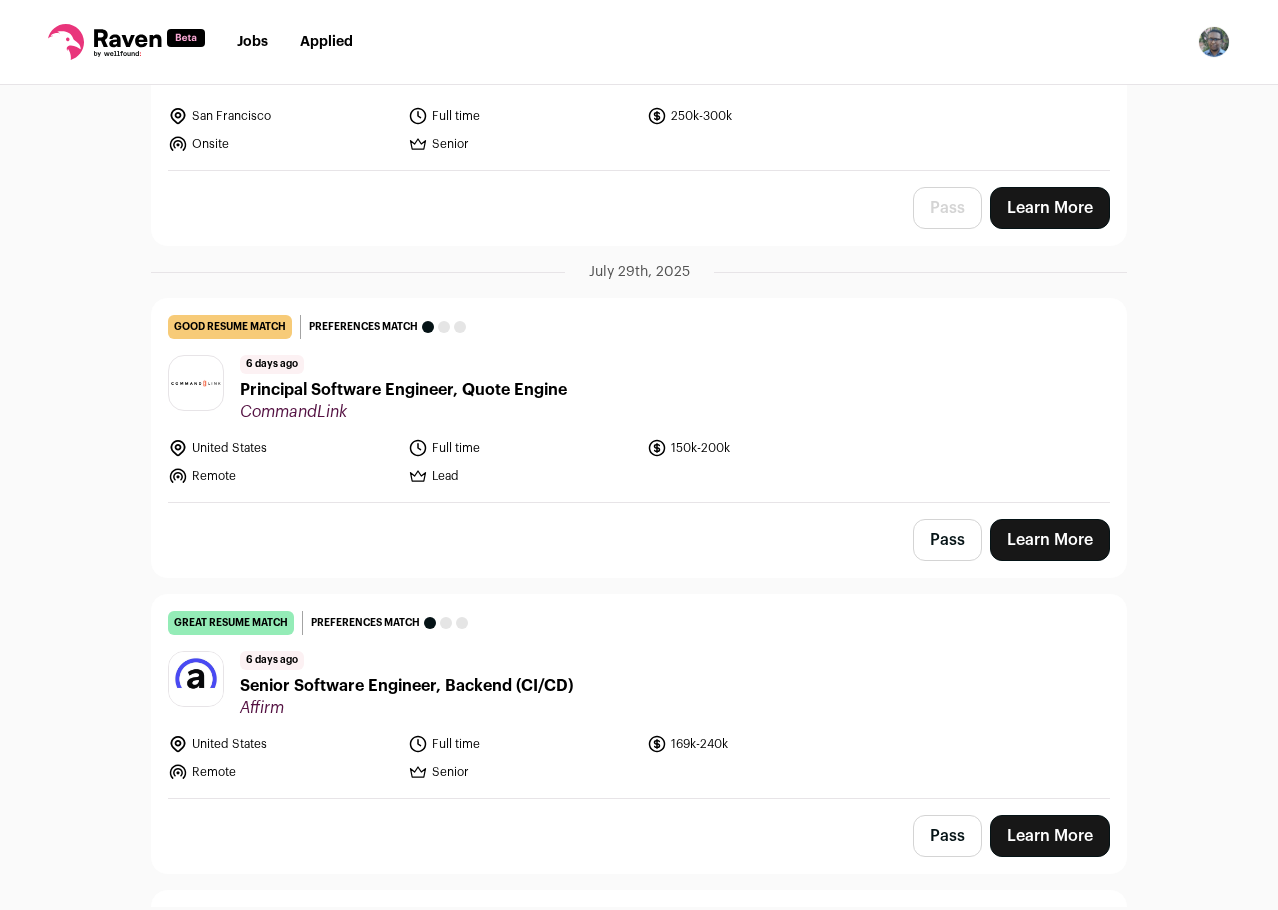 scroll, scrollTop: 9800, scrollLeft: 0, axis: vertical 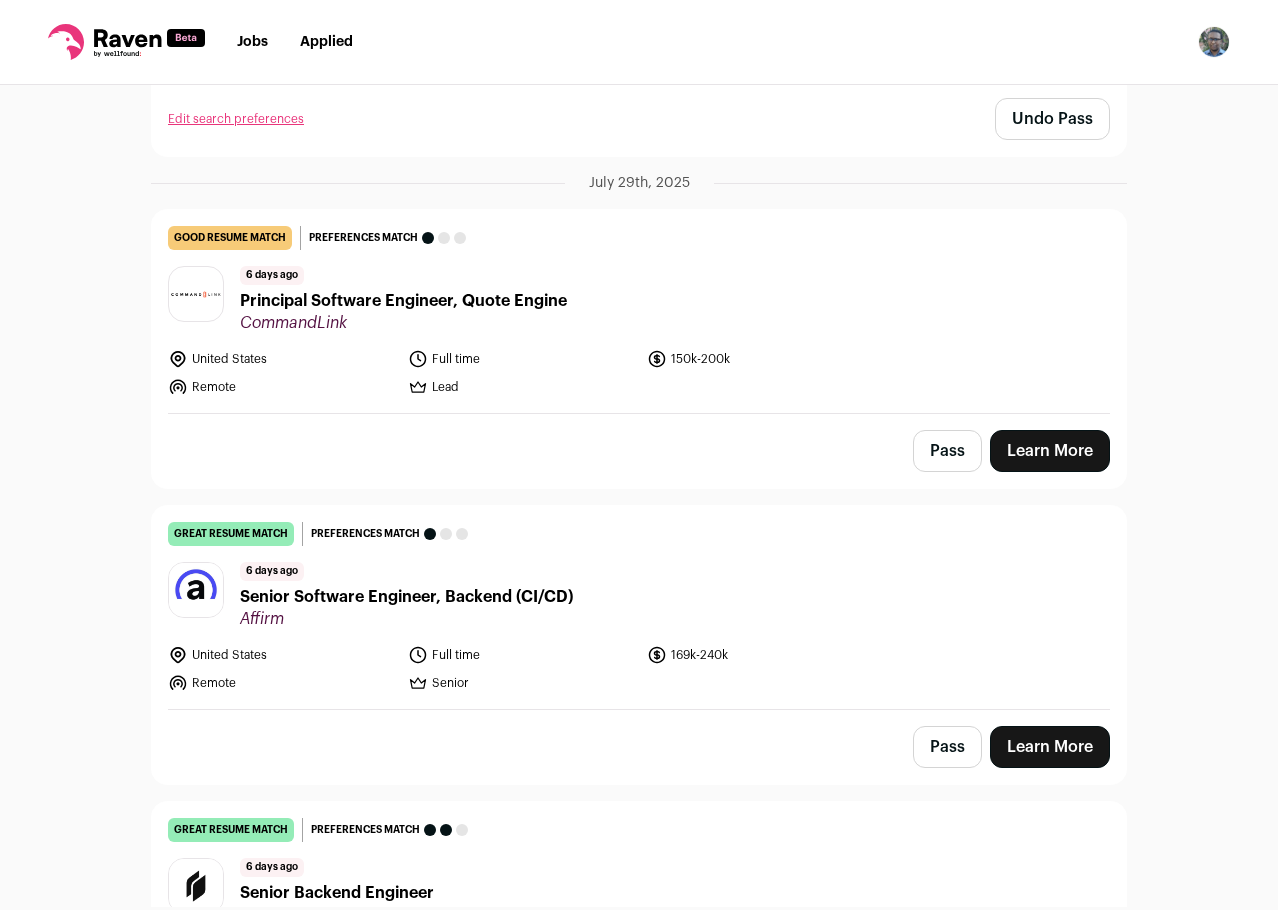 click on "Pass" at bounding box center (947, 451) 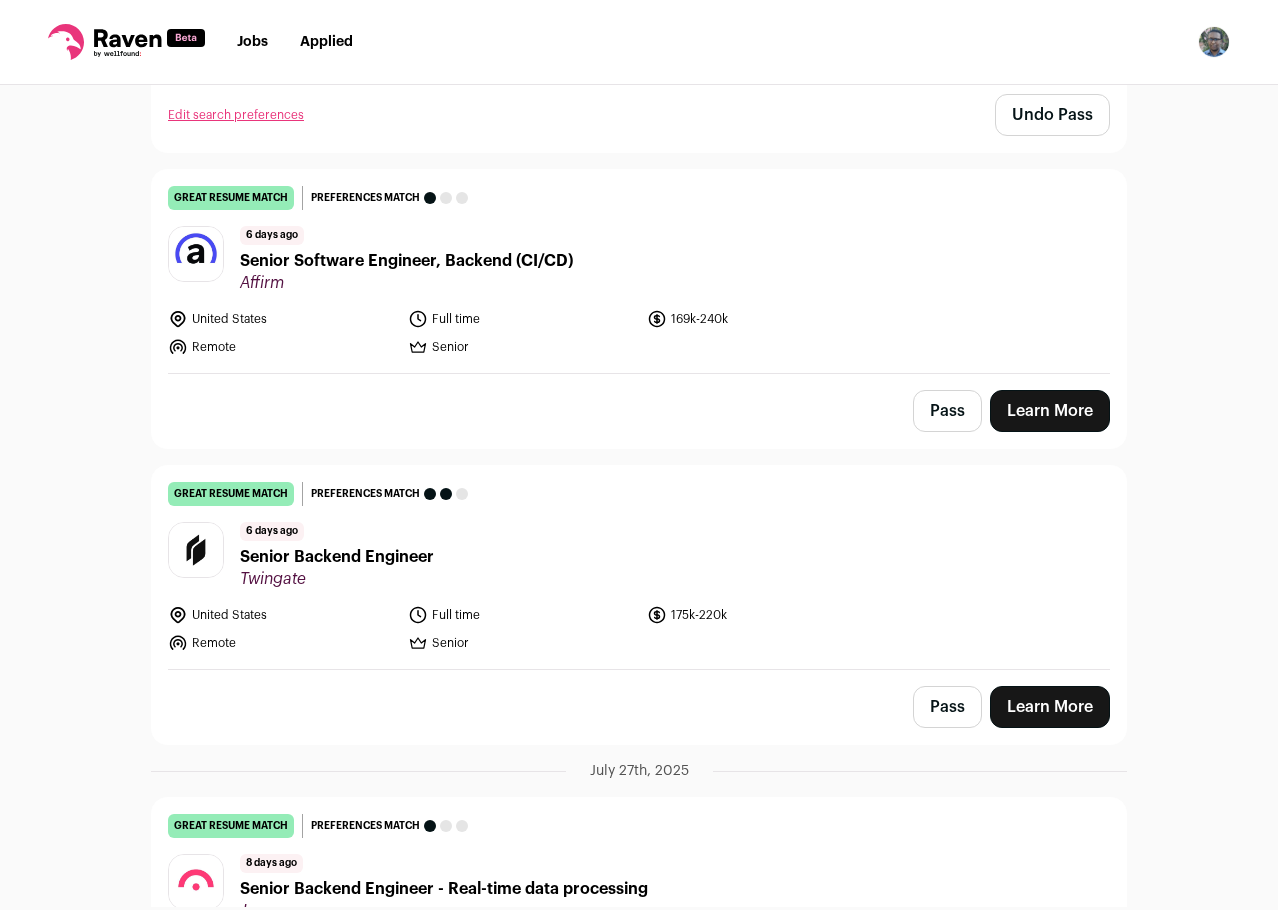scroll, scrollTop: 10300, scrollLeft: 0, axis: vertical 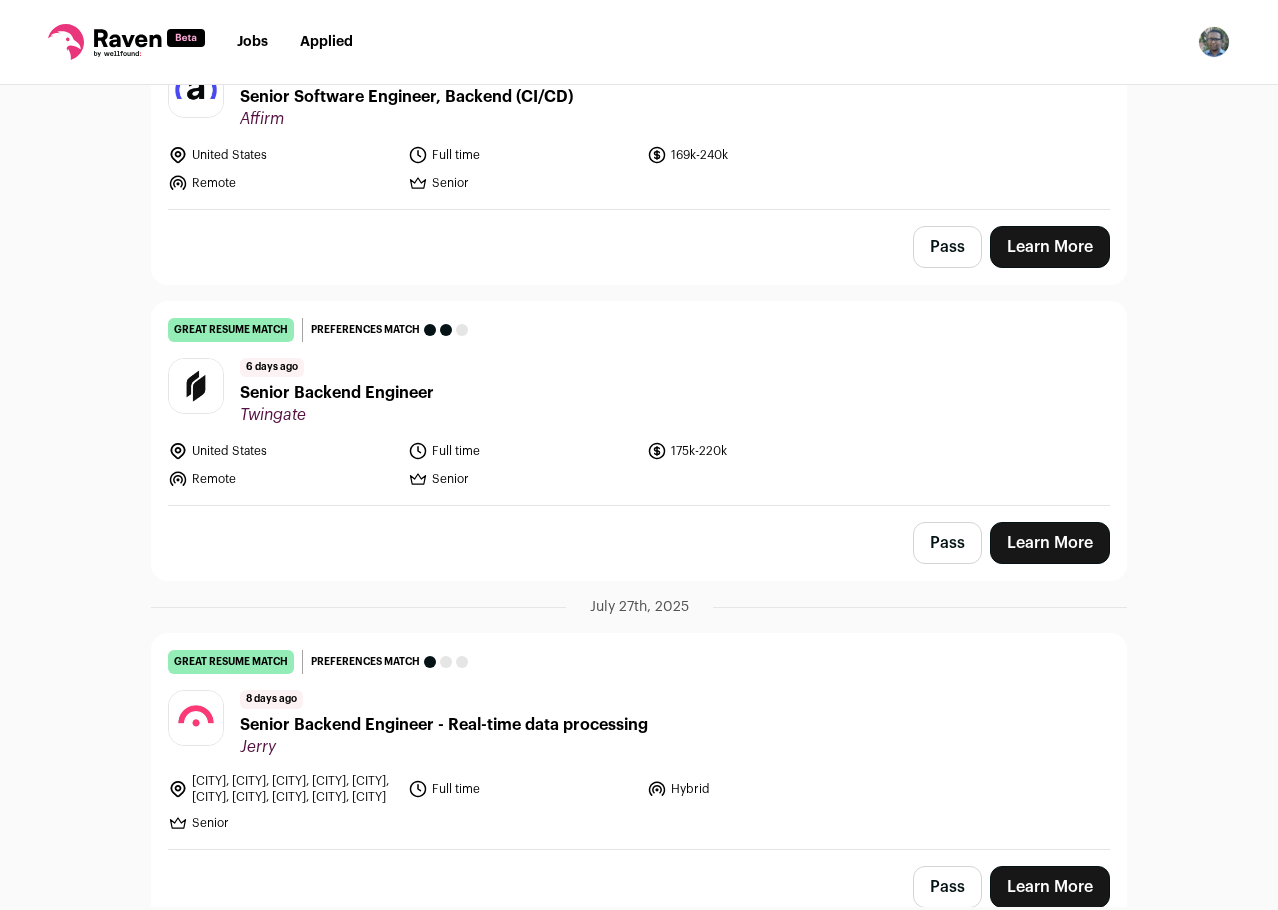 click on "Pass" at bounding box center [947, 247] 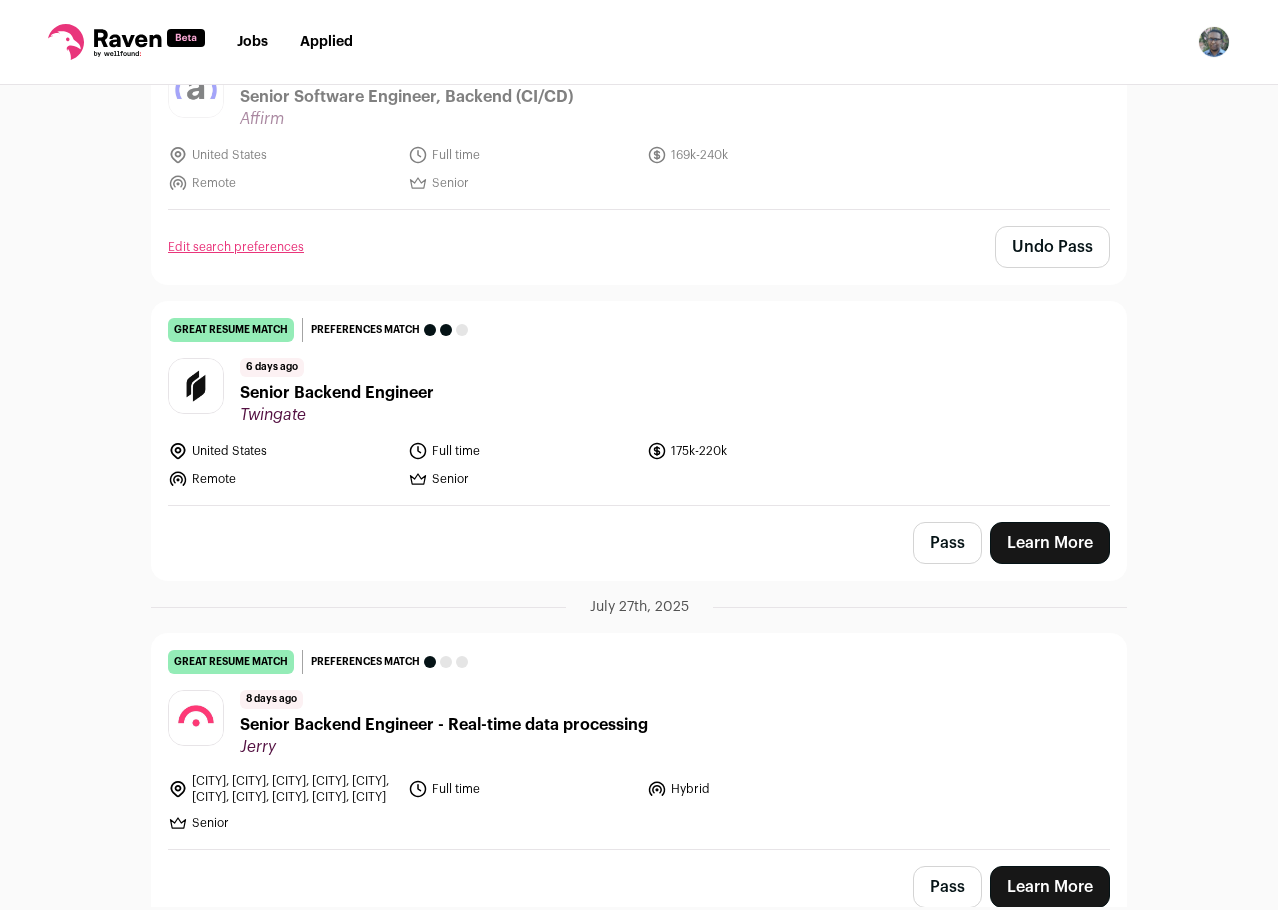click on "Pass" at bounding box center [947, 543] 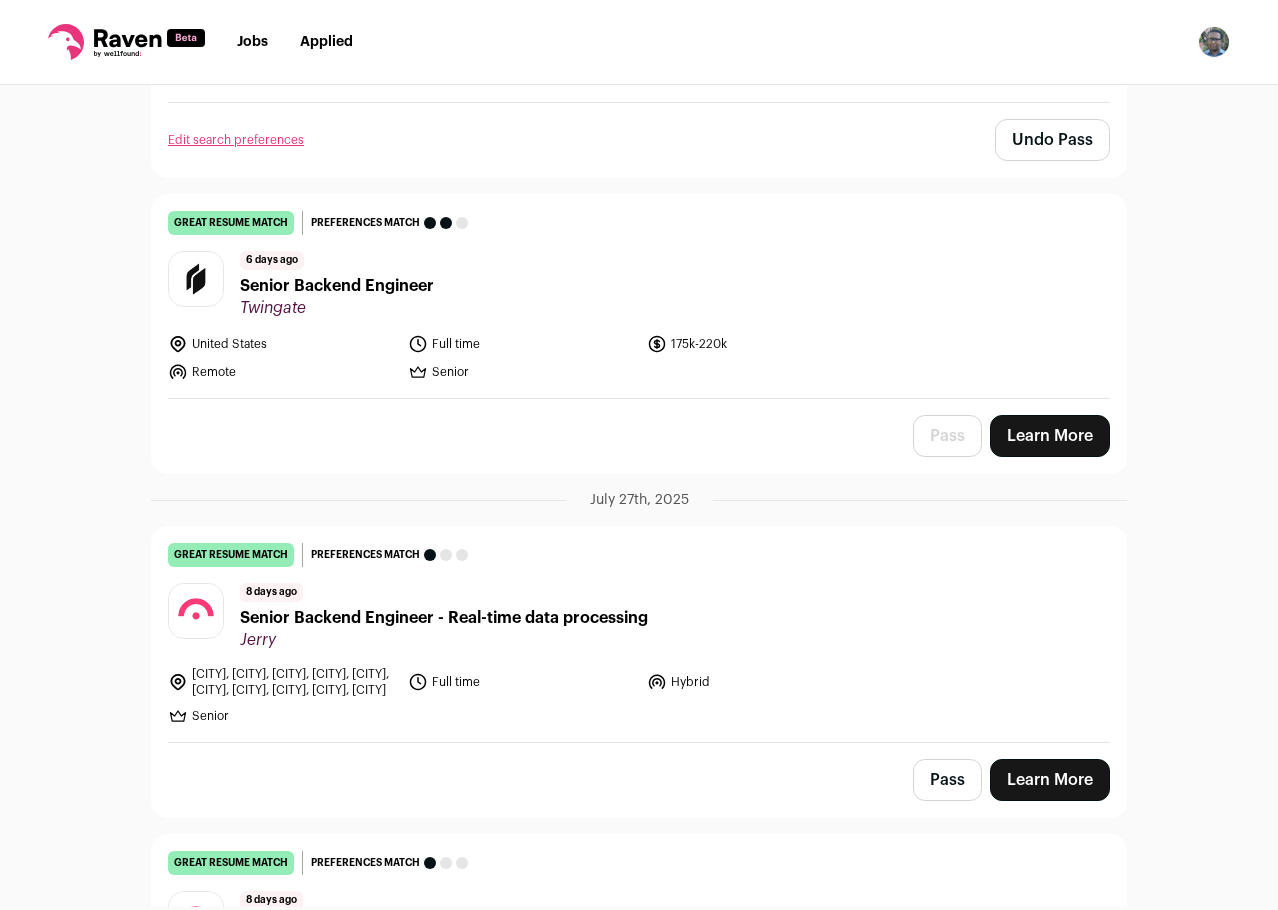 scroll, scrollTop: 10600, scrollLeft: 0, axis: vertical 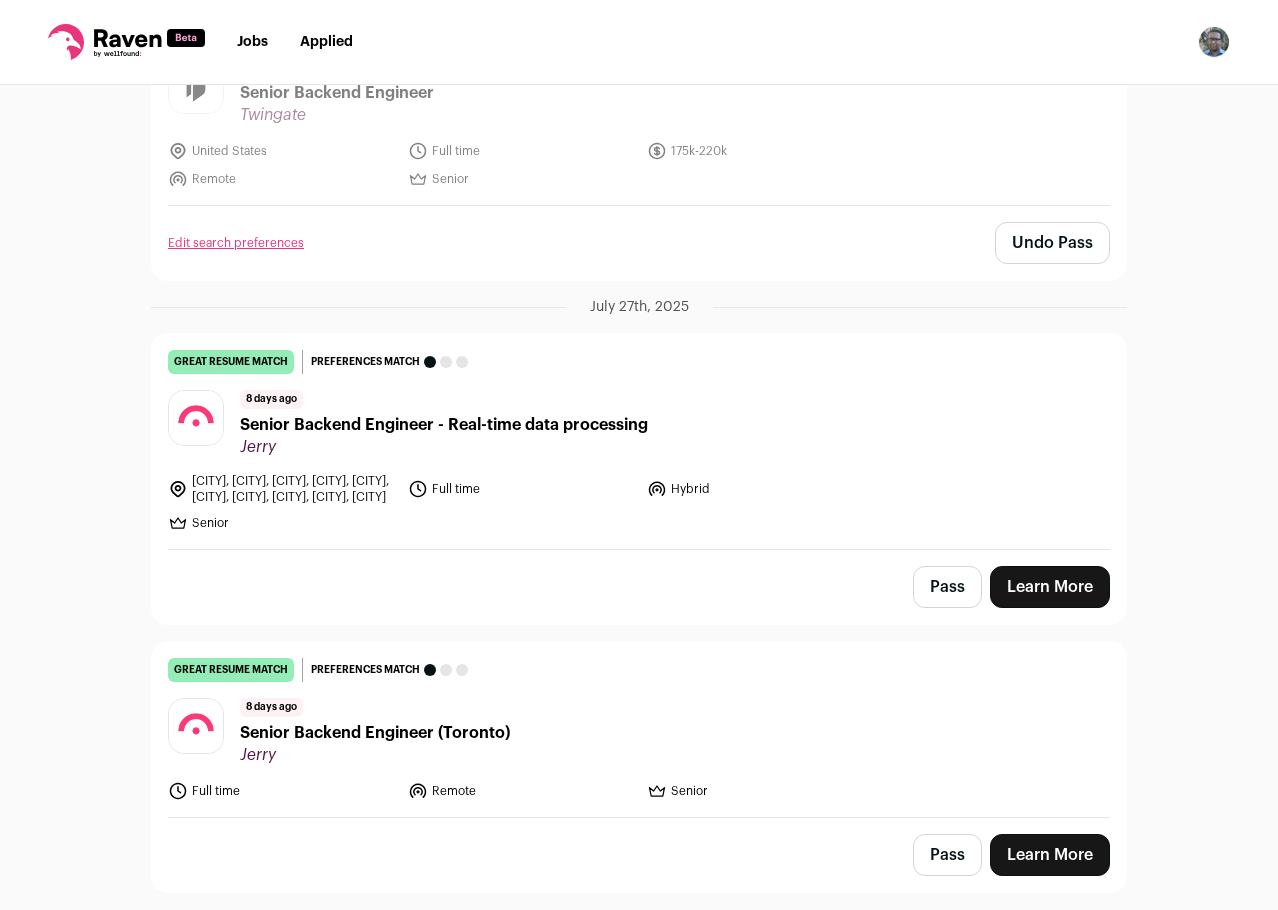 click on "Pass" at bounding box center [947, 587] 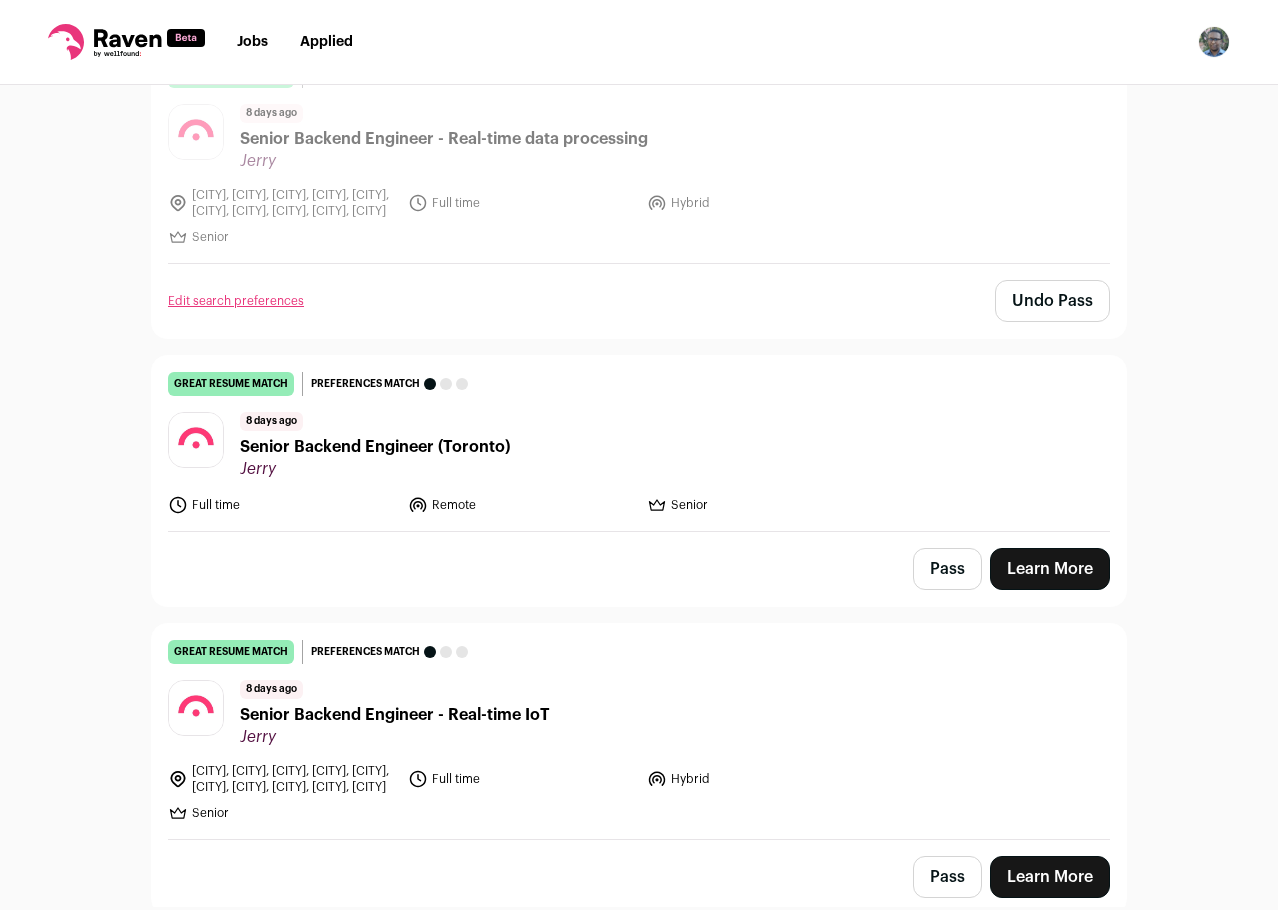 scroll, scrollTop: 11100, scrollLeft: 0, axis: vertical 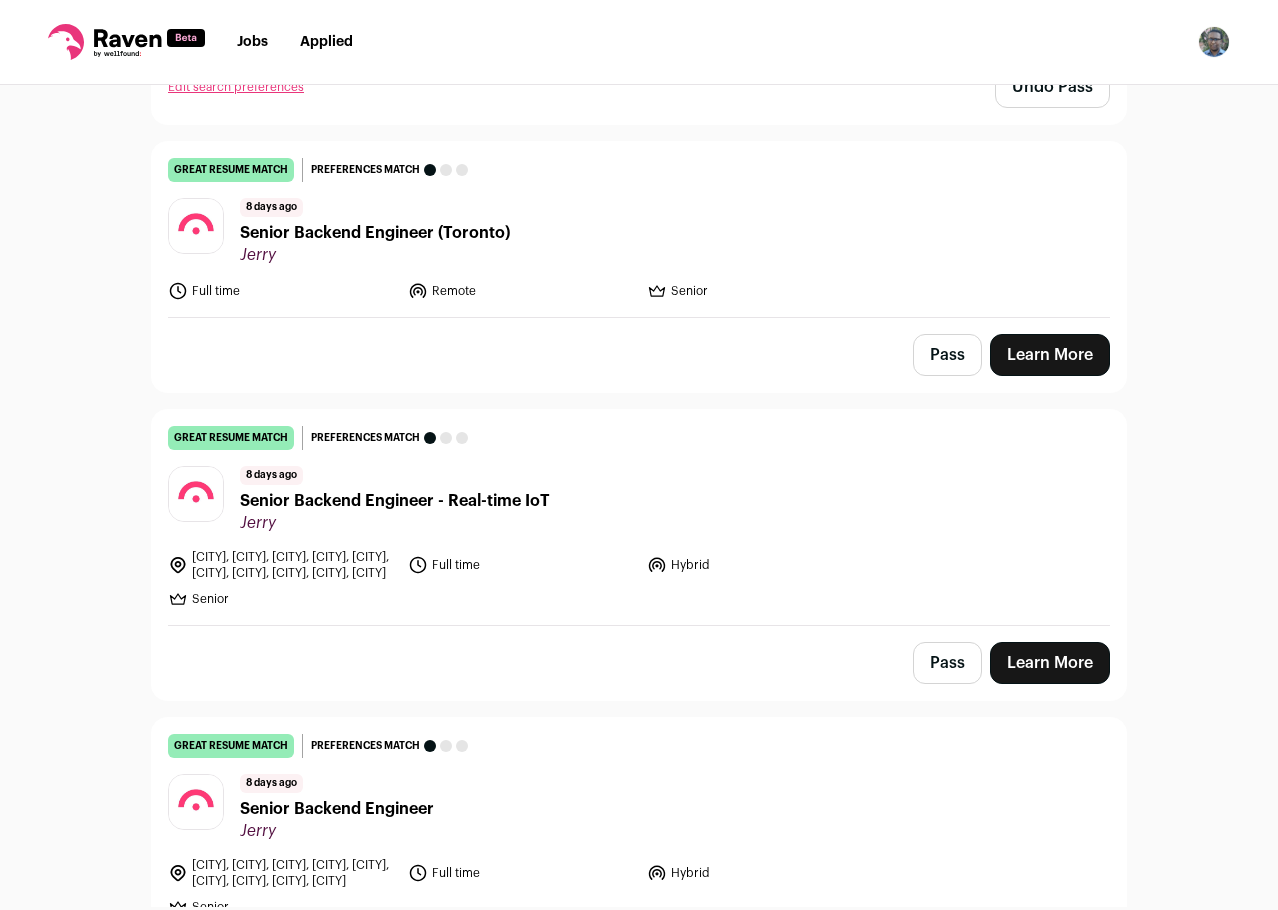 click on "Pass
Learn More" at bounding box center (639, 355) 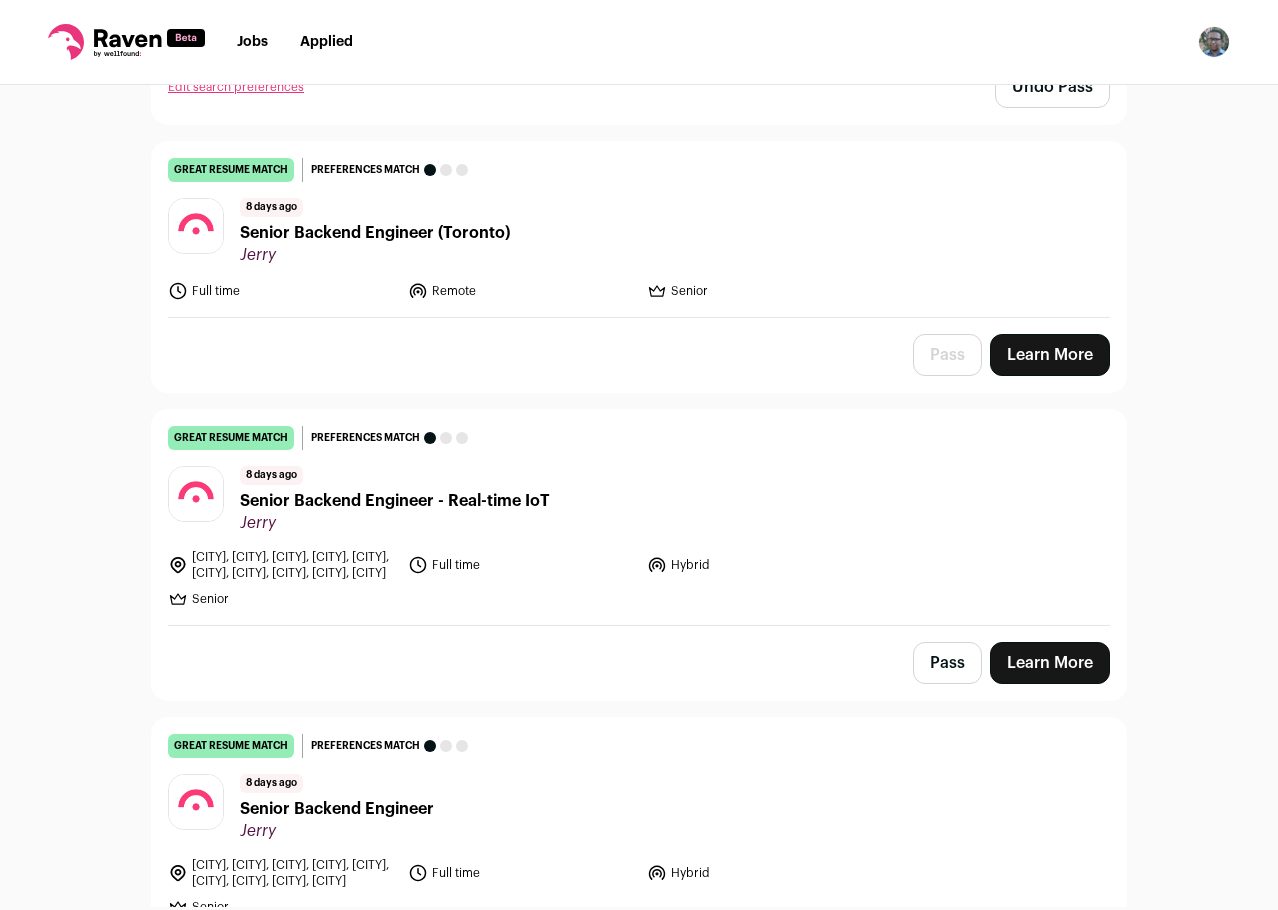 scroll, scrollTop: 11600, scrollLeft: 0, axis: vertical 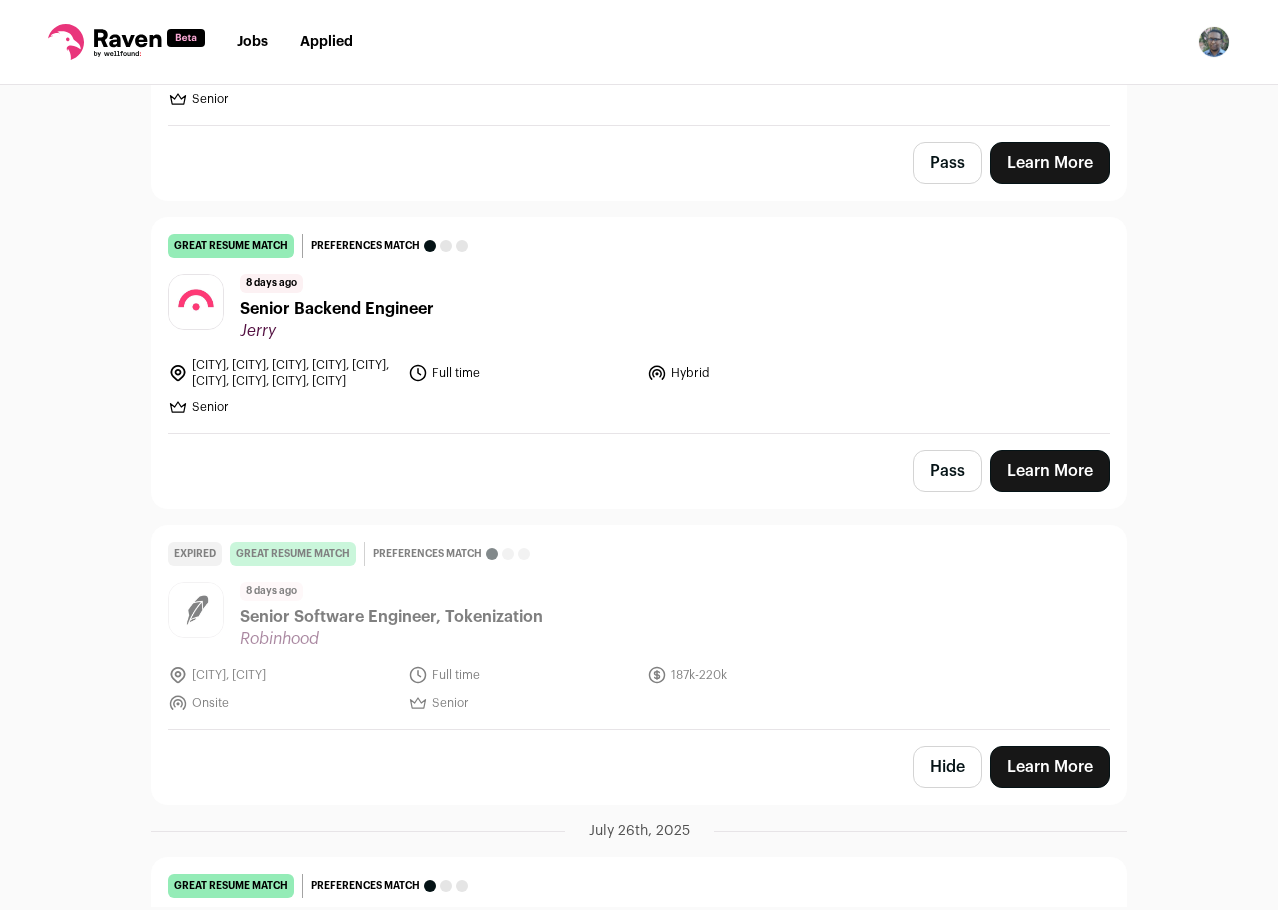 click on "Pass" at bounding box center (947, 163) 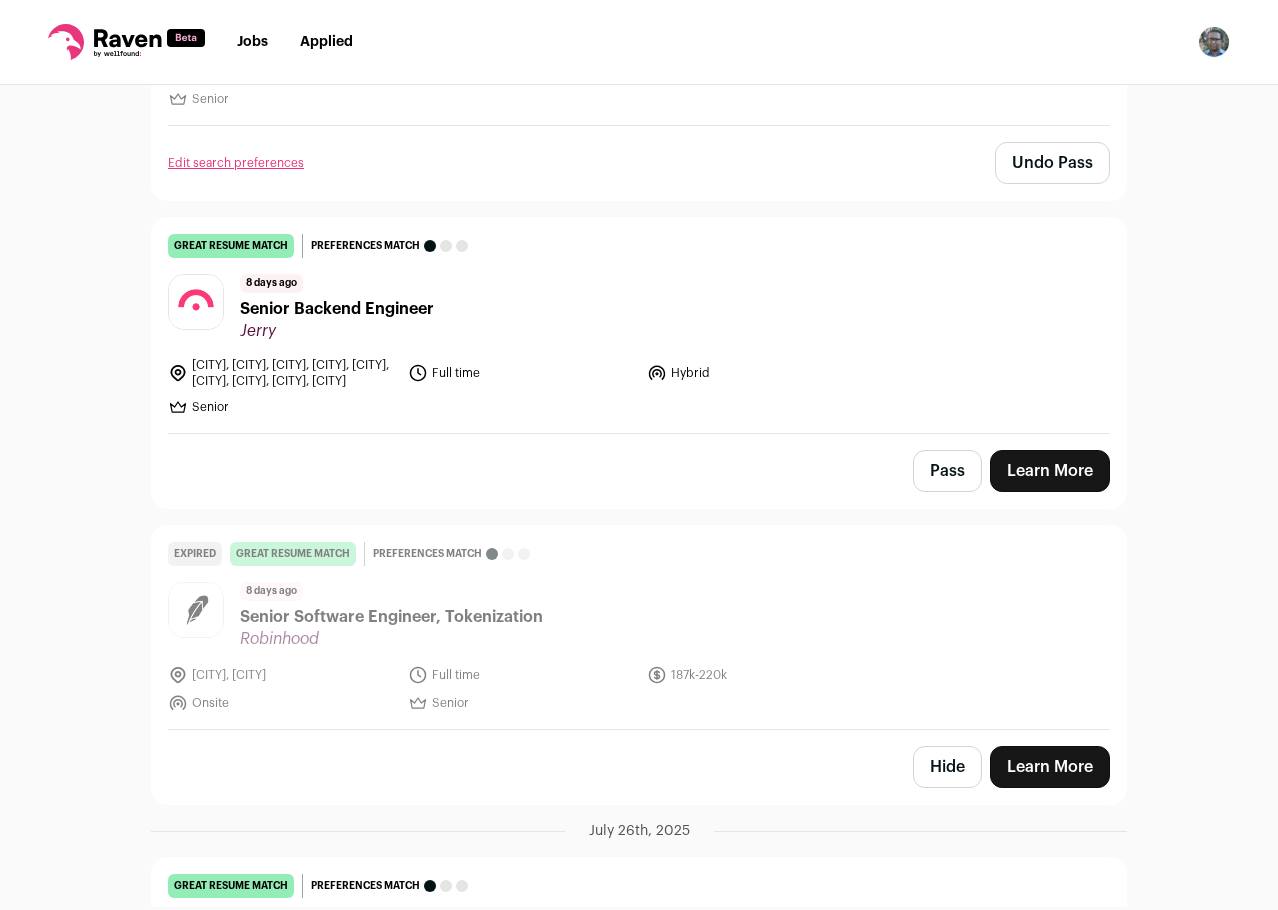 click on "Pass" at bounding box center (947, 471) 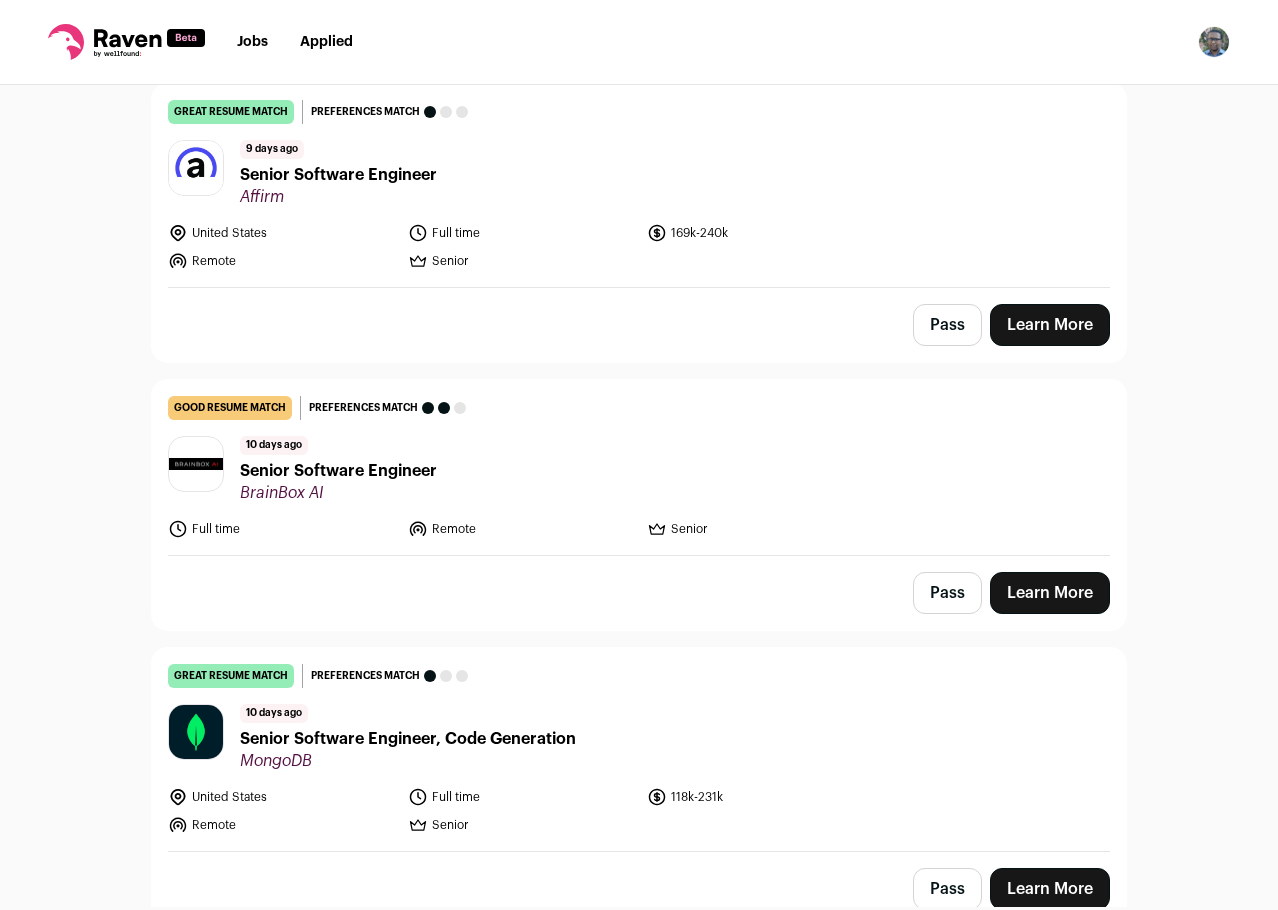 scroll, scrollTop: 12400, scrollLeft: 0, axis: vertical 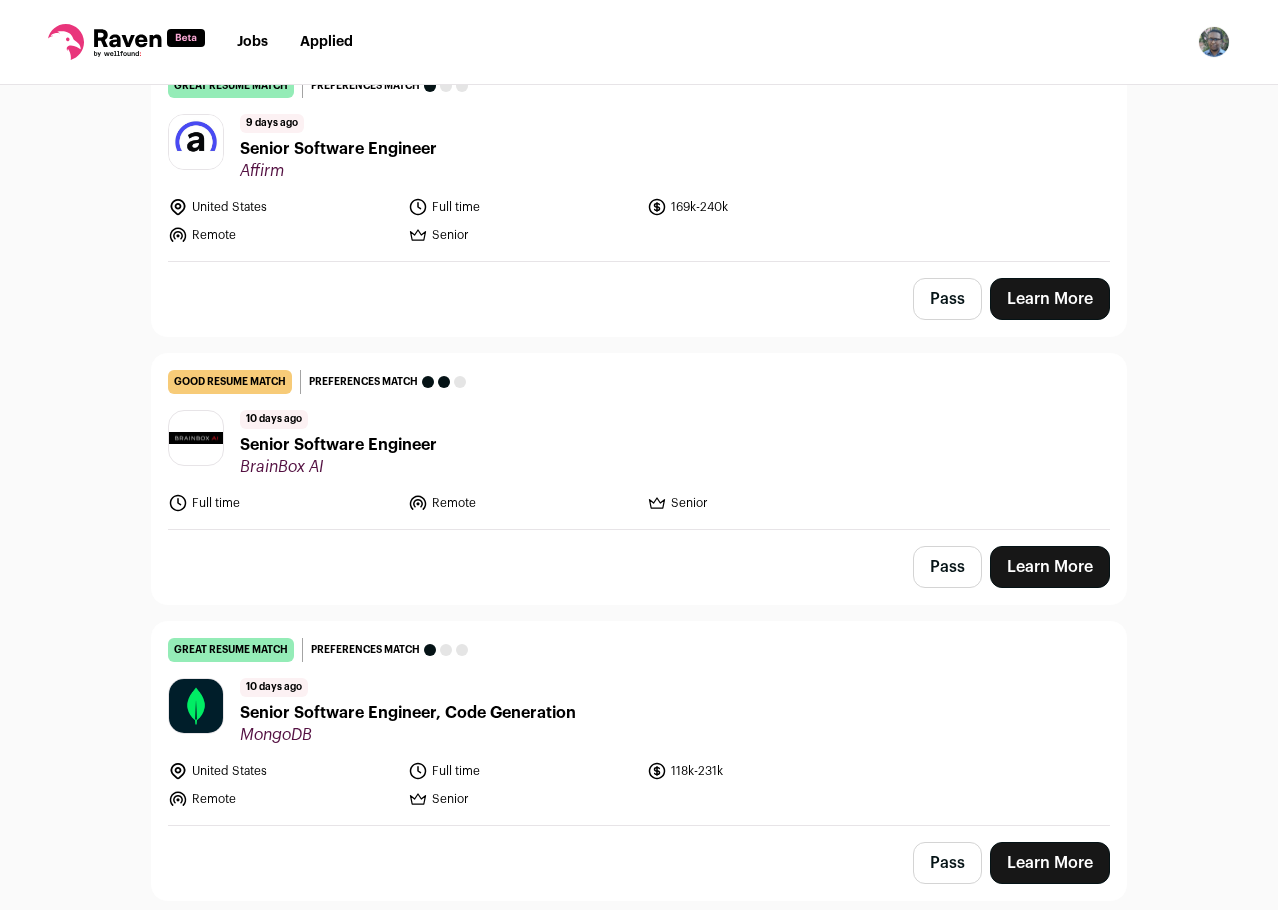 click on "Pass" at bounding box center (947, 299) 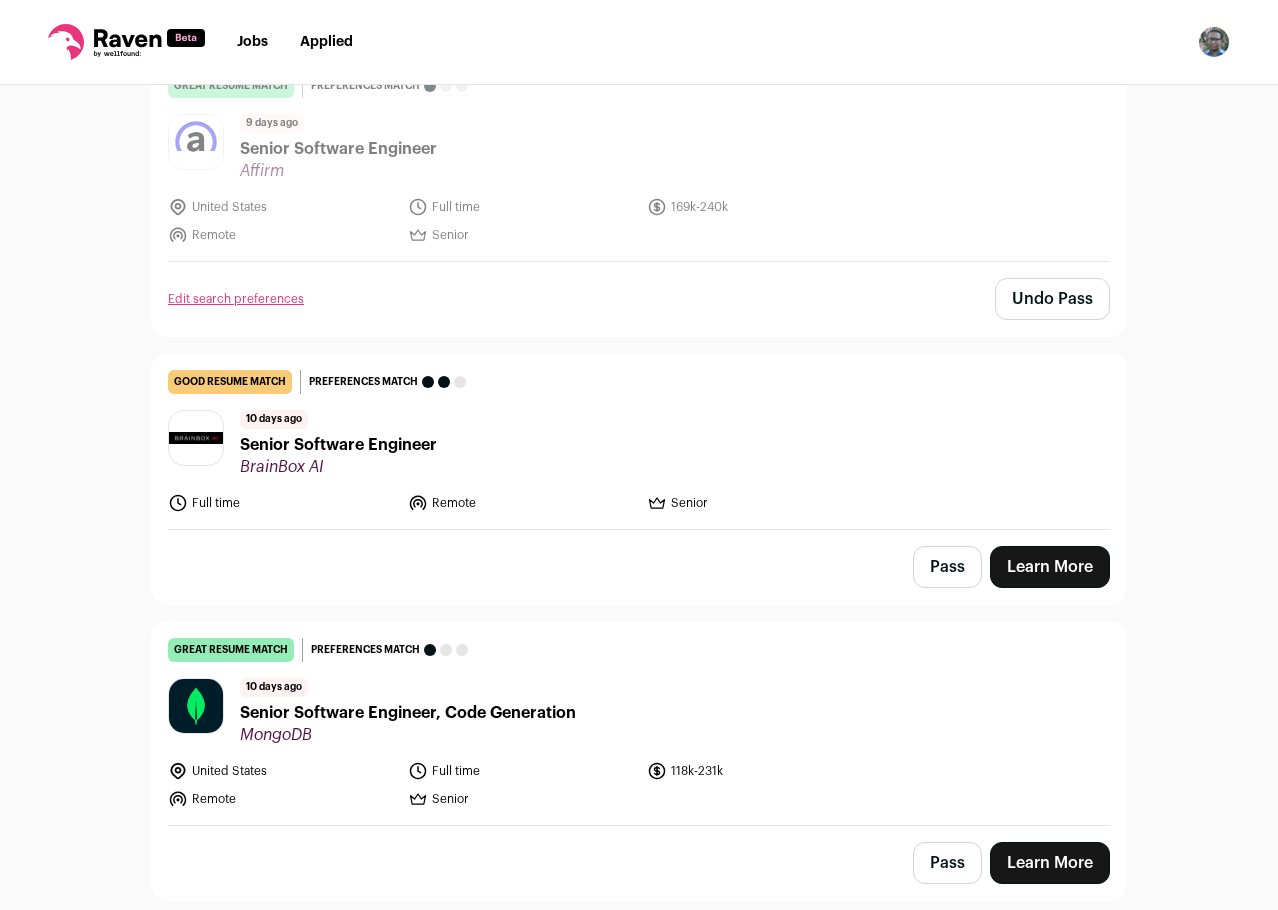 click on "Pass" at bounding box center (947, 567) 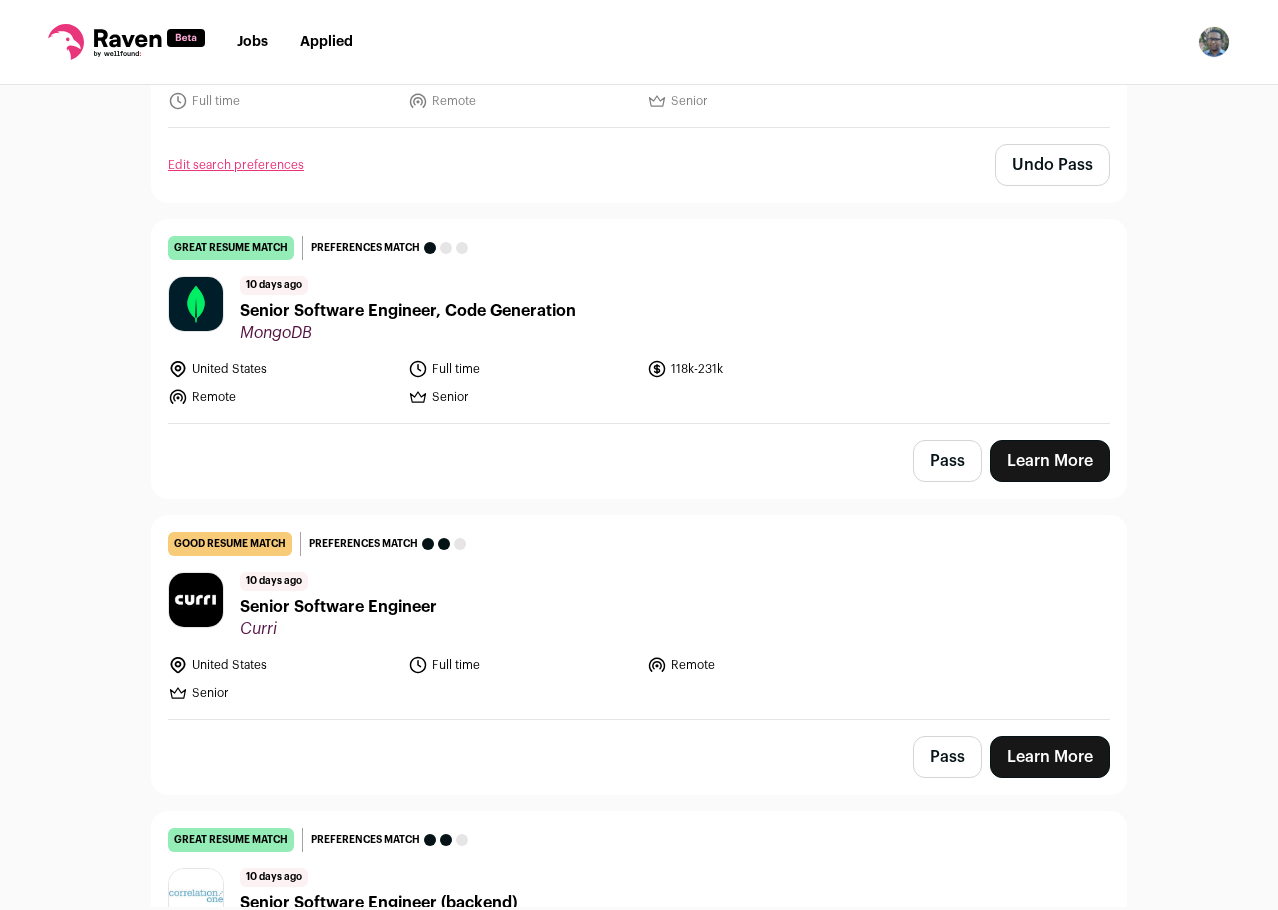 scroll, scrollTop: 12900, scrollLeft: 0, axis: vertical 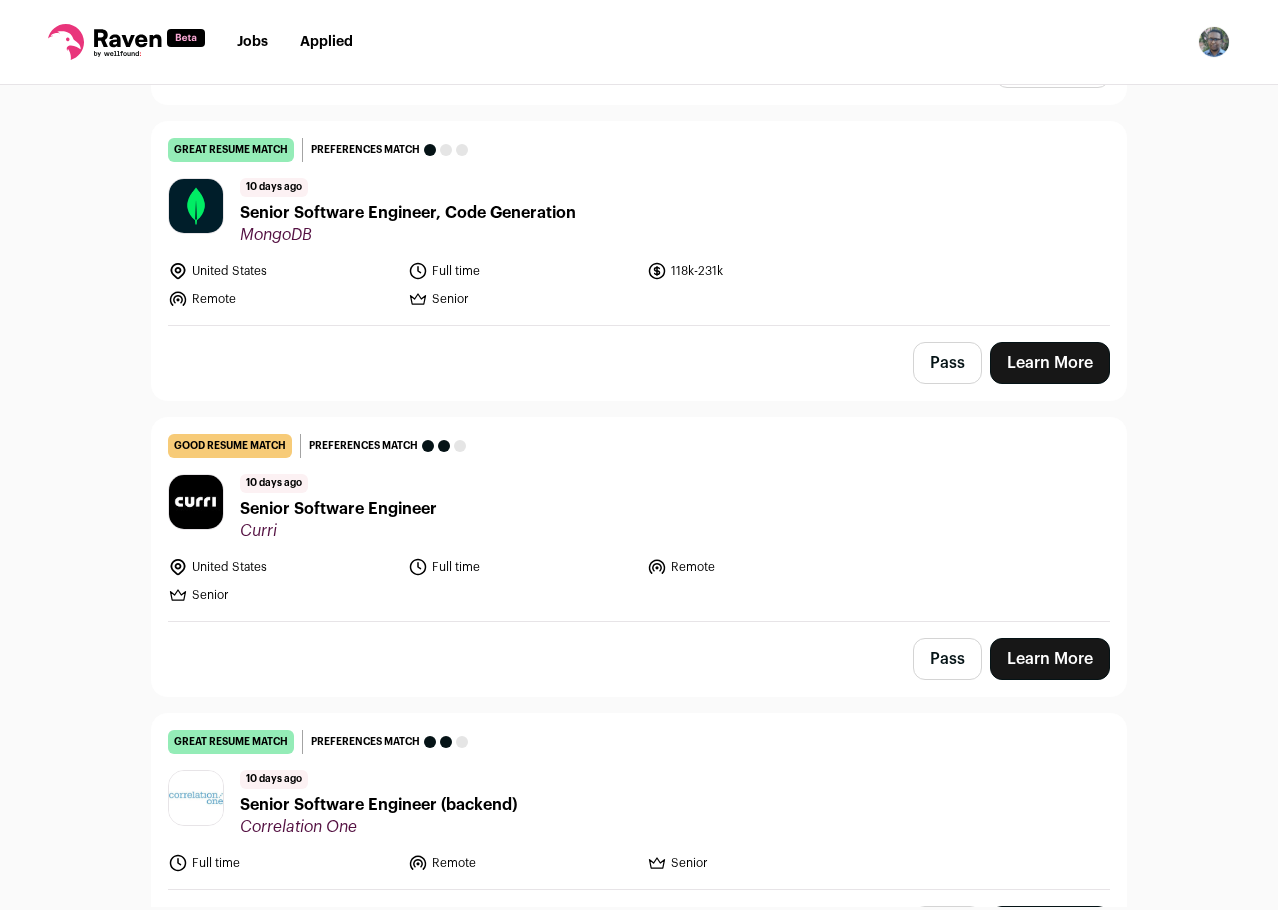 click on "Pass" at bounding box center (947, 363) 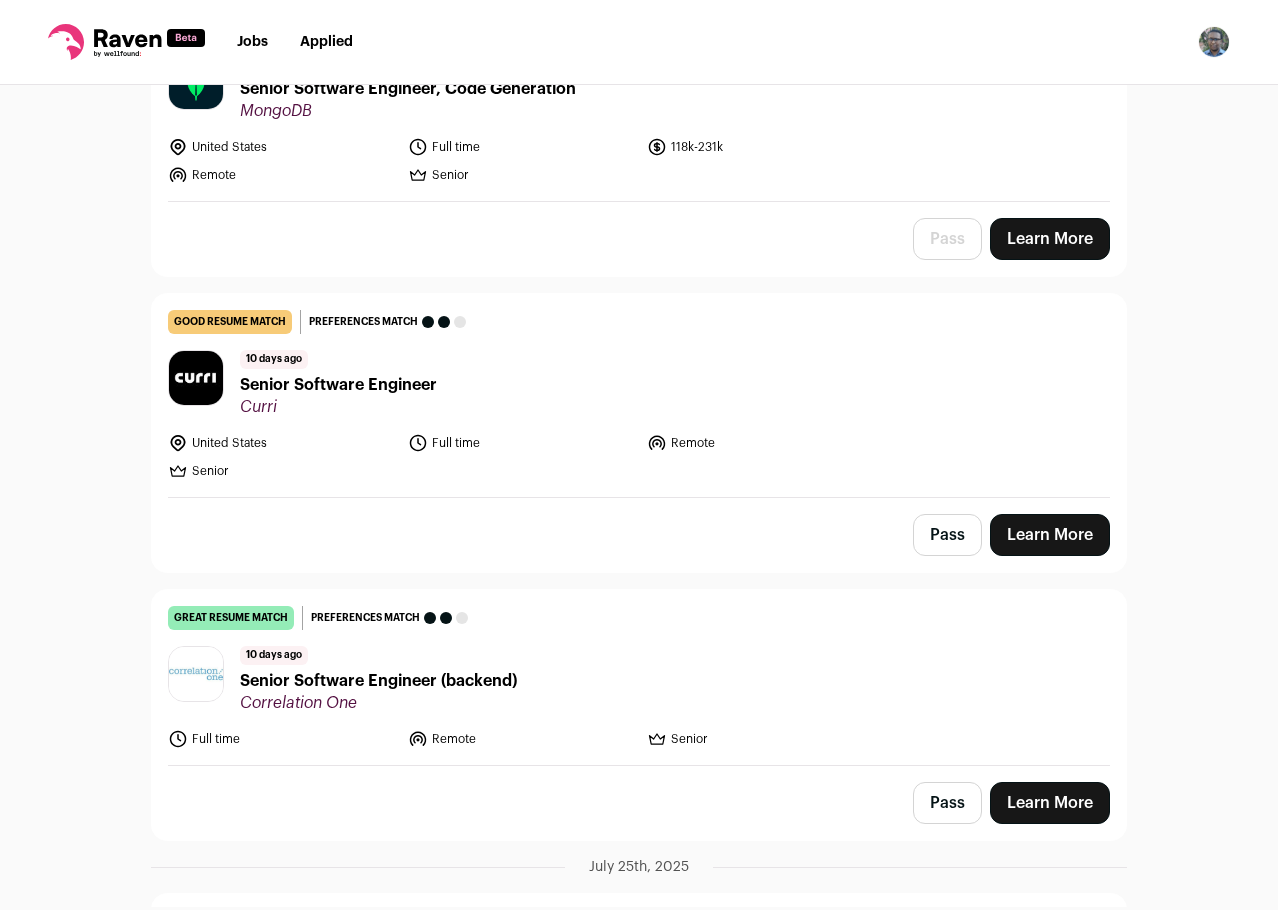 scroll, scrollTop: 13200, scrollLeft: 0, axis: vertical 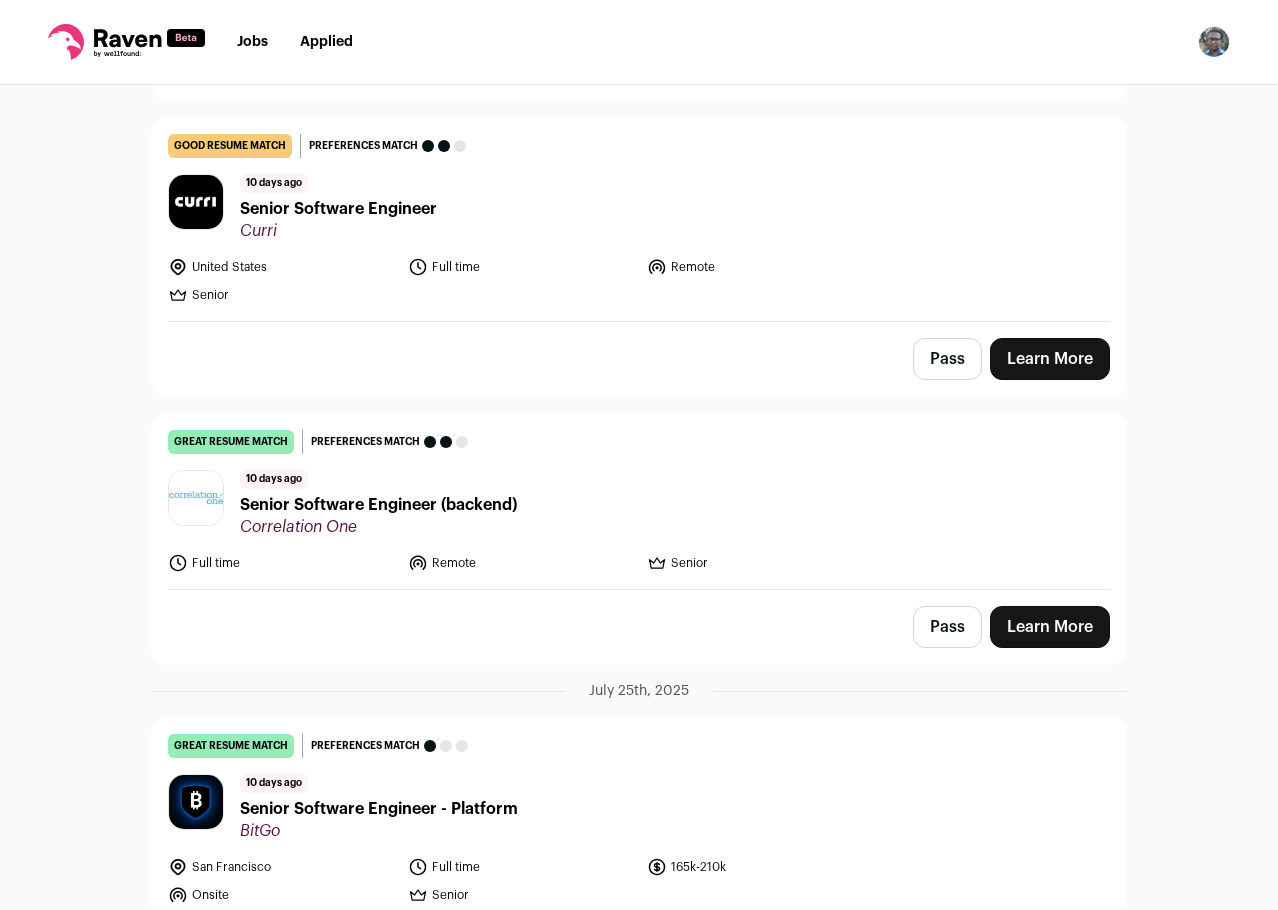 click on "[COUNTRY]
Full time
Remote
Senior" at bounding box center (639, 281) 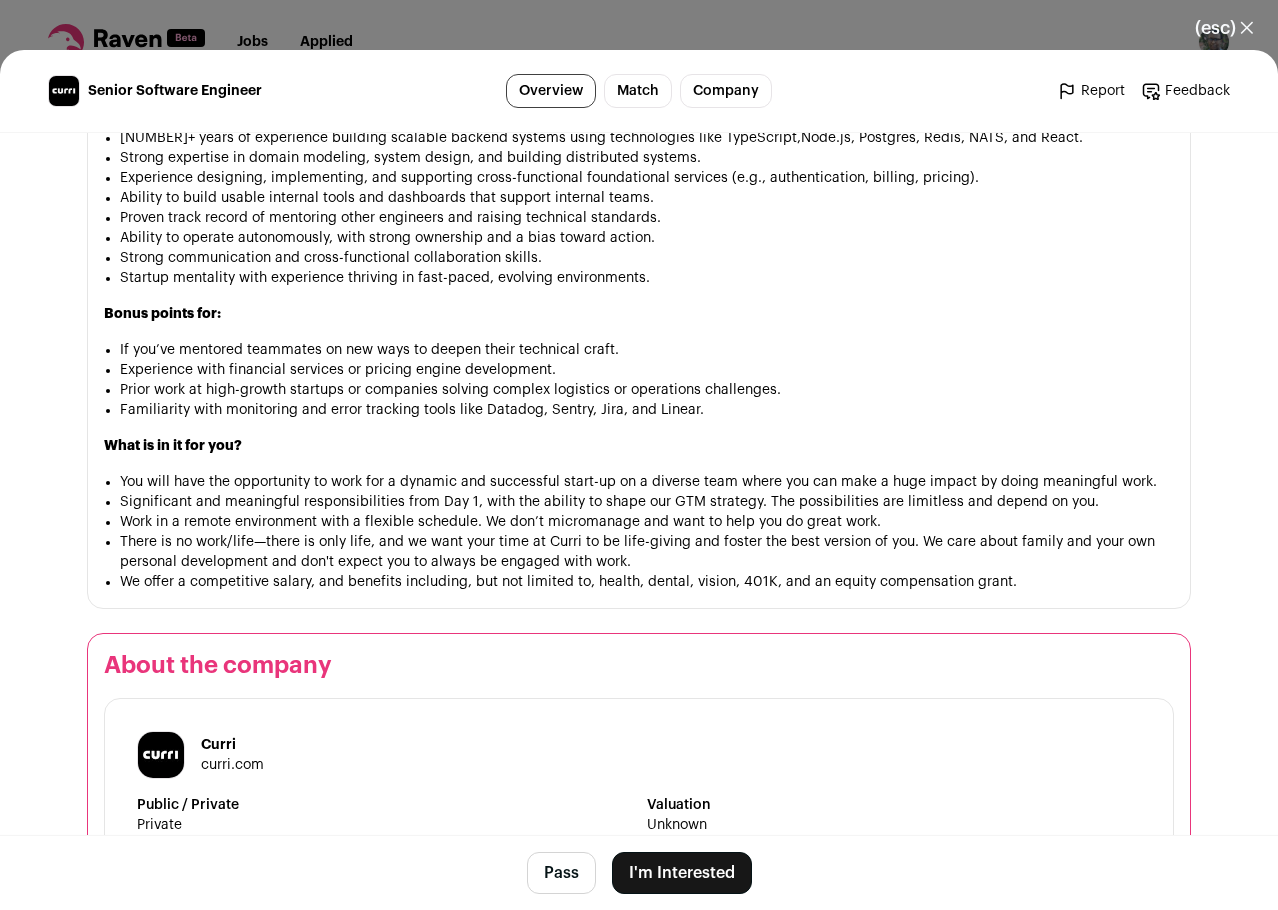 scroll, scrollTop: 1934, scrollLeft: 0, axis: vertical 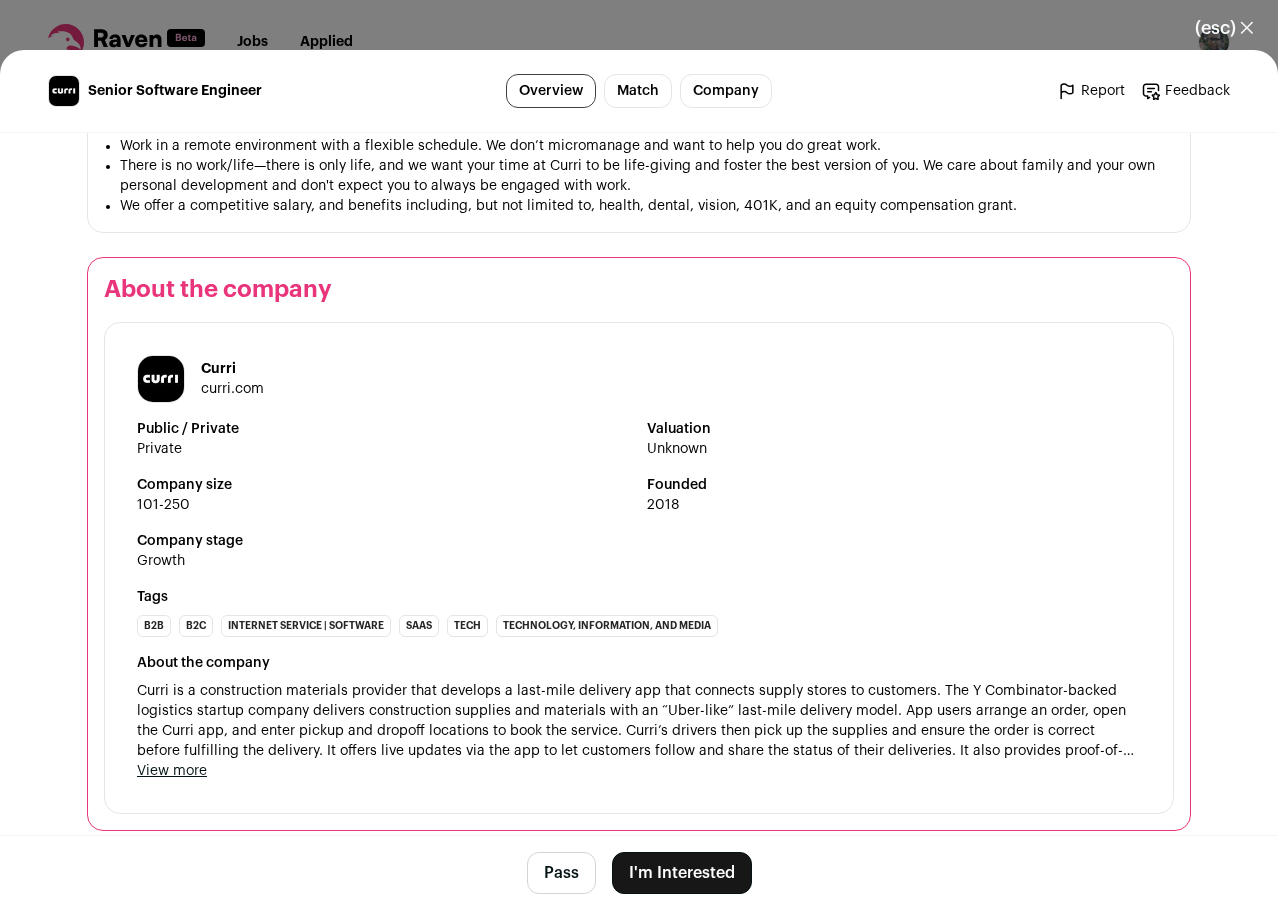 drag, startPoint x: 578, startPoint y: 866, endPoint x: 583, endPoint y: 840, distance: 26.476404 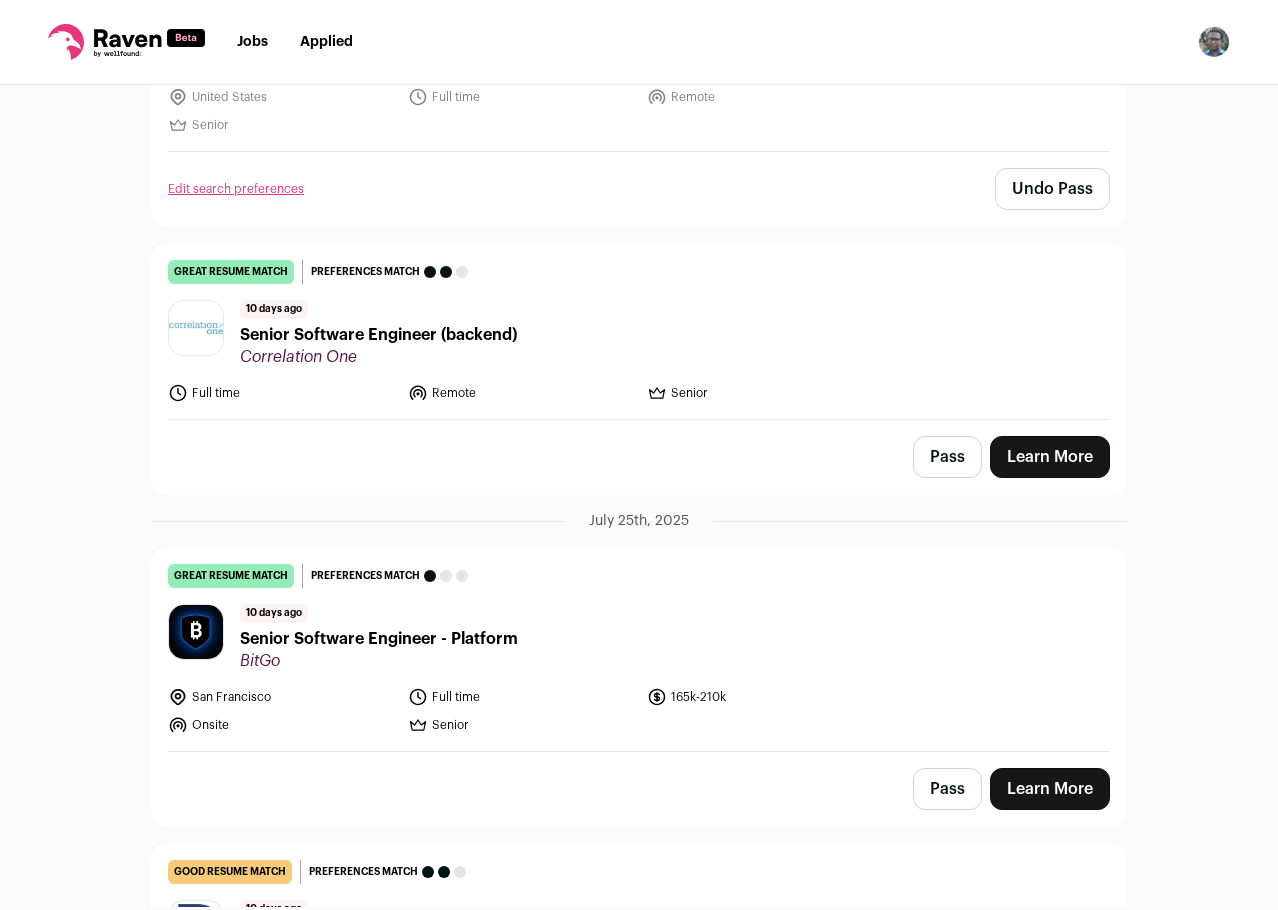 scroll, scrollTop: 13600, scrollLeft: 0, axis: vertical 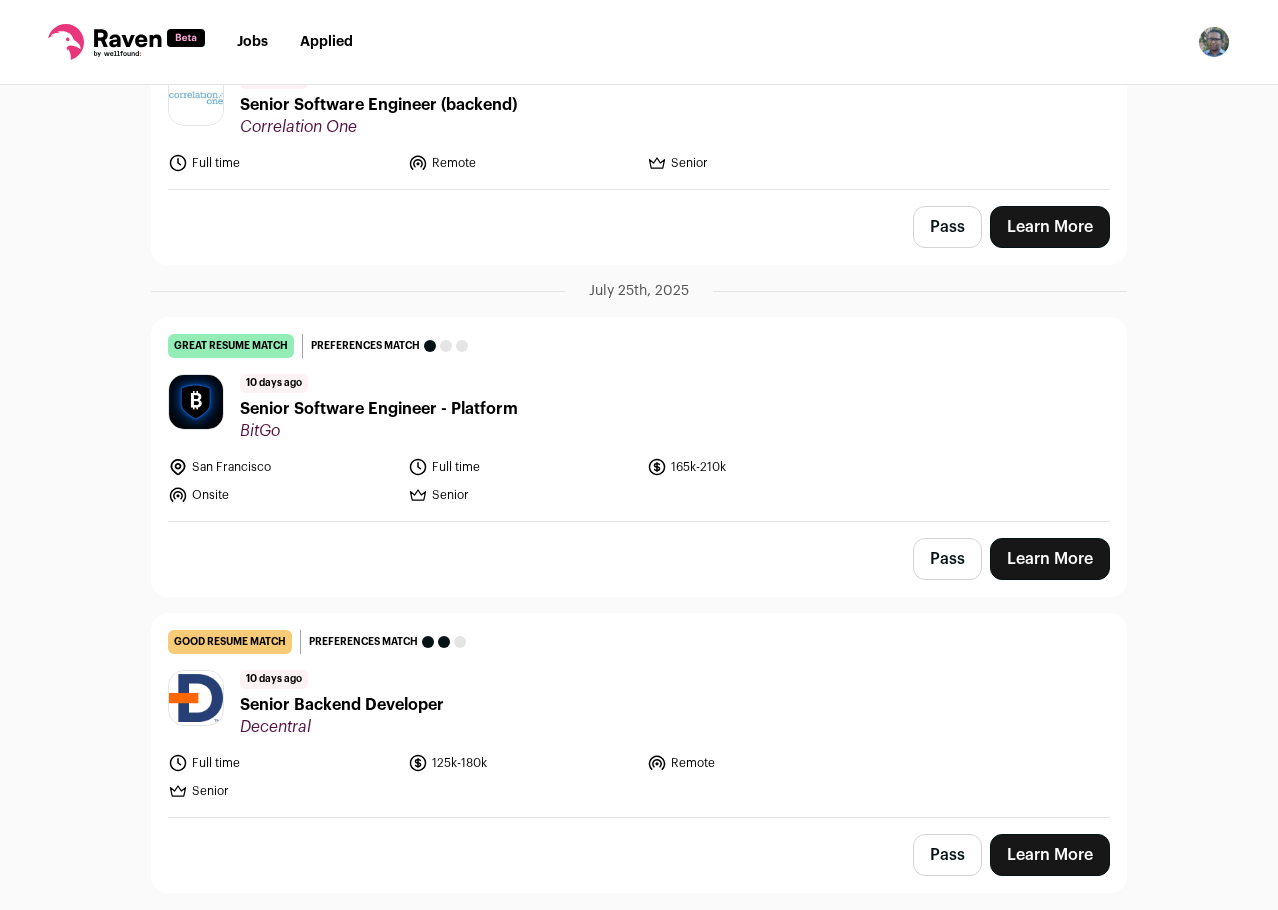 click on "Pass" at bounding box center [947, 559] 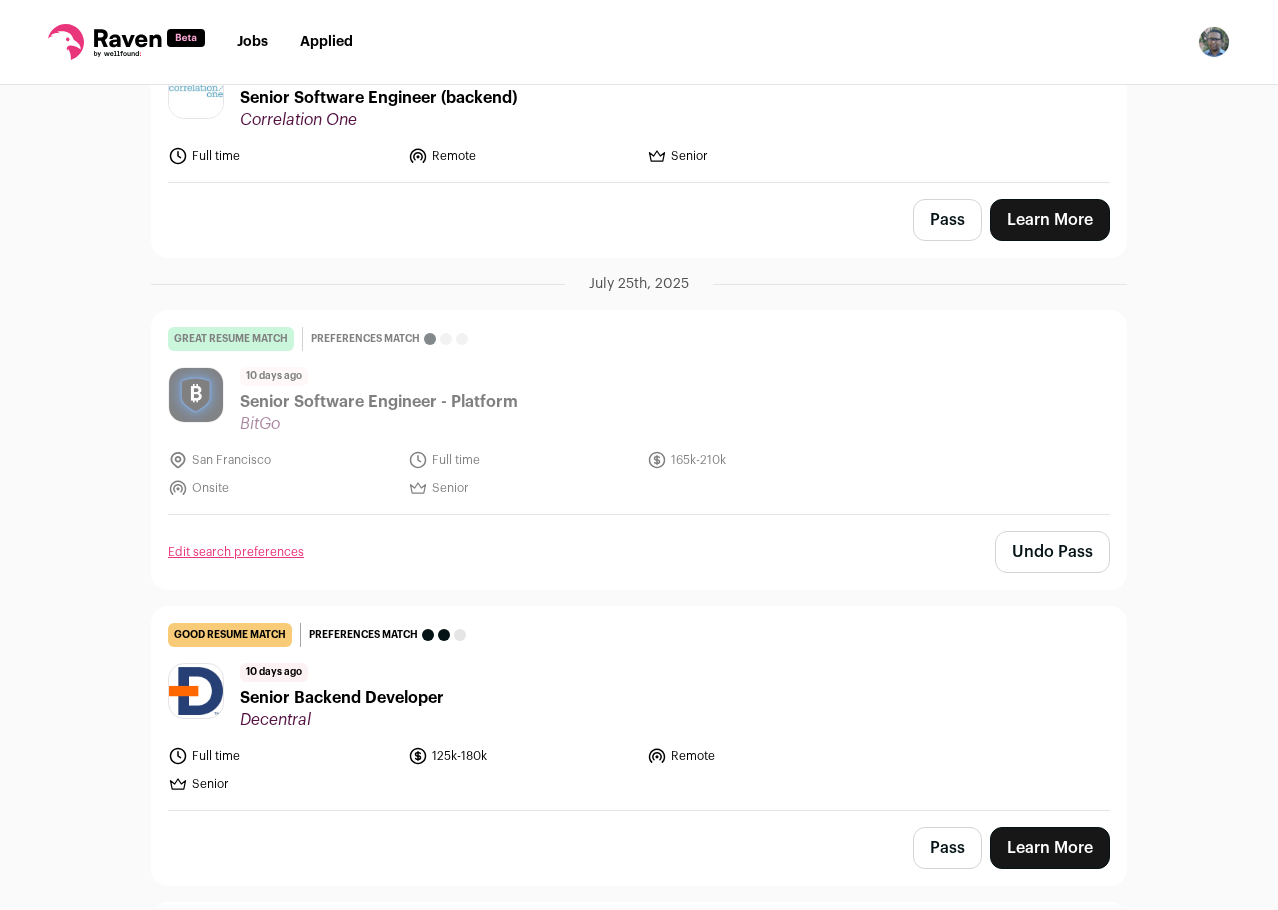 scroll, scrollTop: 13600, scrollLeft: 0, axis: vertical 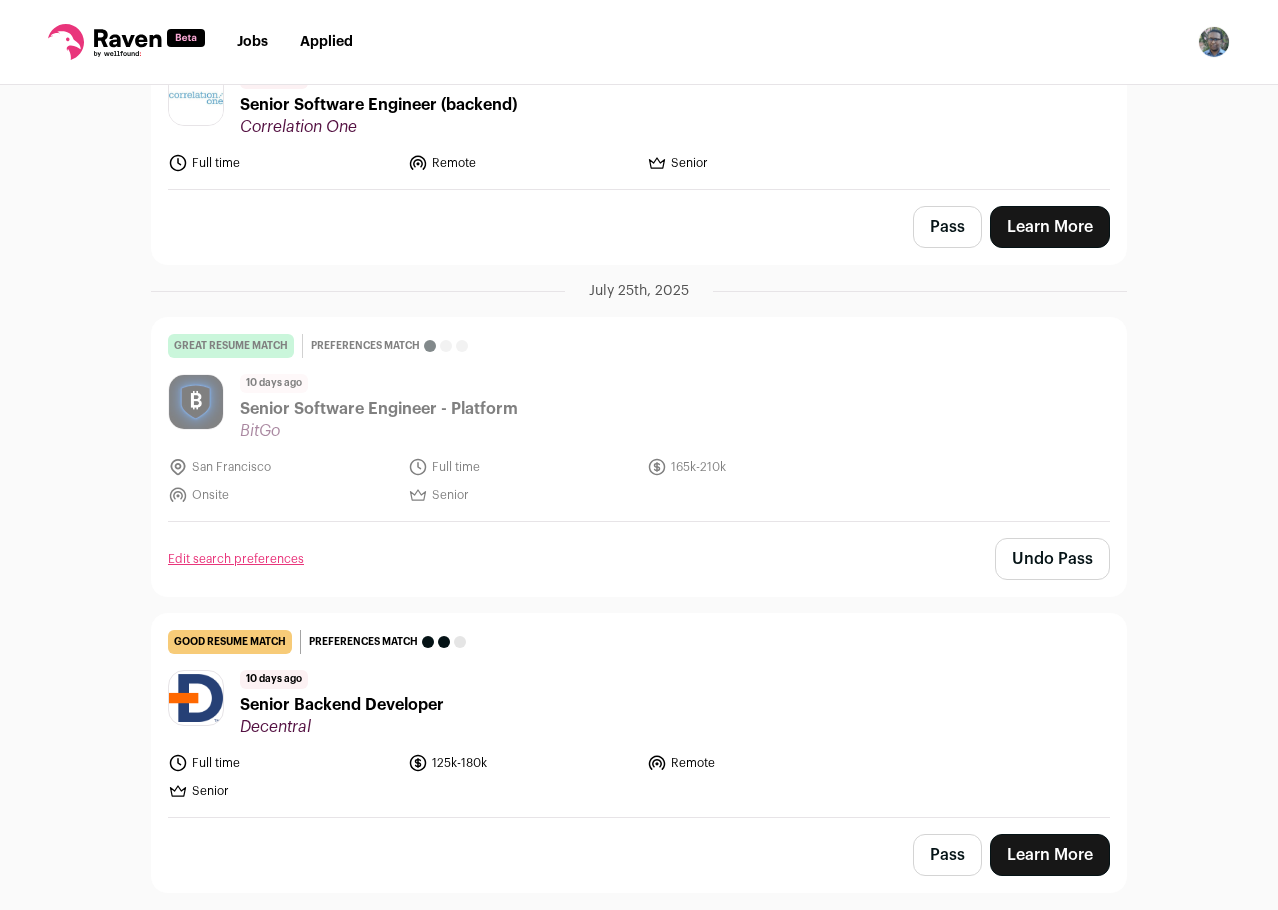 click on "Pass" at bounding box center [947, 227] 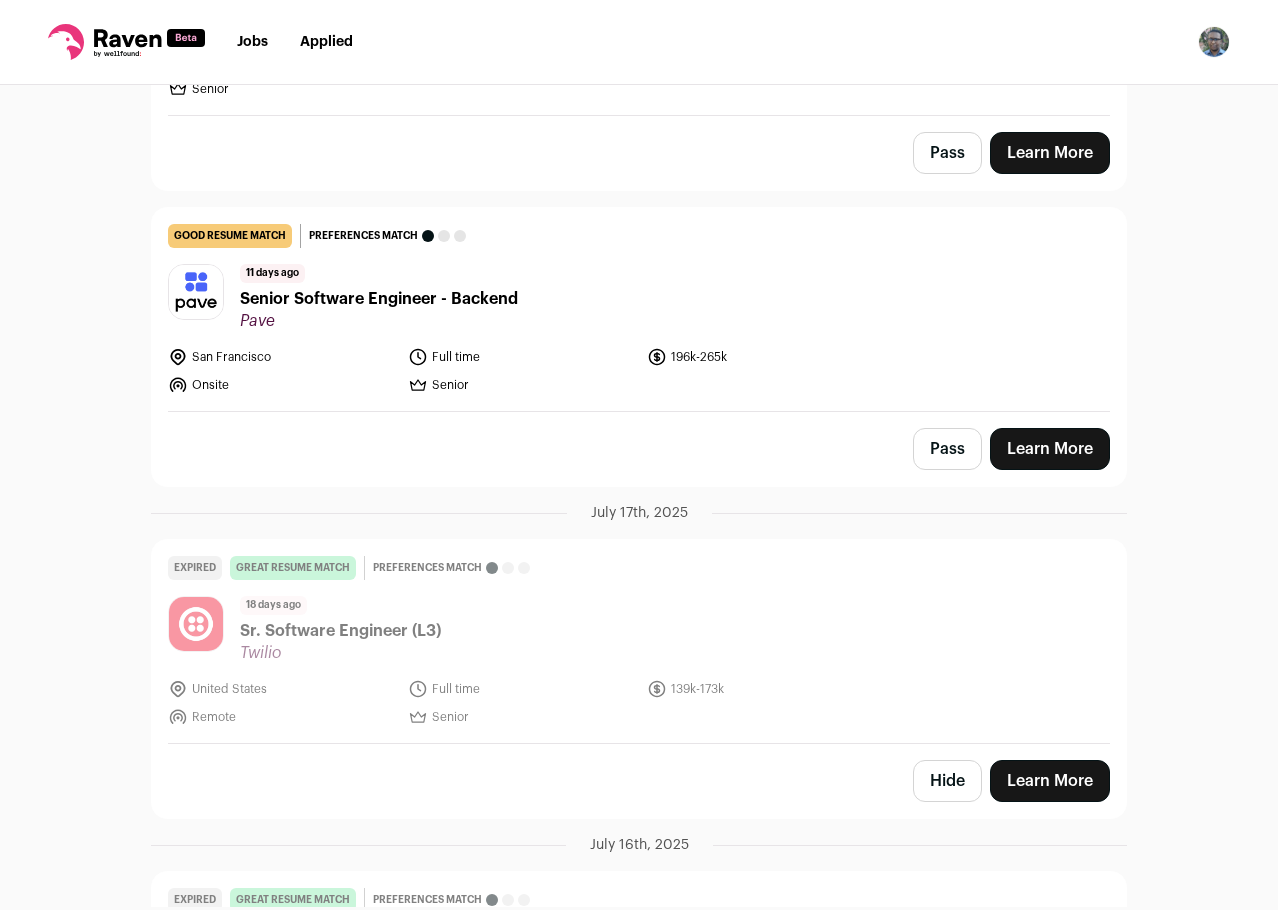 scroll, scrollTop: 14400, scrollLeft: 0, axis: vertical 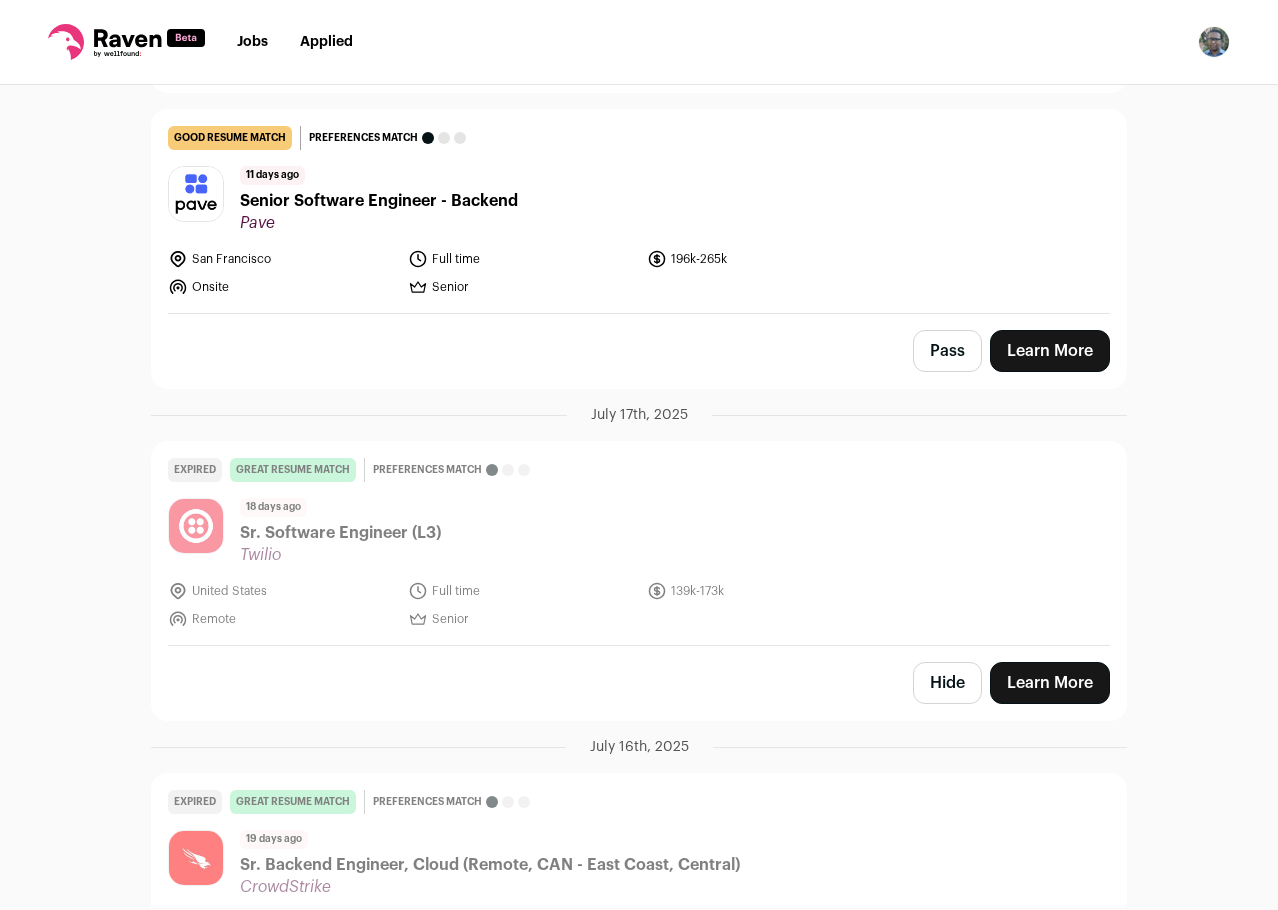 click on "Pass" at bounding box center (947, 351) 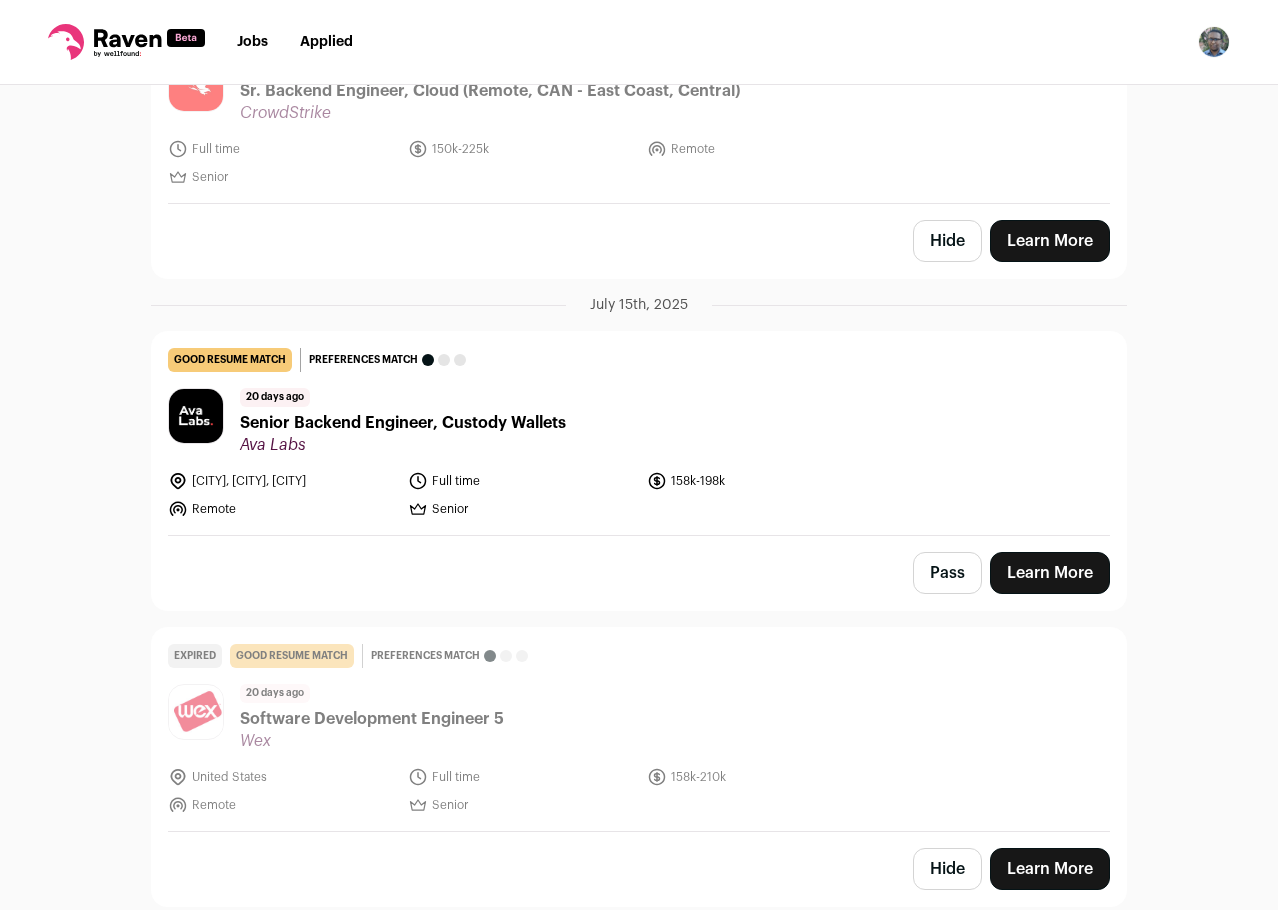 scroll, scrollTop: 15410, scrollLeft: 0, axis: vertical 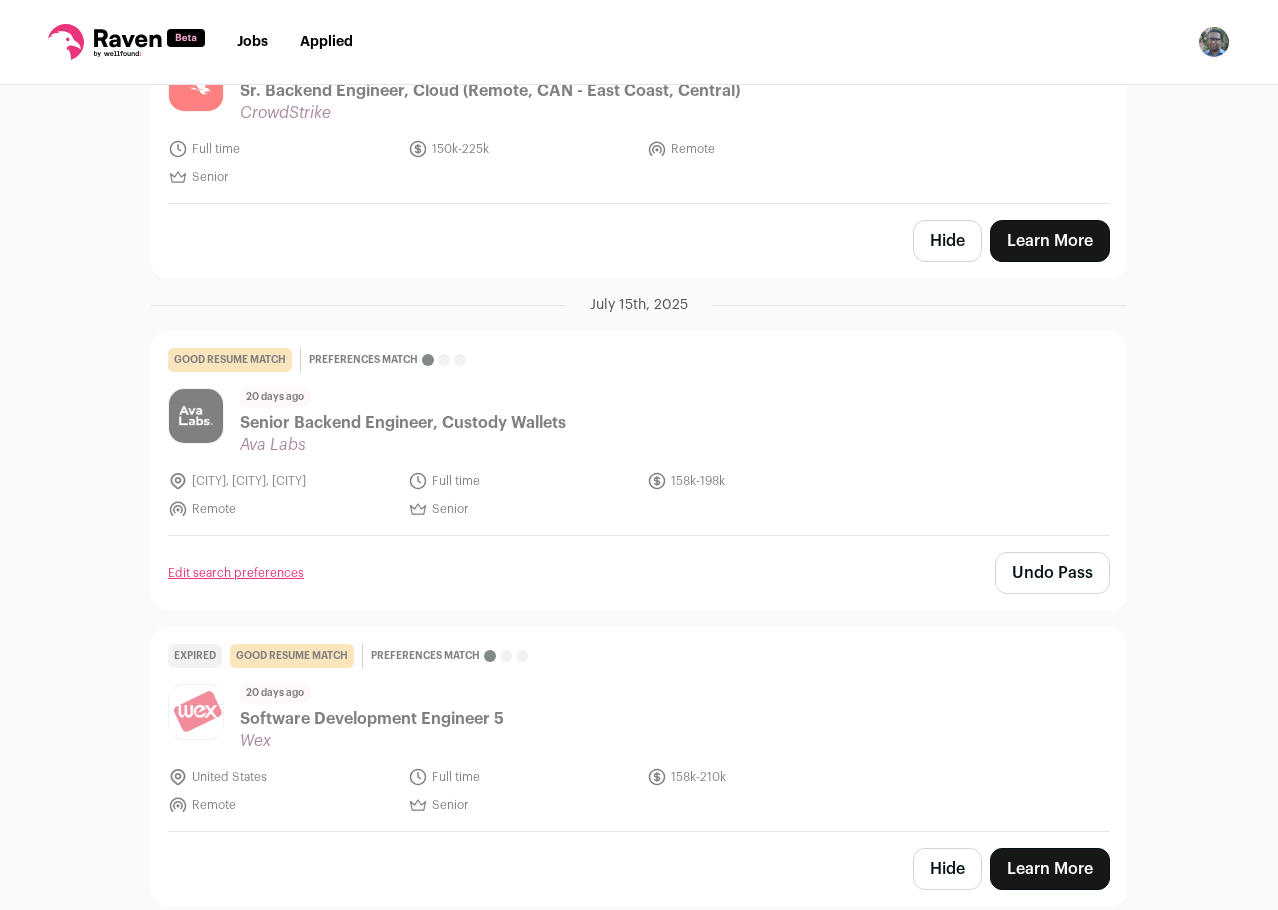 click on "good resume match
You meet the must-have requirements but are missing some nice-to-haves or don't strongly match the job responsibilities. These issues are usually fixable with some resume edits.
Preferences match
This job is missing one or more of your dealbreakers
5 days ago
Senior Backend Software Engineer - Performance Pacing Squad
MNTN
[COUNTRY]
Full time
Remote" at bounding box center (639, 433) 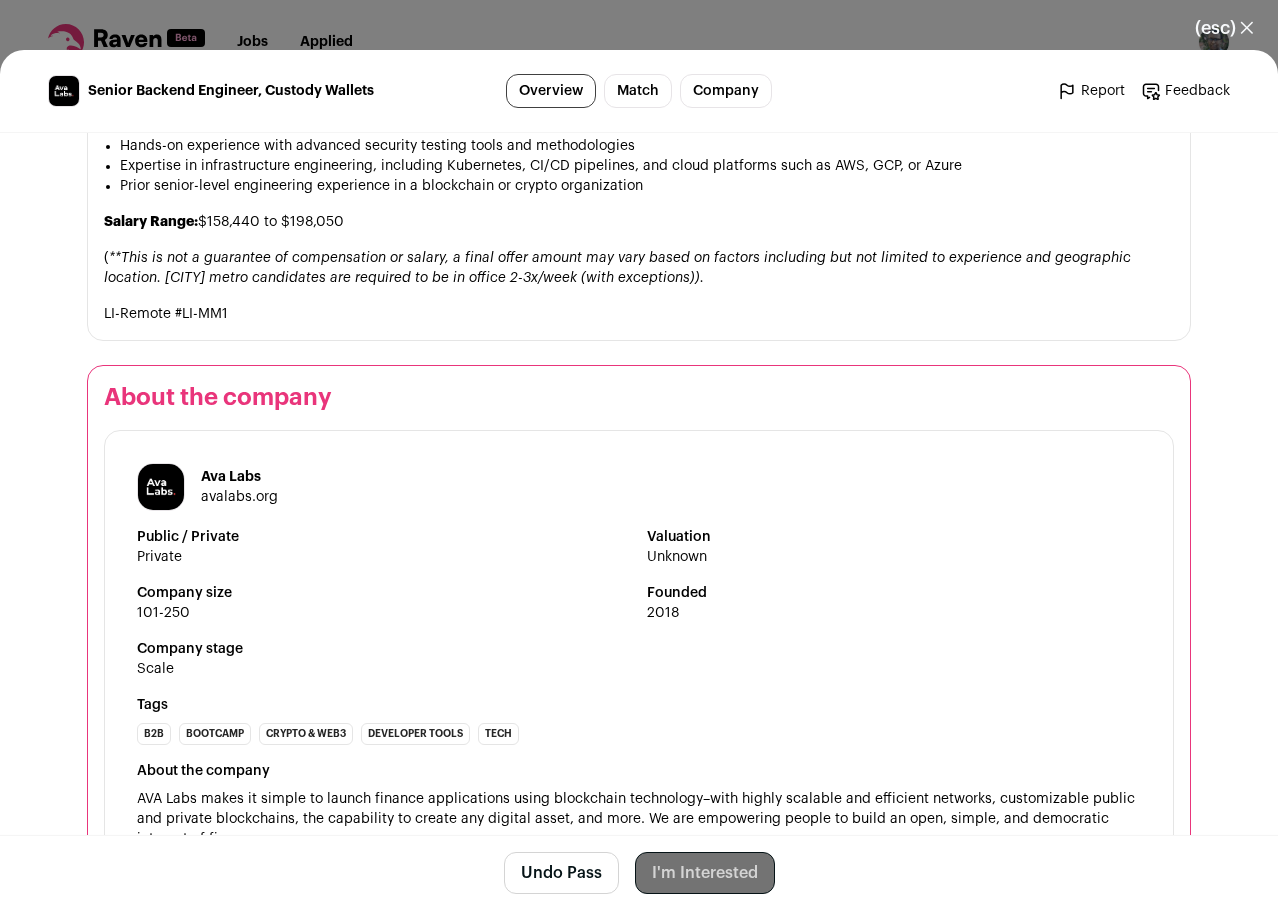 scroll, scrollTop: 1947, scrollLeft: 0, axis: vertical 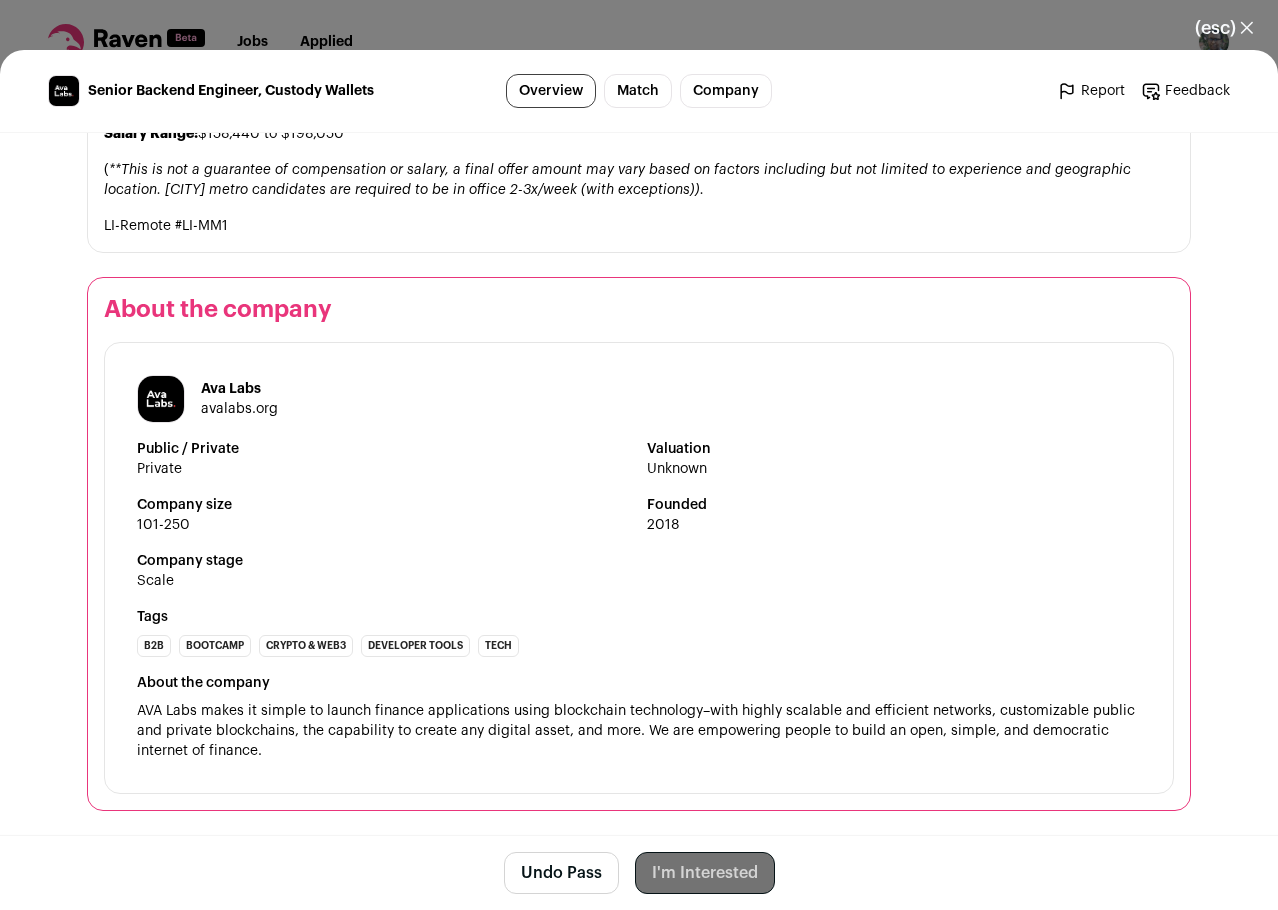 click on "(esc) ✕" at bounding box center [1224, 28] 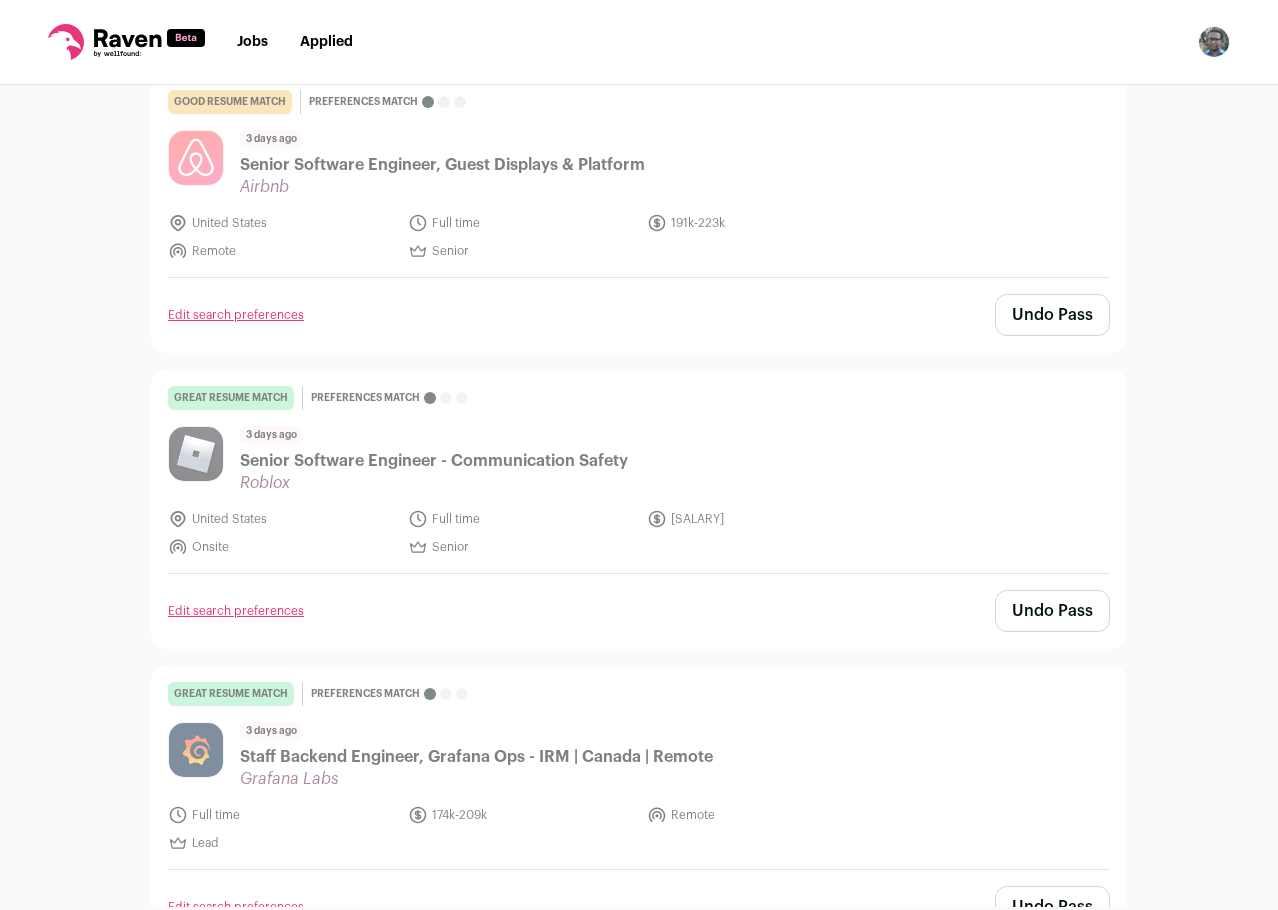 scroll, scrollTop: 0, scrollLeft: 0, axis: both 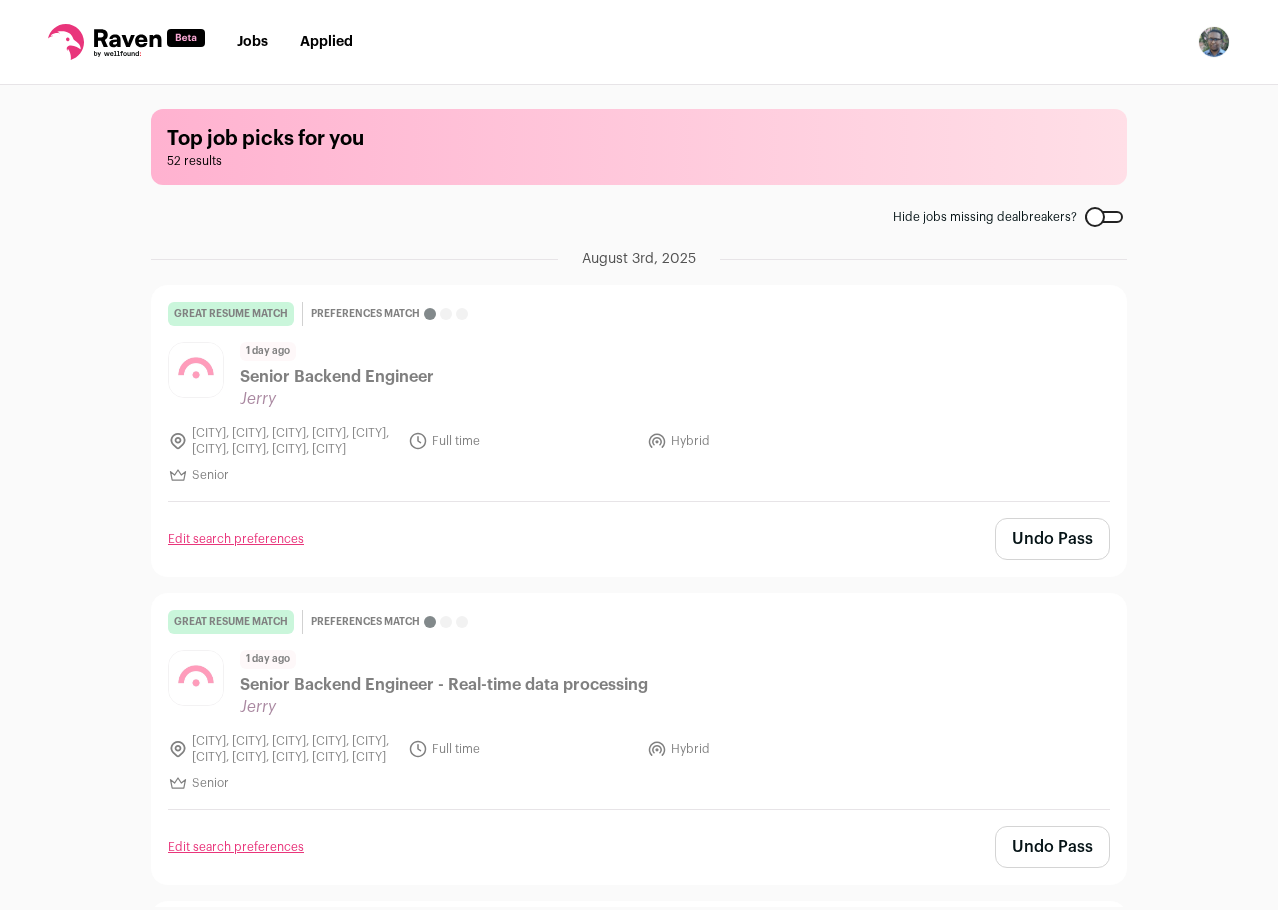 drag, startPoint x: 1192, startPoint y: 774, endPoint x: 1194, endPoint y: 196, distance: 578.0035 